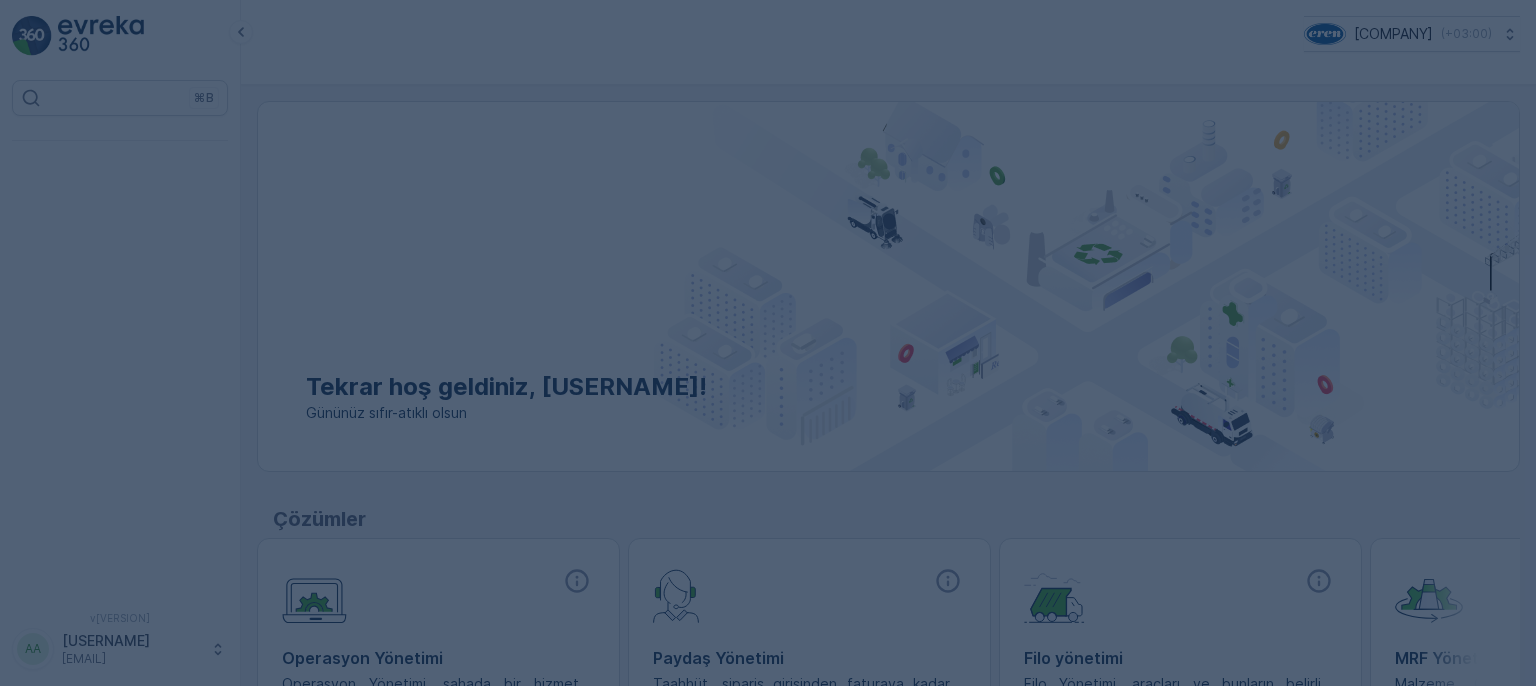 scroll, scrollTop: 0, scrollLeft: 0, axis: both 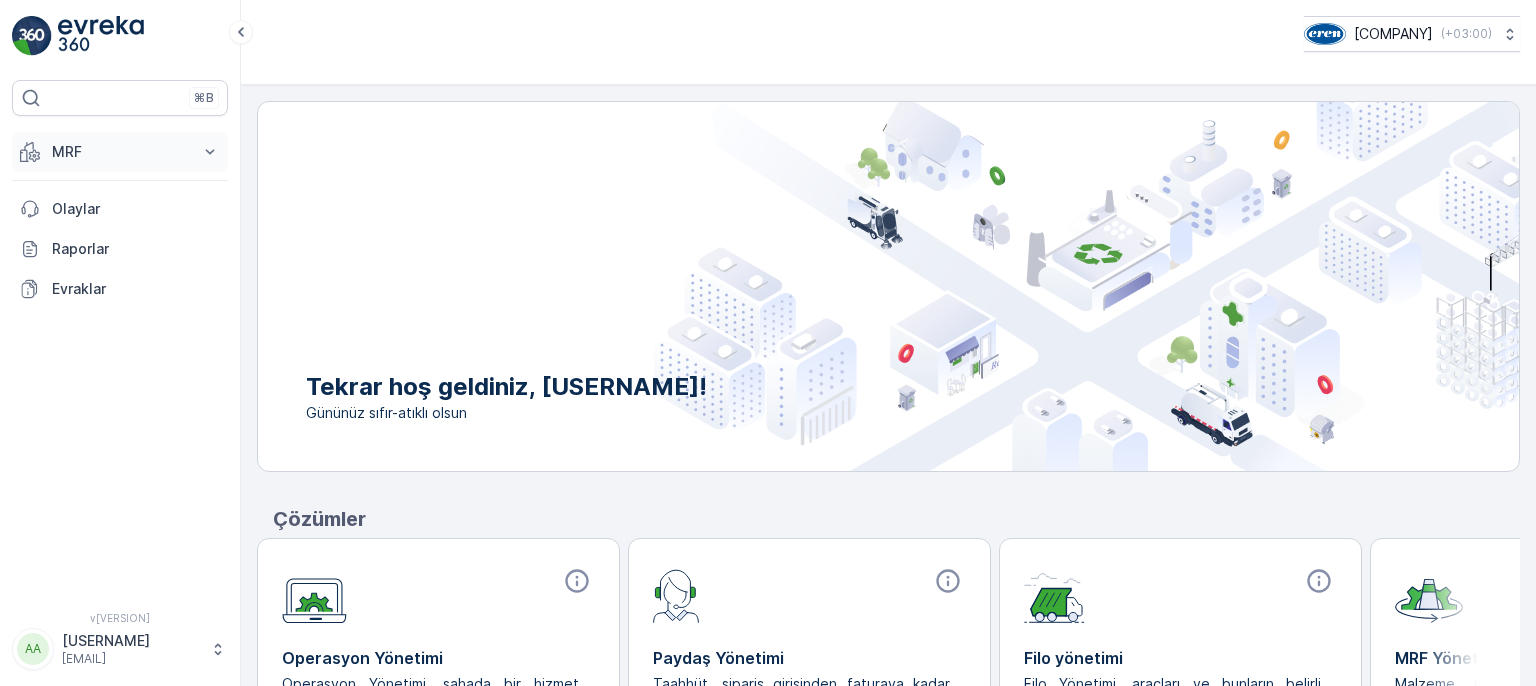 click on "MRF" at bounding box center (120, 152) 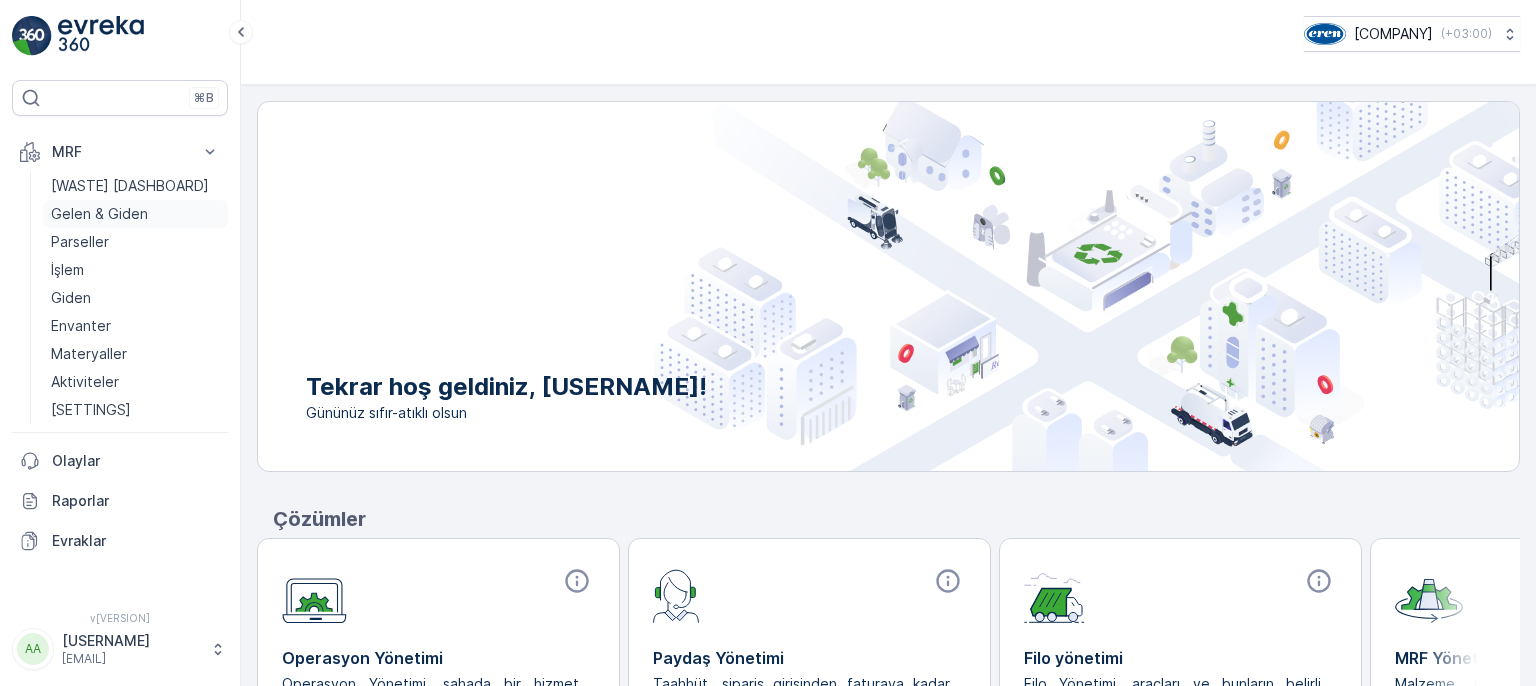 click on "Gelen & Giden" at bounding box center [99, 214] 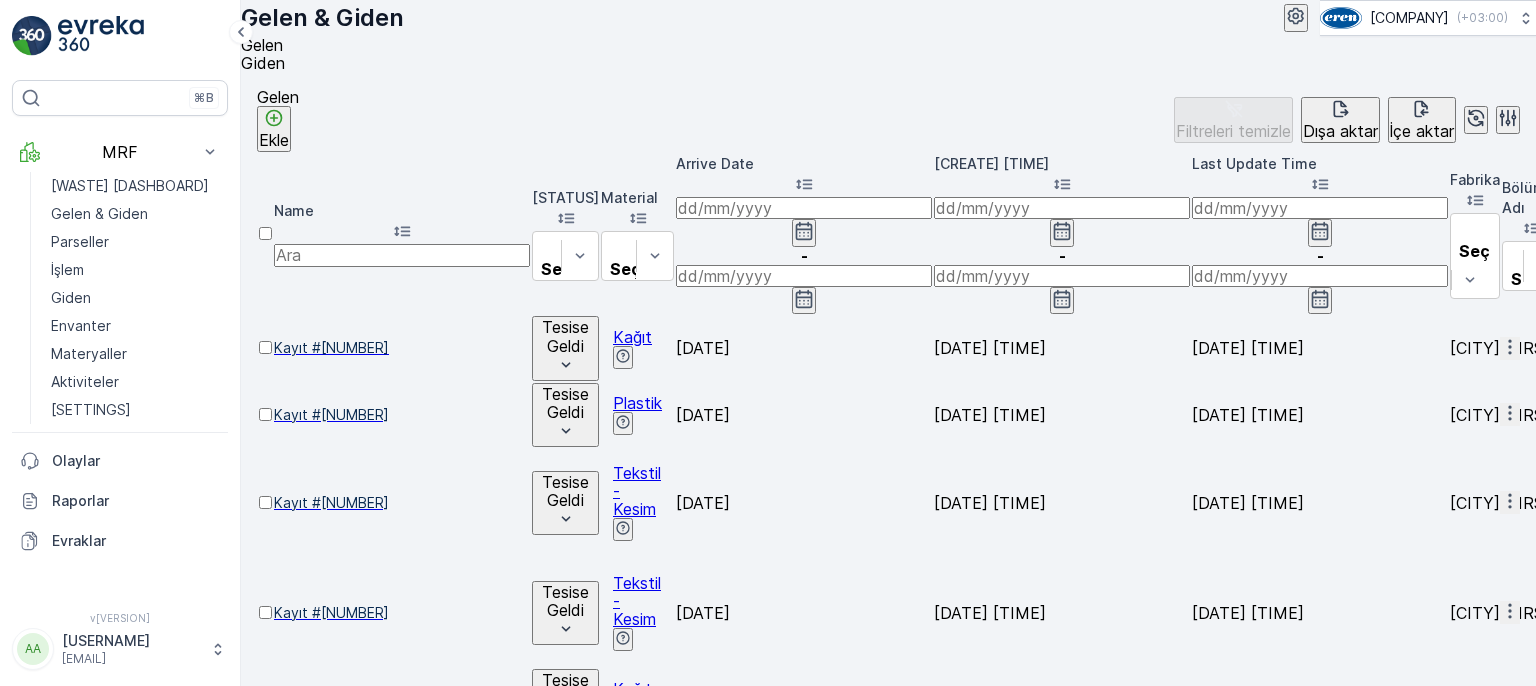 click on "Giden" at bounding box center (263, 63) 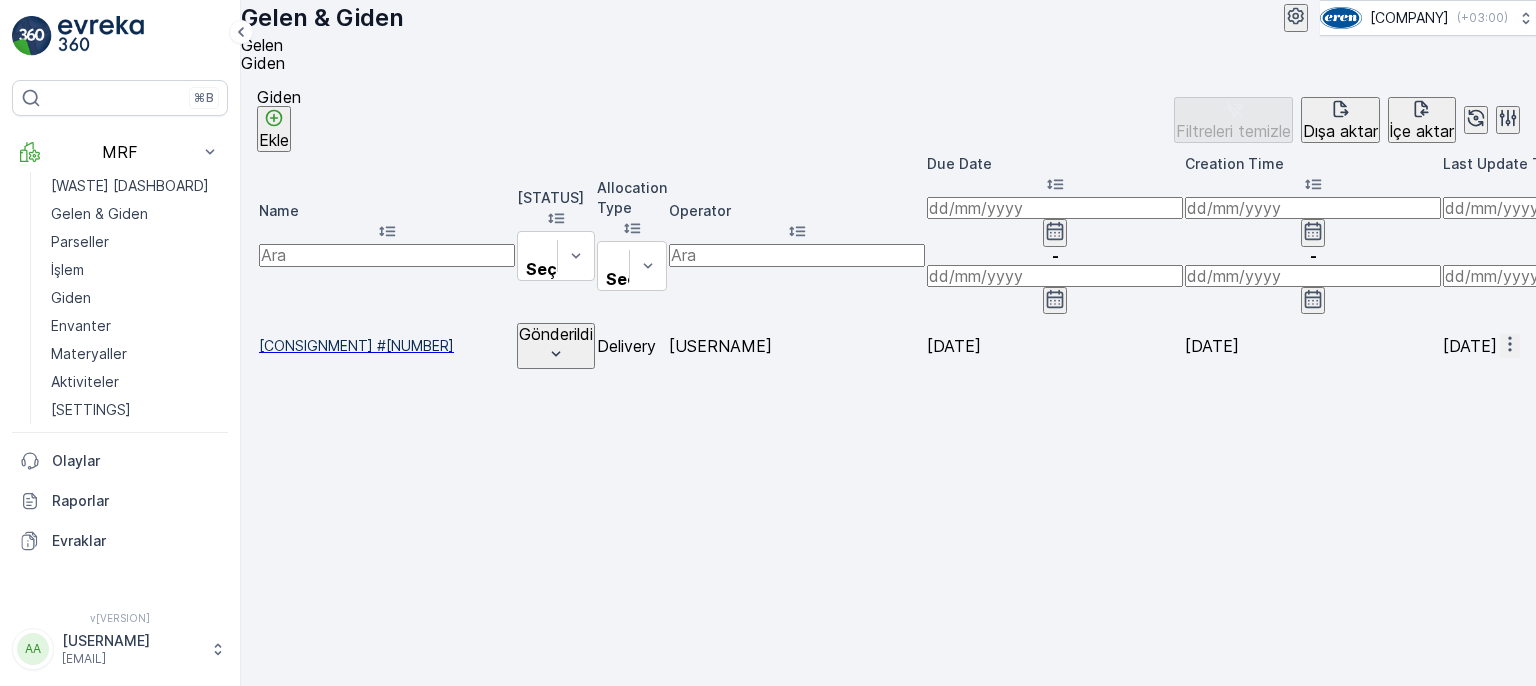 click on "Gelen" at bounding box center [262, 45] 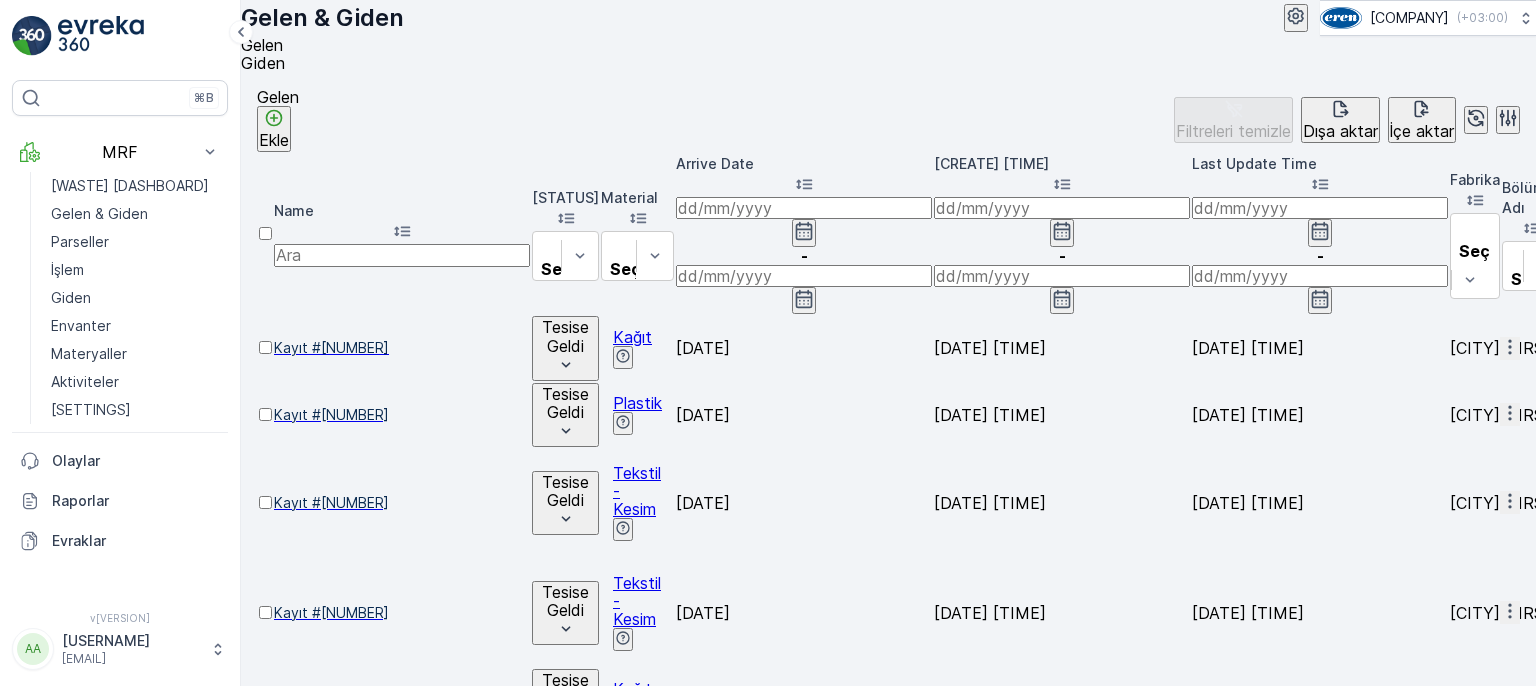 click on "Ekle" at bounding box center [274, 140] 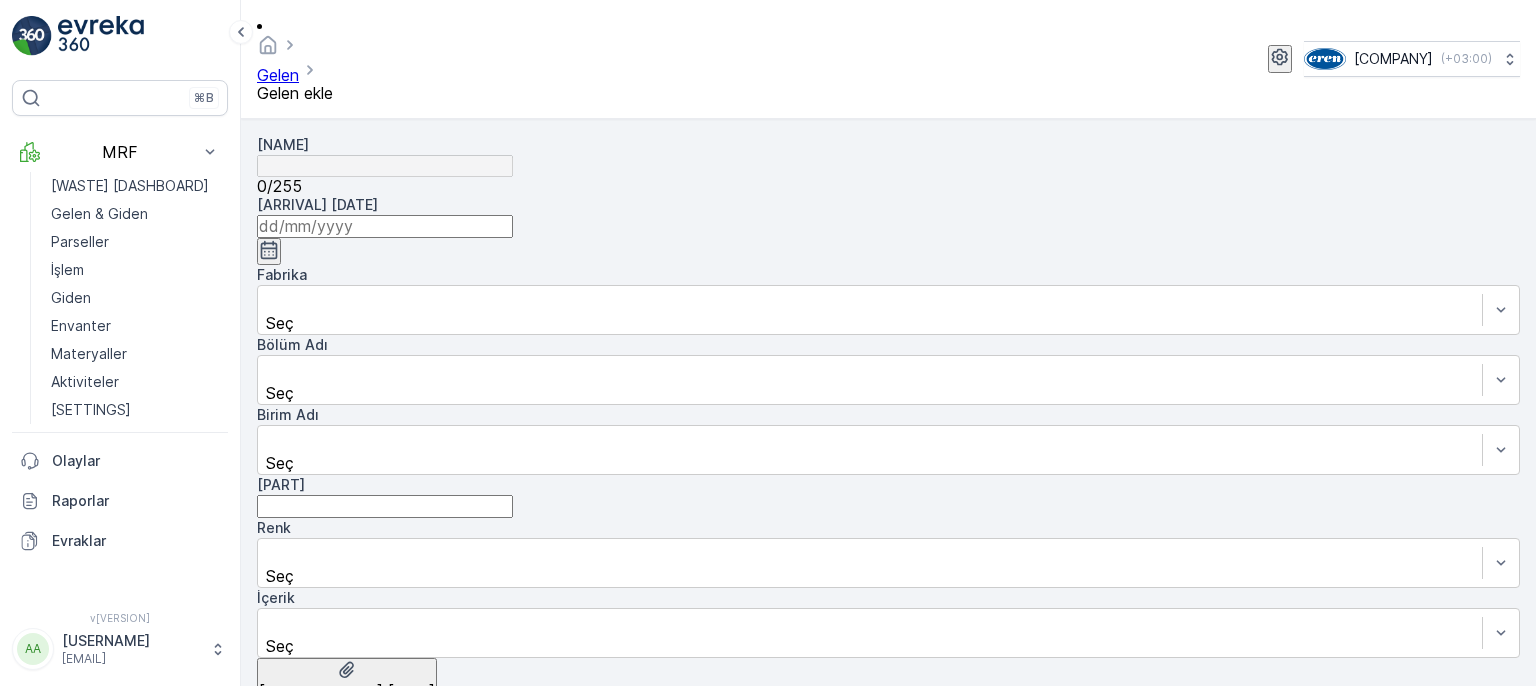 click at bounding box center (385, 226) 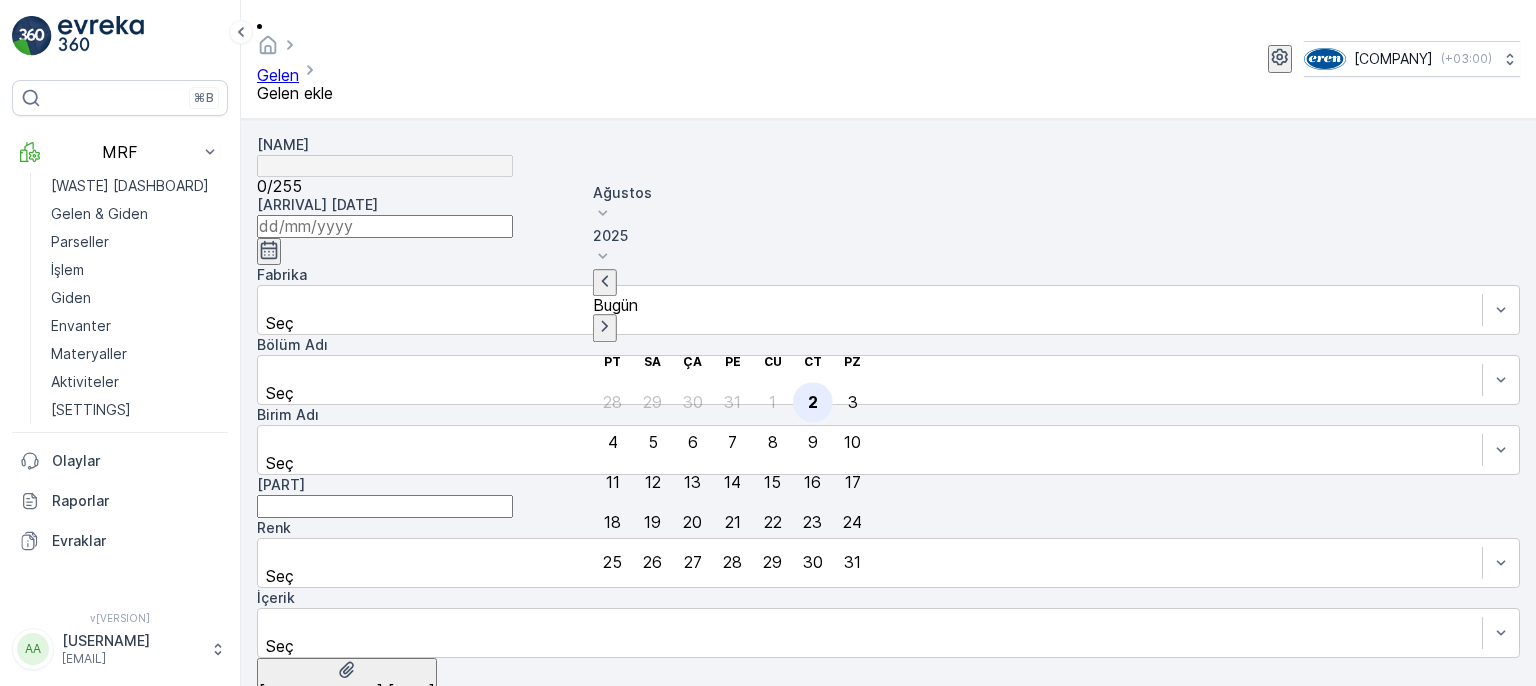 click on "2" at bounding box center [813, 402] 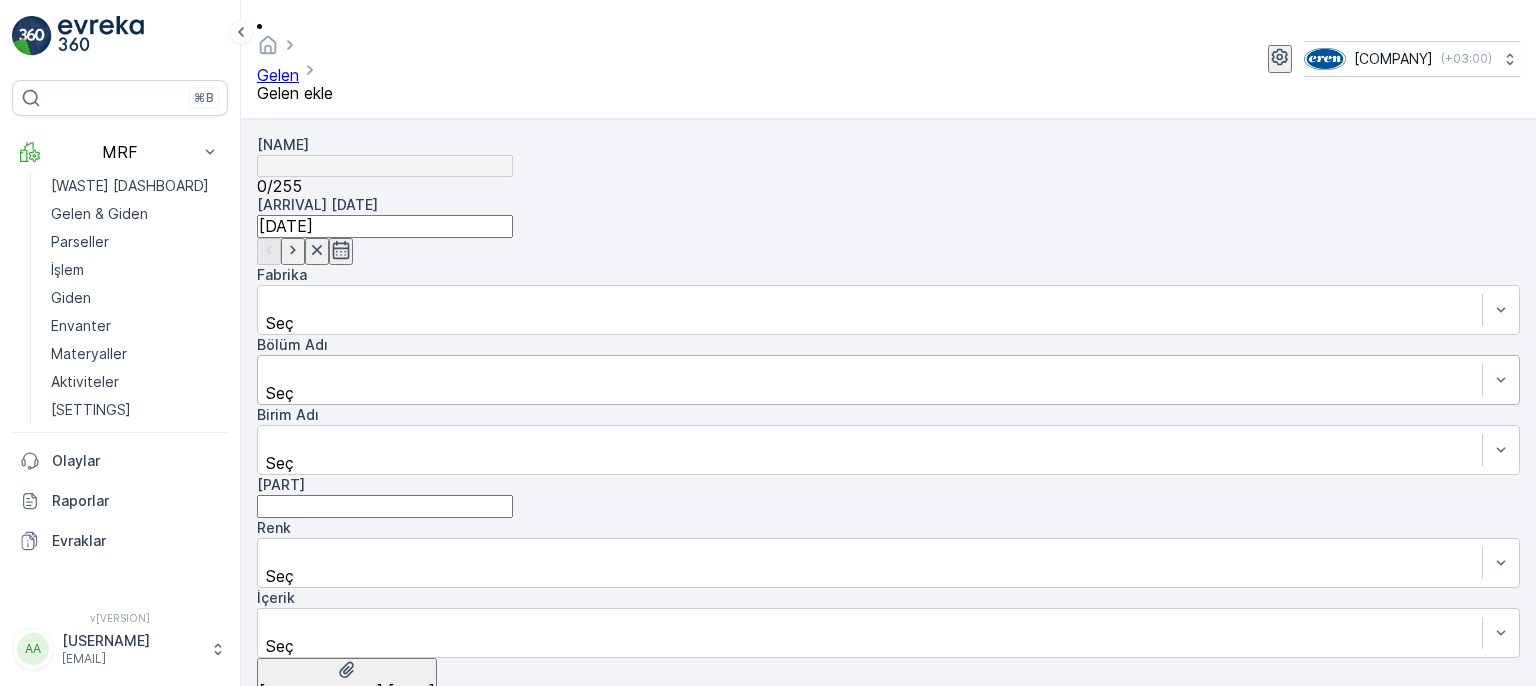 click at bounding box center [870, 371] 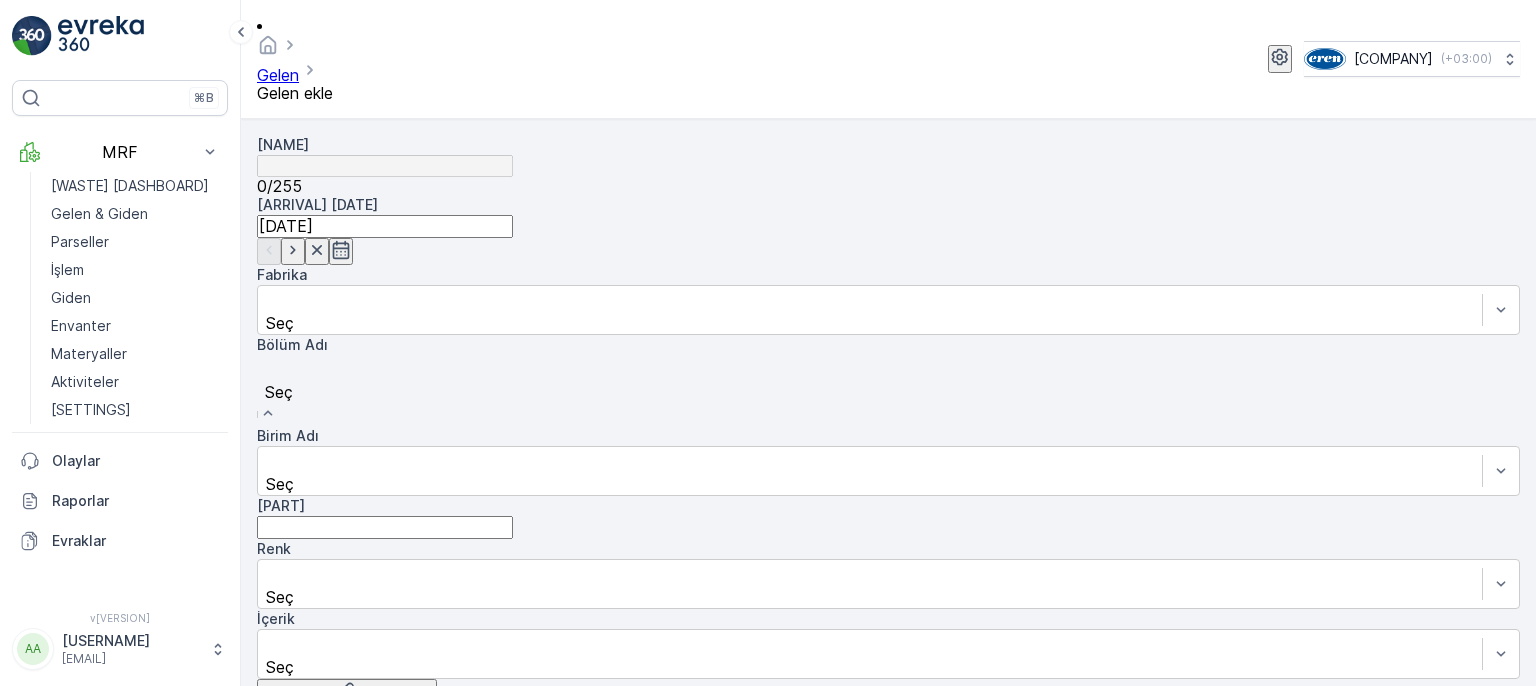 click on "[FIRST]" at bounding box center (768, 695) 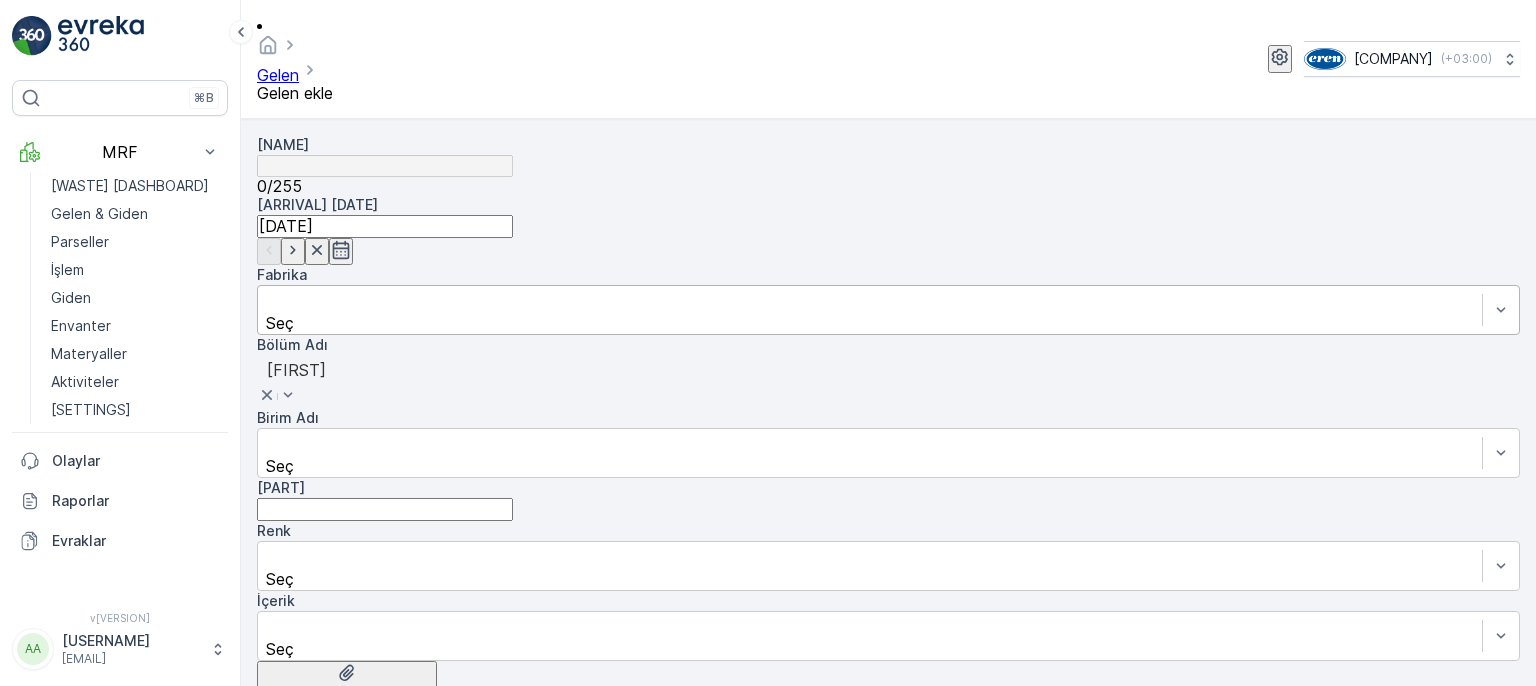 click on "Seç" at bounding box center [888, 310] 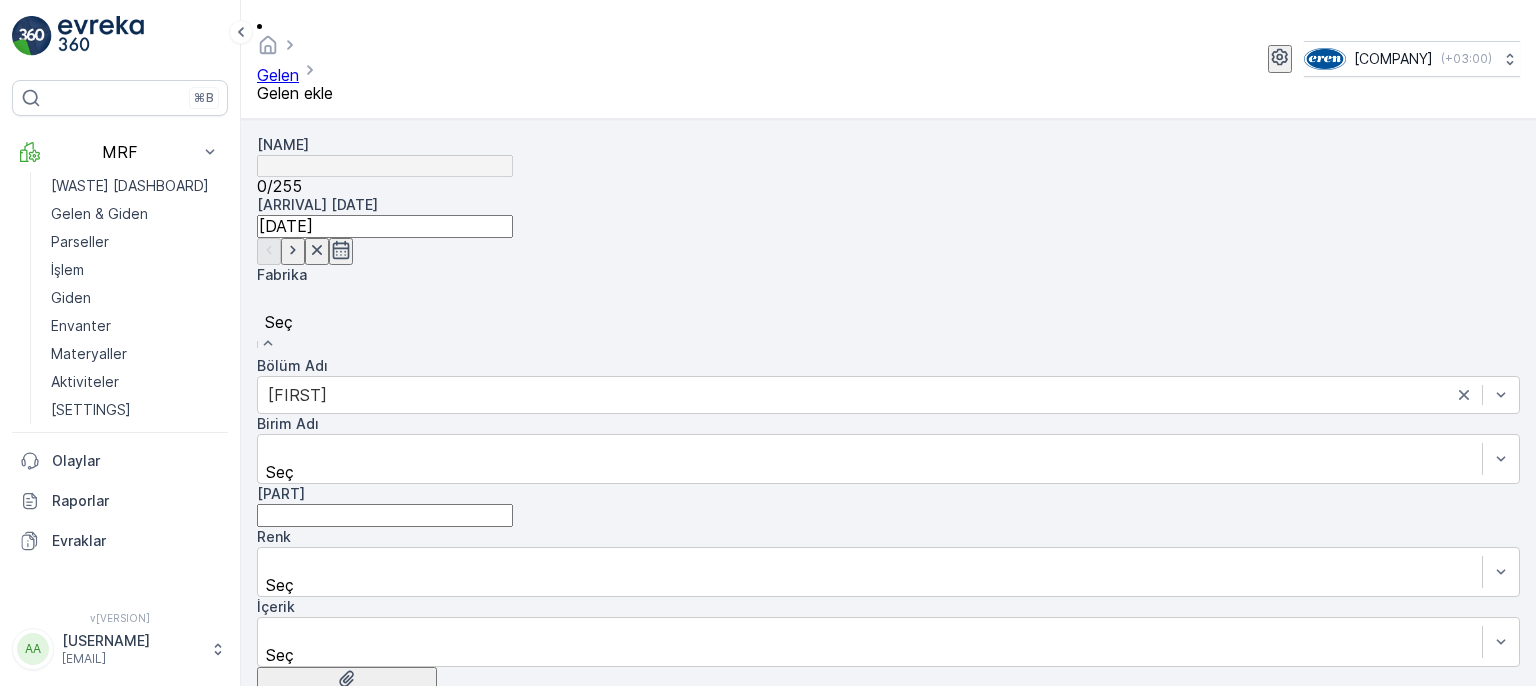 click on "[CITY]" at bounding box center [768, 695] 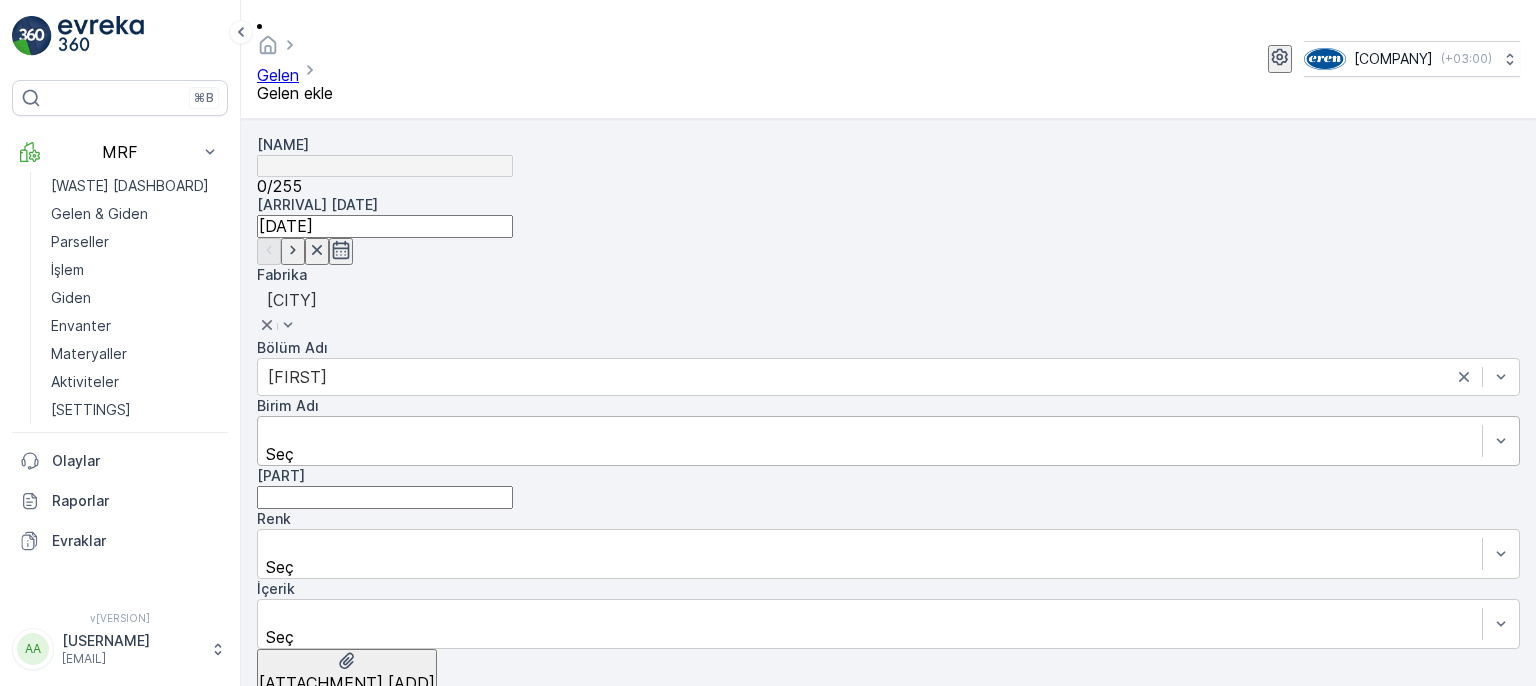 click on "Seç" at bounding box center [888, 441] 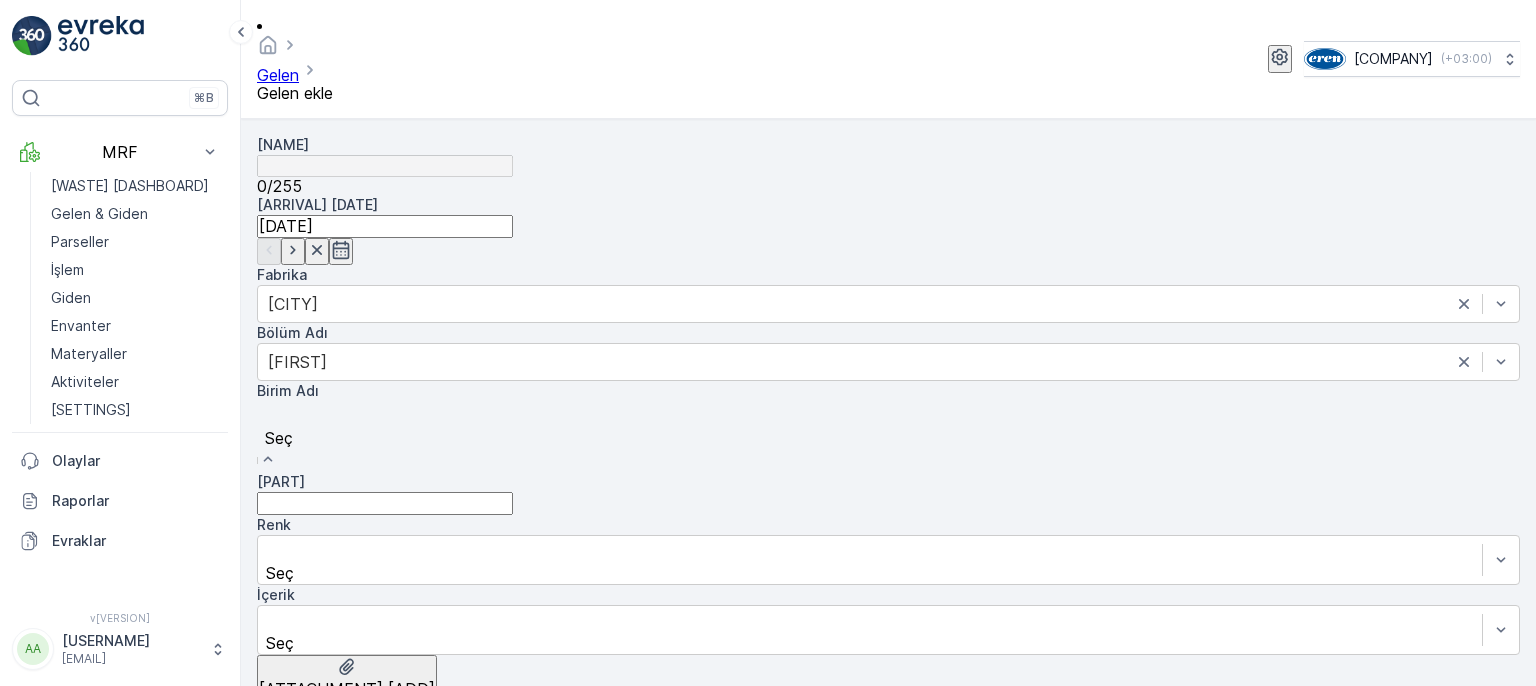 click on "[MATERIAL] - [ROLE]" at bounding box center (82, 695) 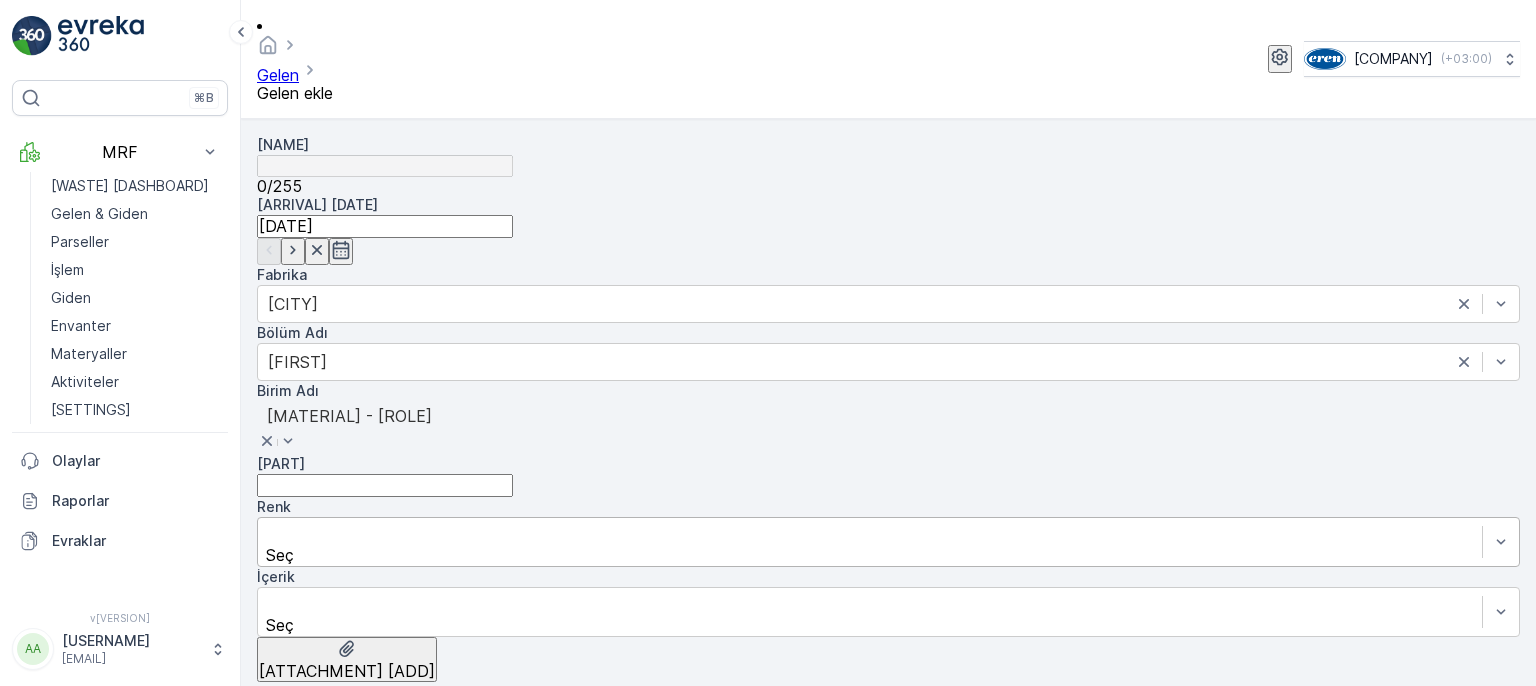 click on "Seç" at bounding box center [888, 542] 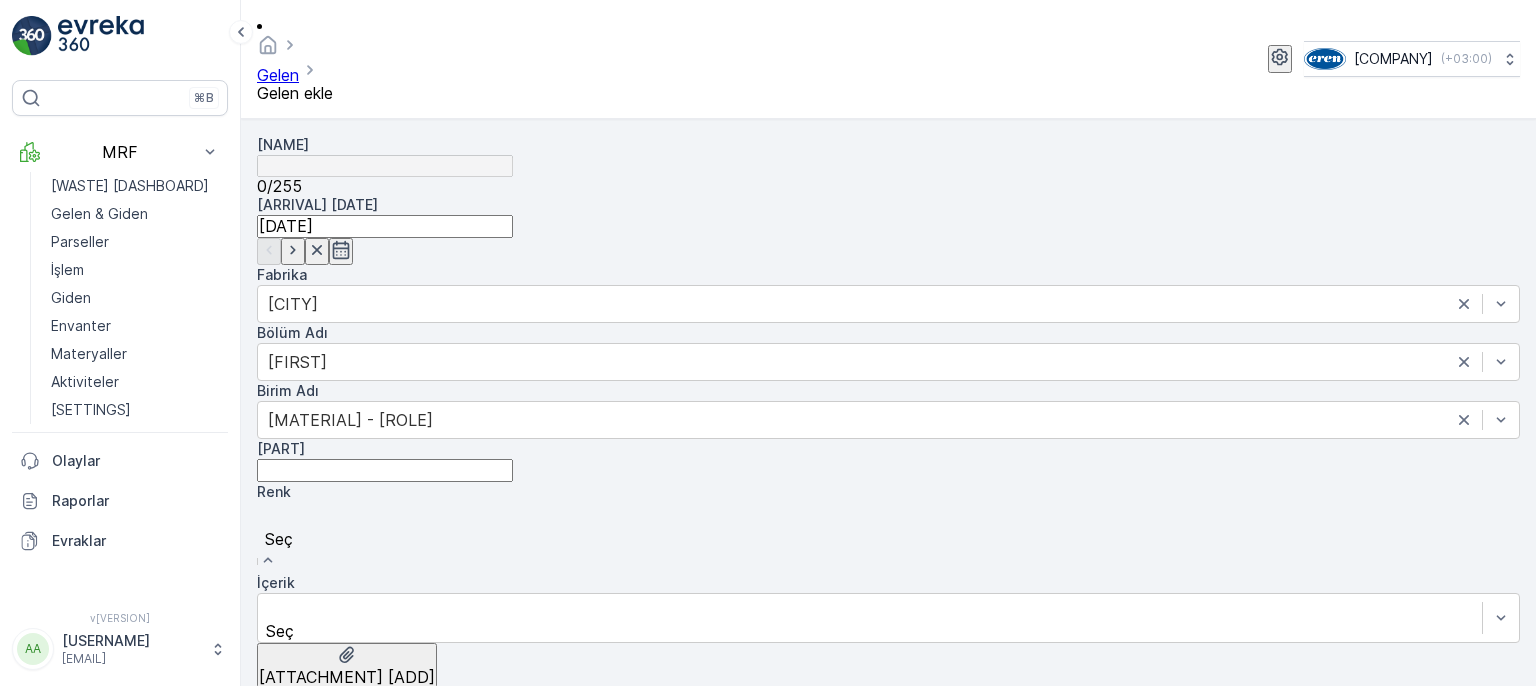 click on "Karışık/Diğer" at bounding box center (768, 749) 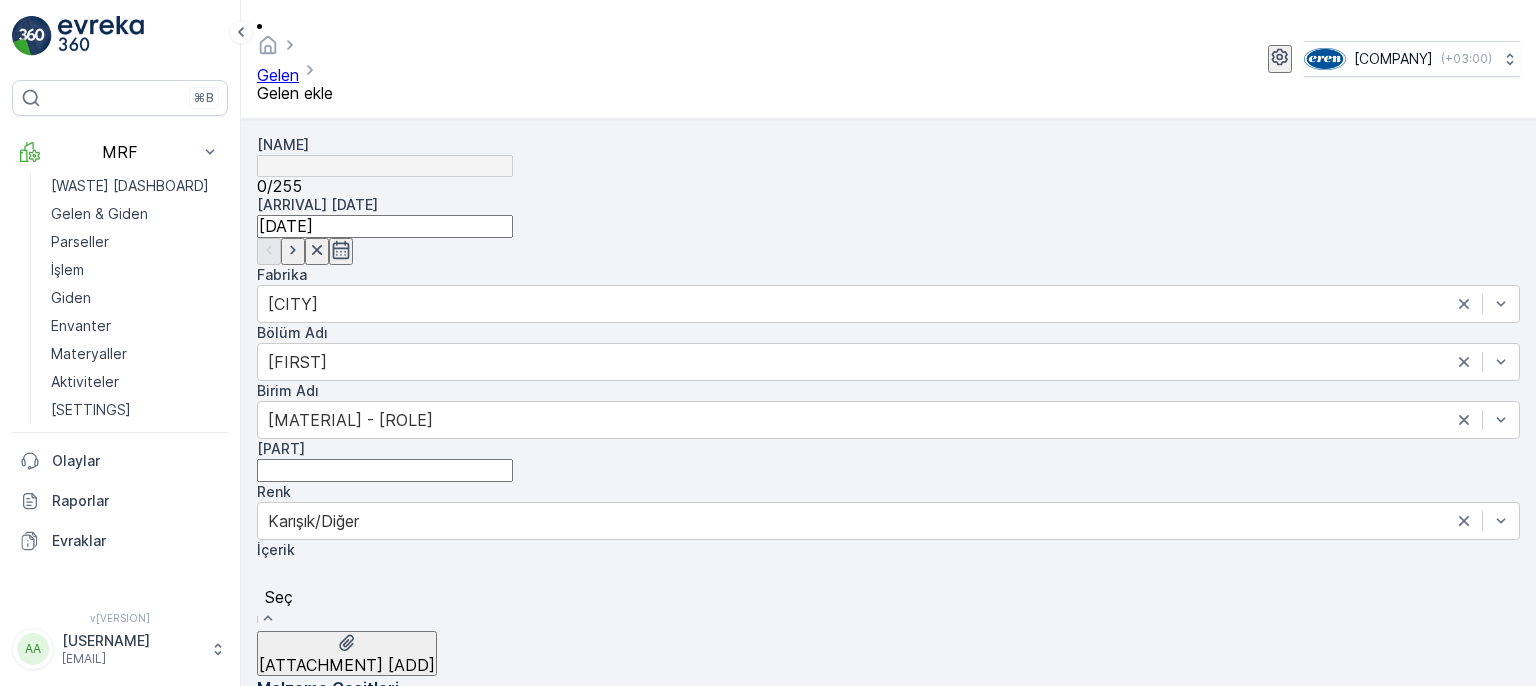 click at bounding box center (888, 575) 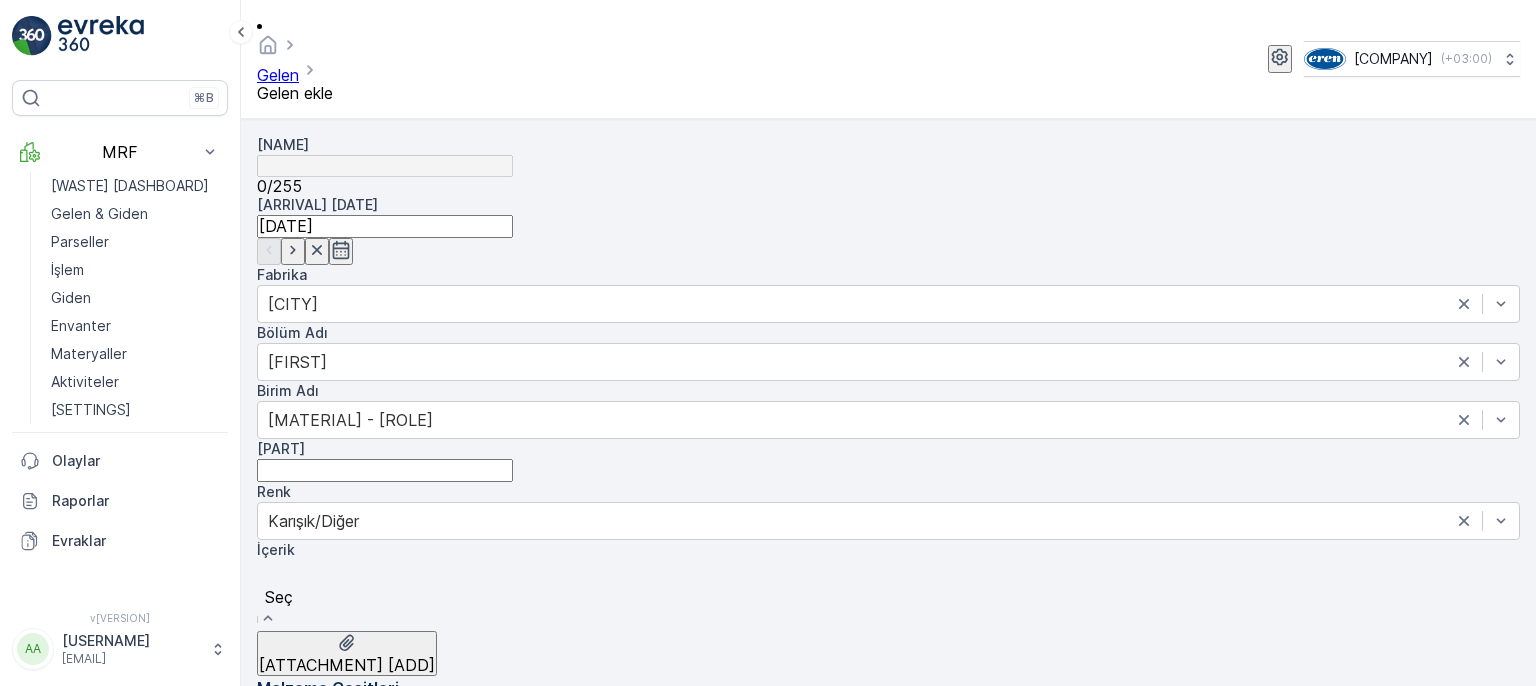 click on "Pamuk Karışım (%60'dan fazla pamuk içerikli)" at bounding box center (165, 713) 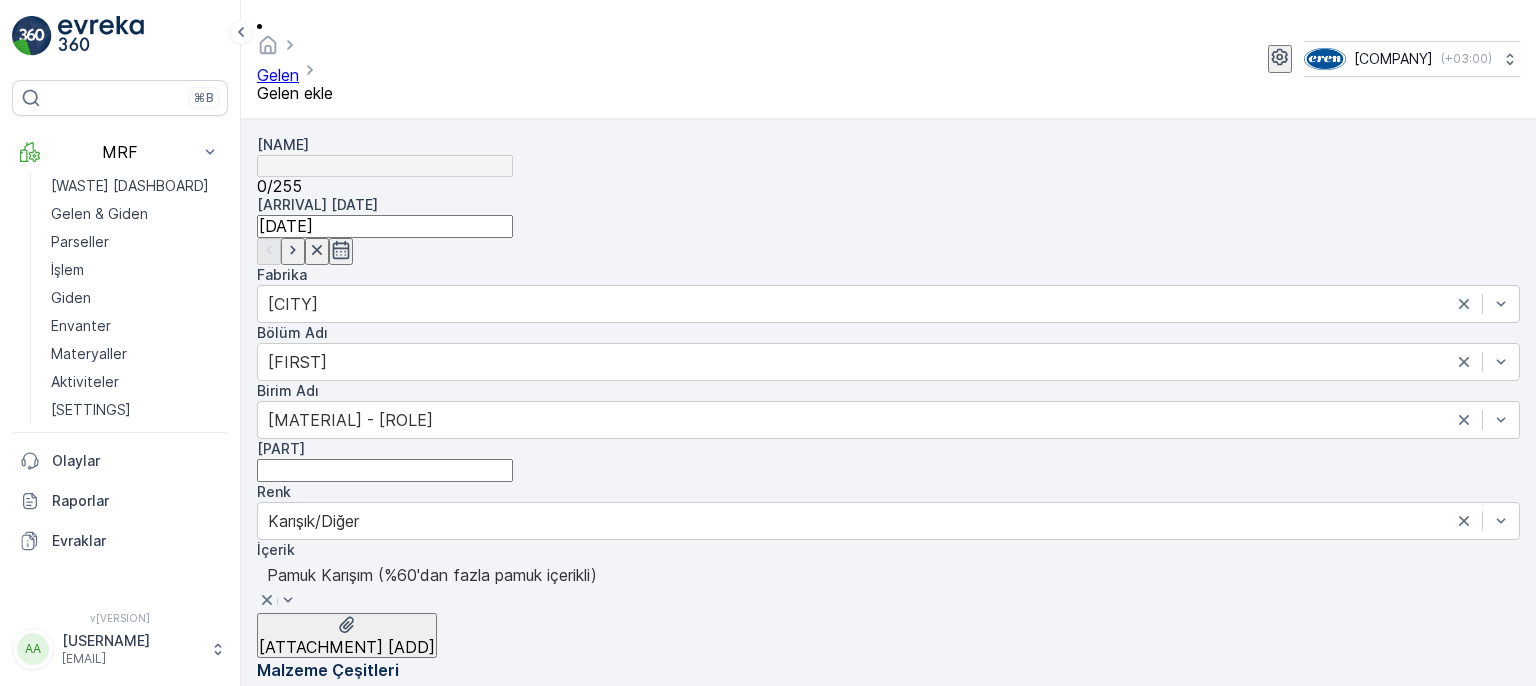 click on "[PART]" at bounding box center [385, 470] 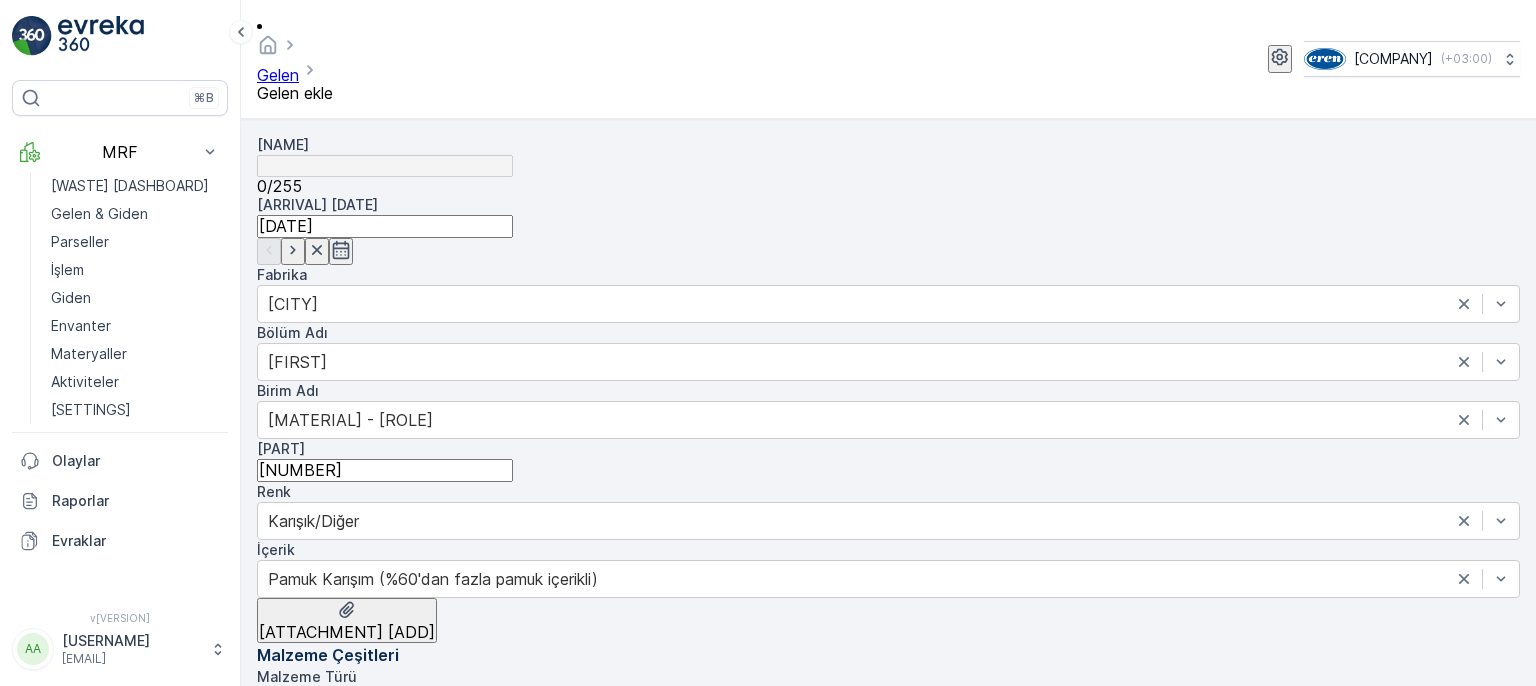 type on "[NUMBER]" 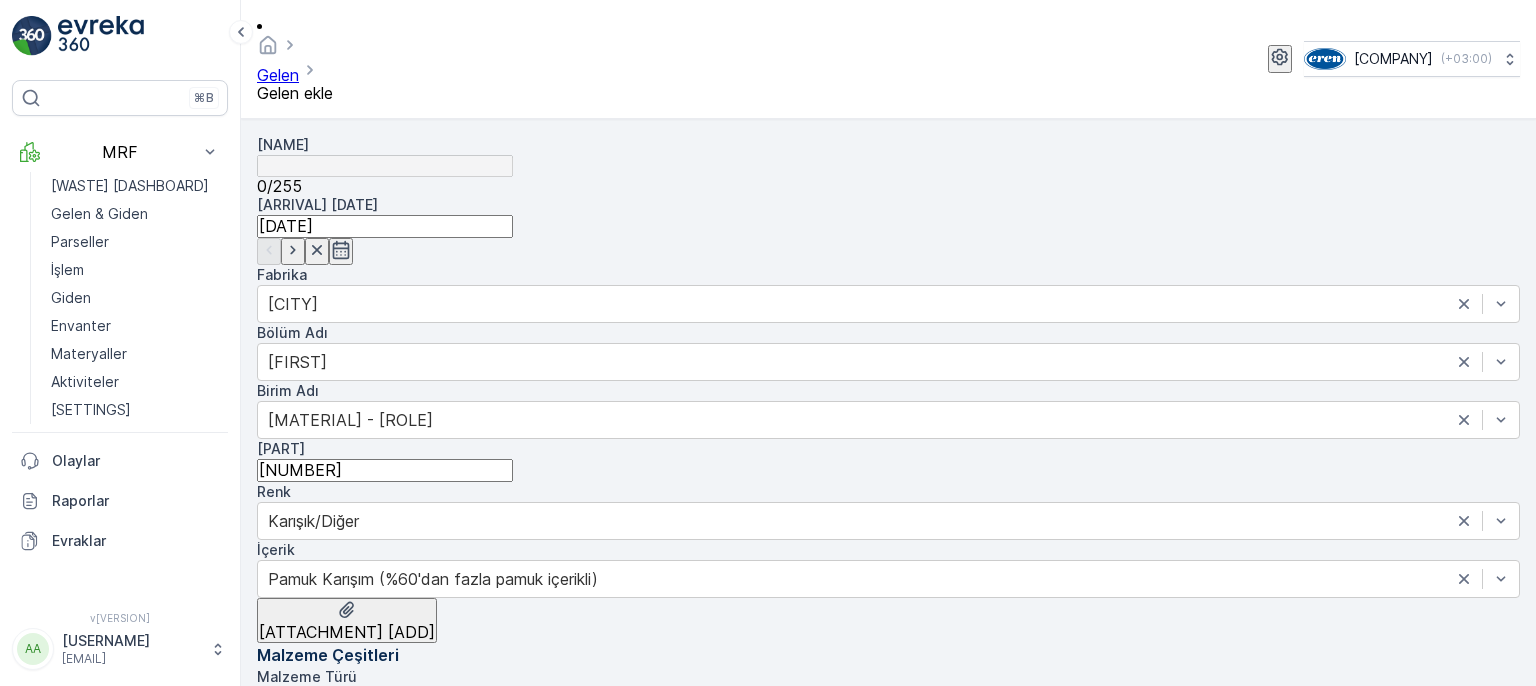 scroll, scrollTop: 300, scrollLeft: 0, axis: vertical 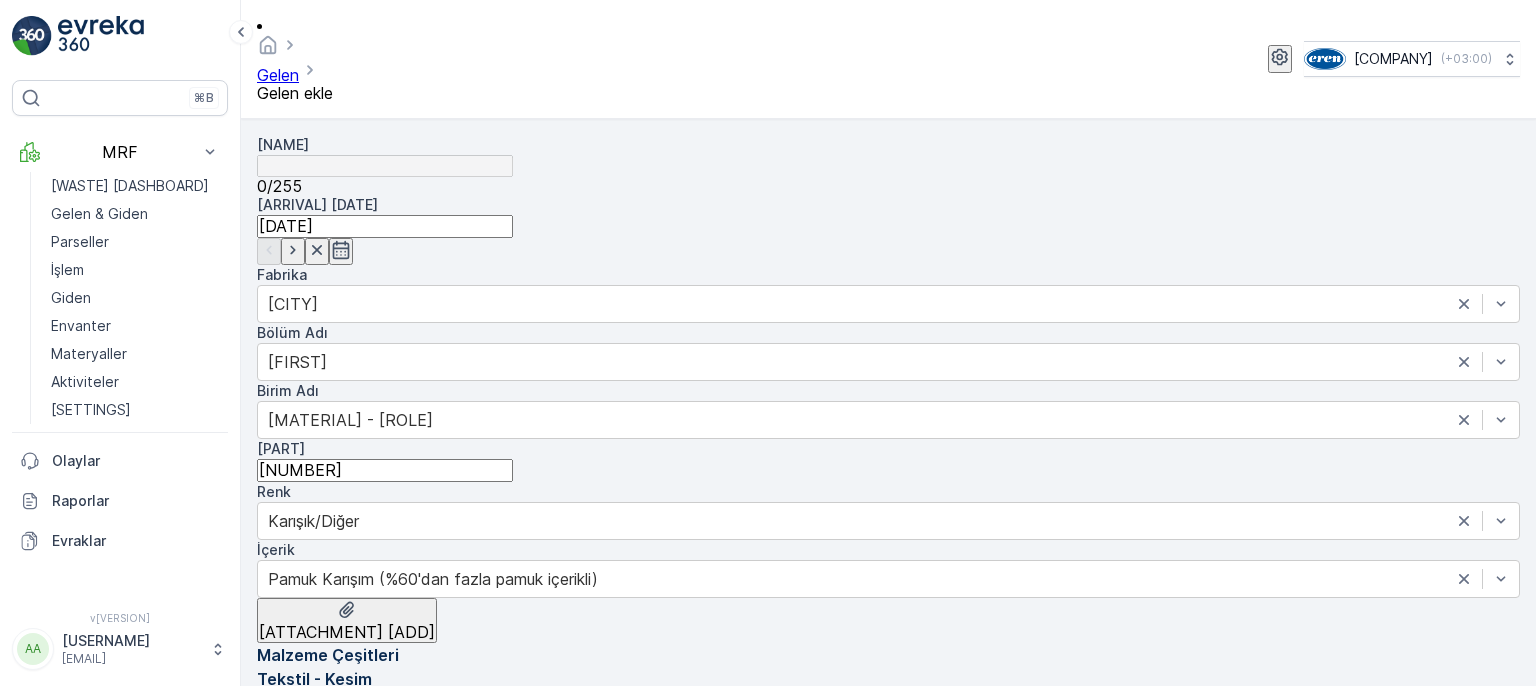 click on "Gönder" at bounding box center [342, 909] 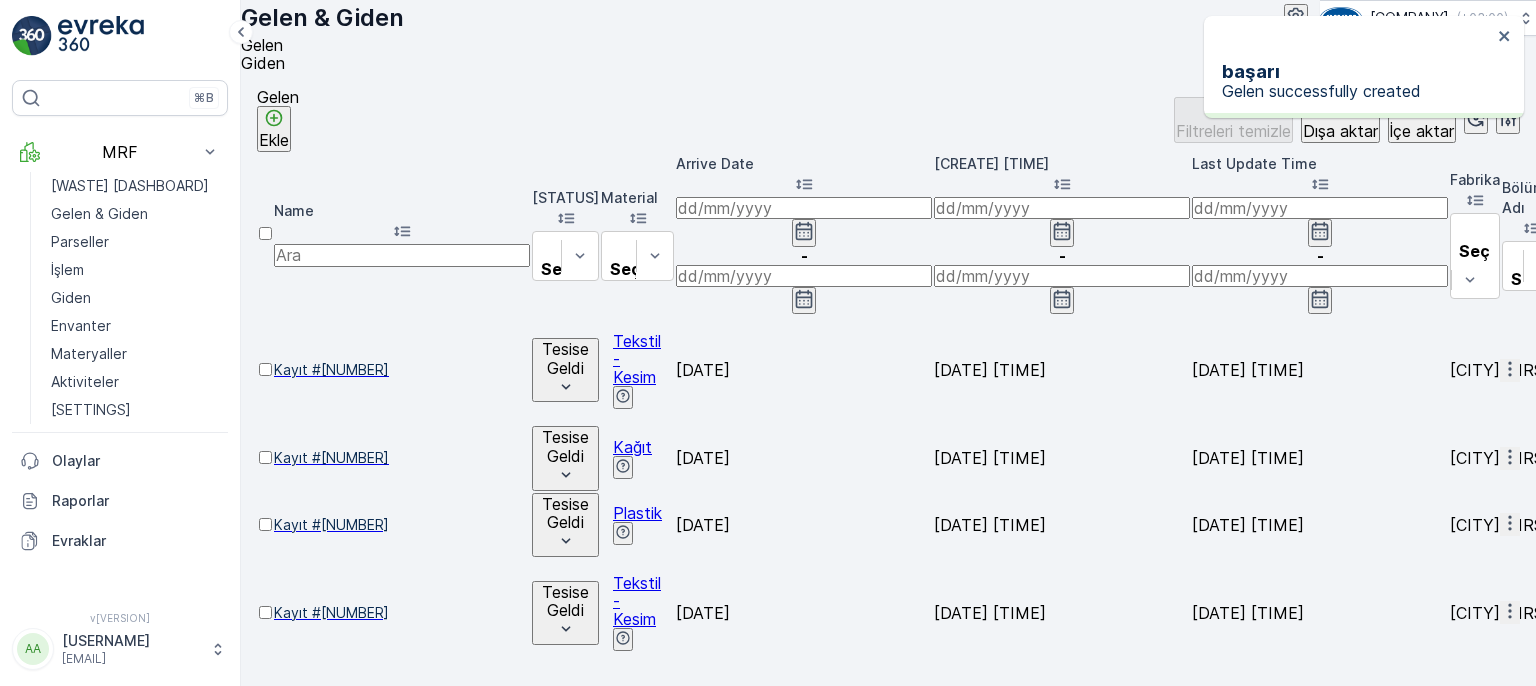 click 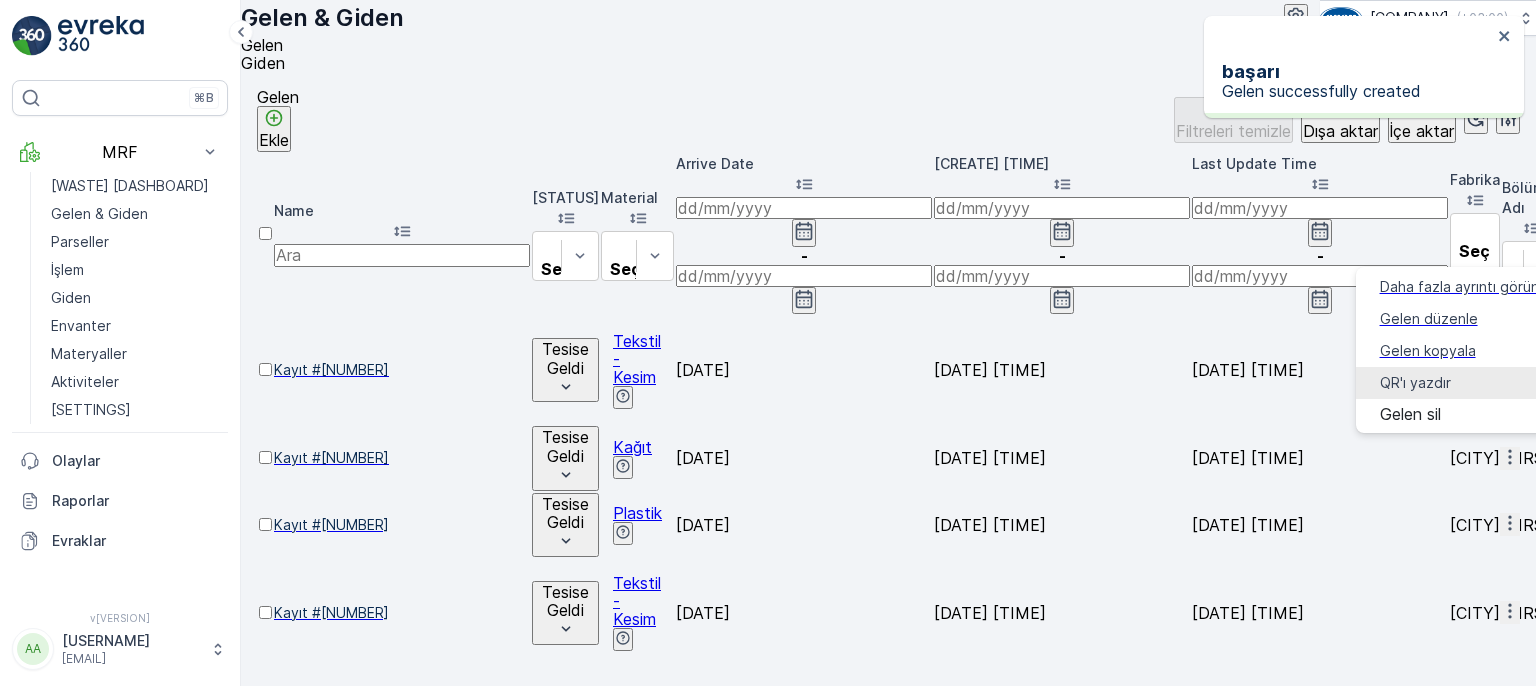 click on "QR'ı yazdır" at bounding box center (1415, 383) 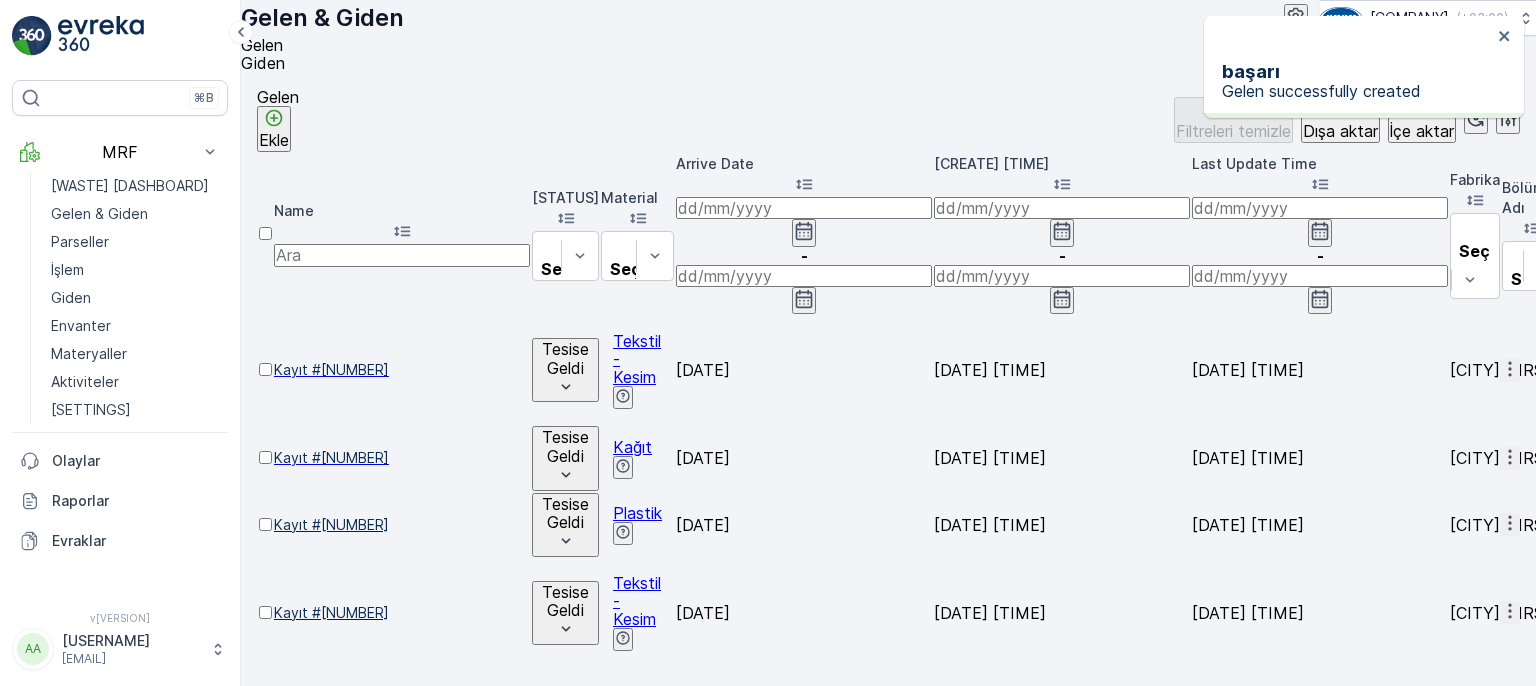 click on "QR'ı yazdır" at bounding box center (1561, 1813) 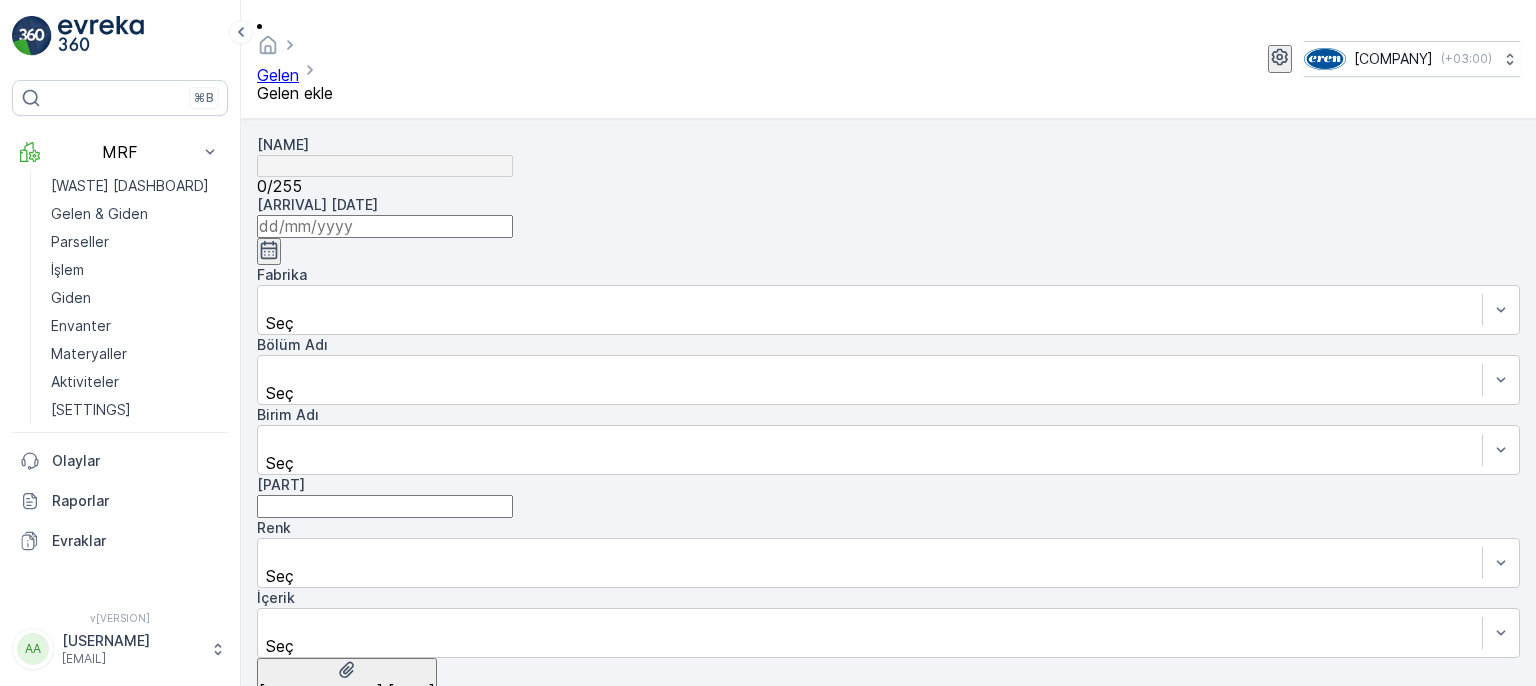 click at bounding box center [385, 226] 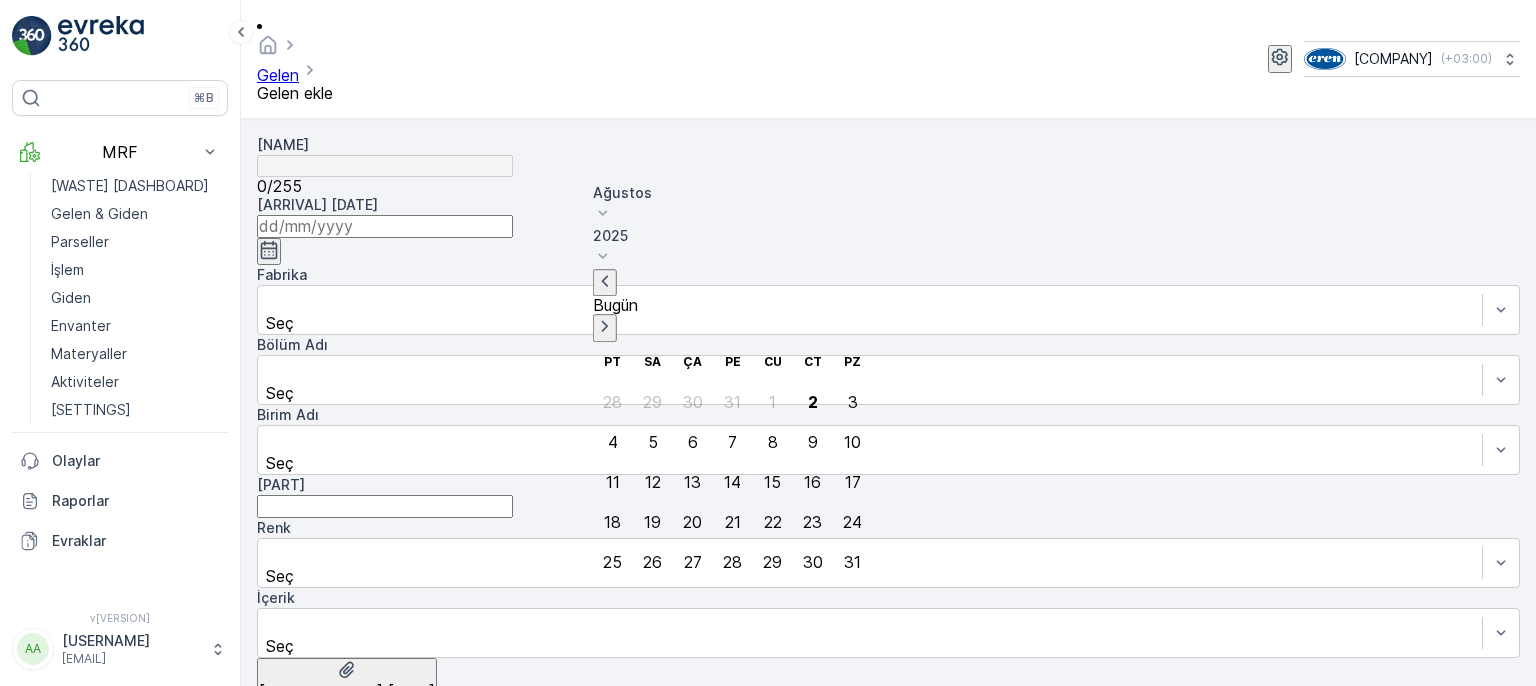 click on "2" at bounding box center [813, 402] 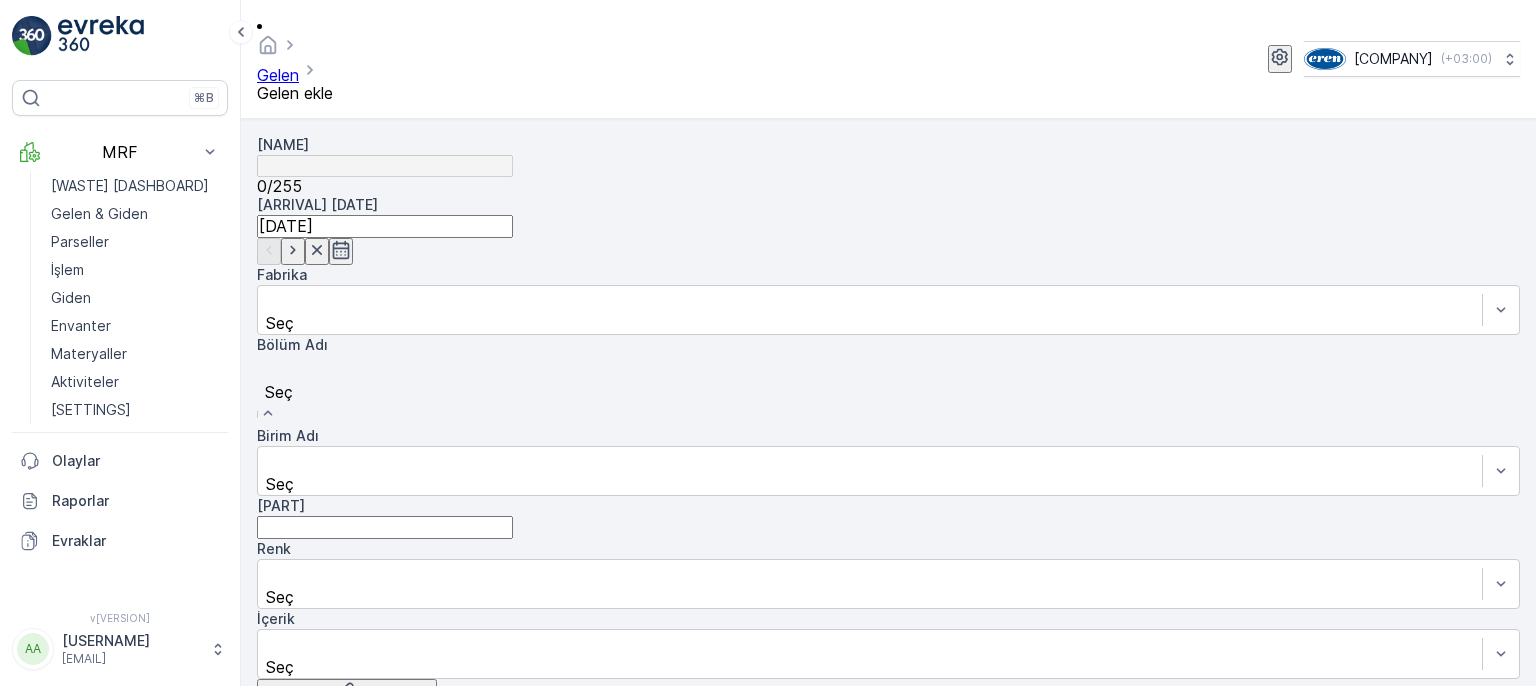 click on "[FIRST]" at bounding box center [768, 695] 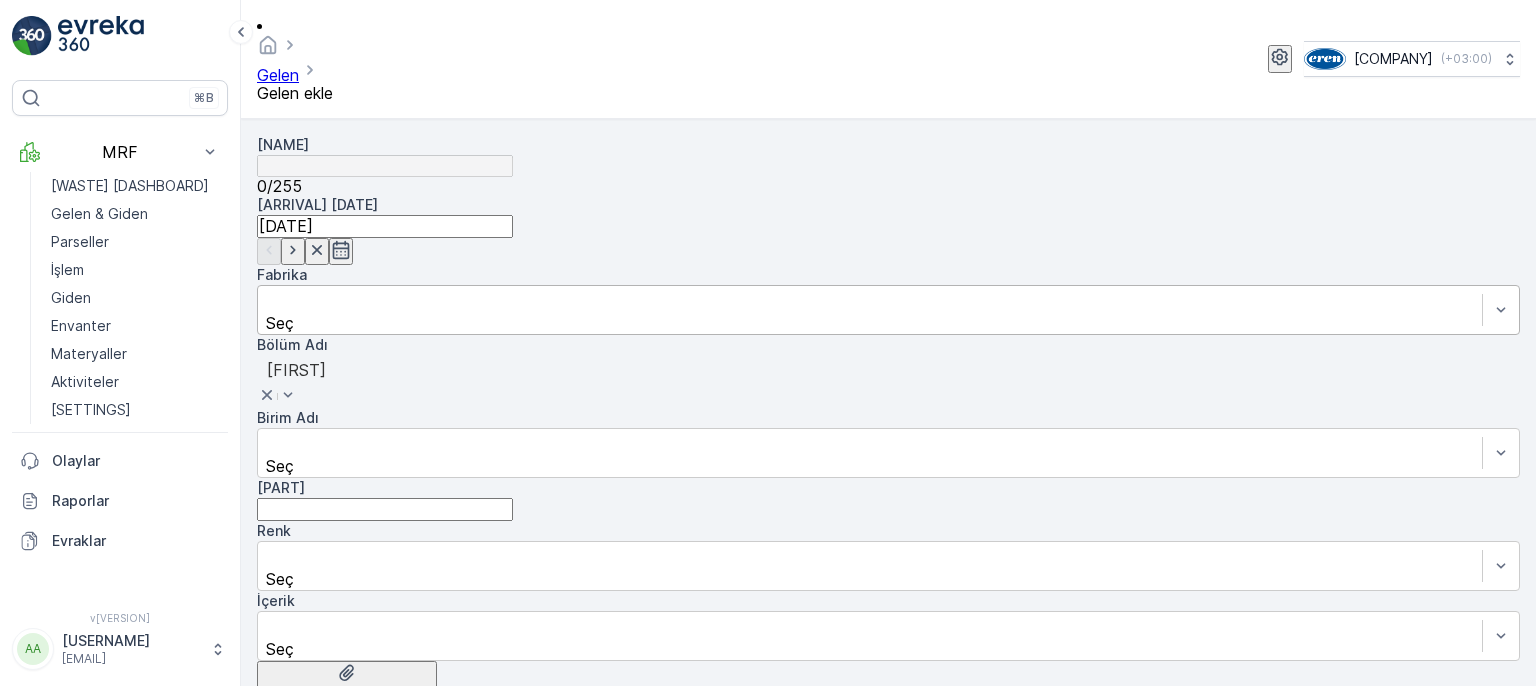click at bounding box center [870, 301] 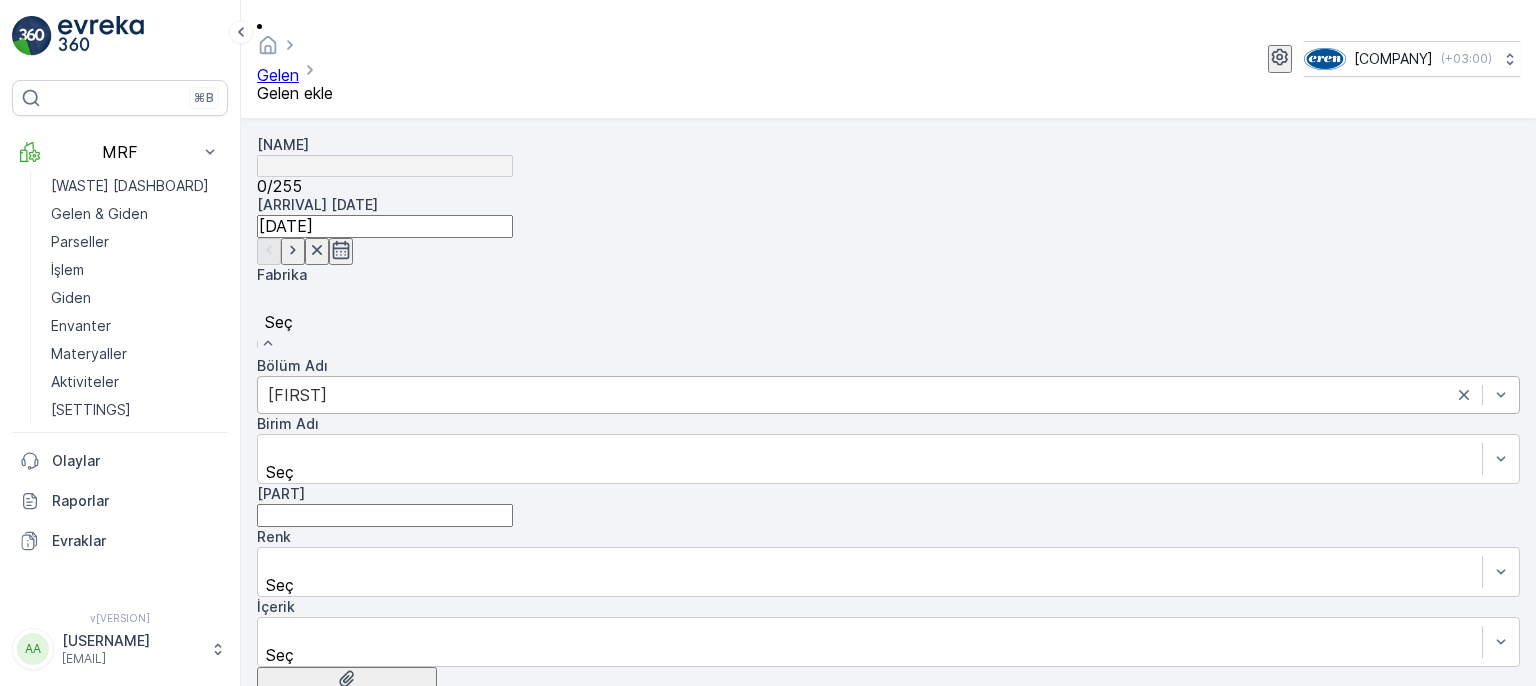 click on "[CITY]" at bounding box center (768, 695) 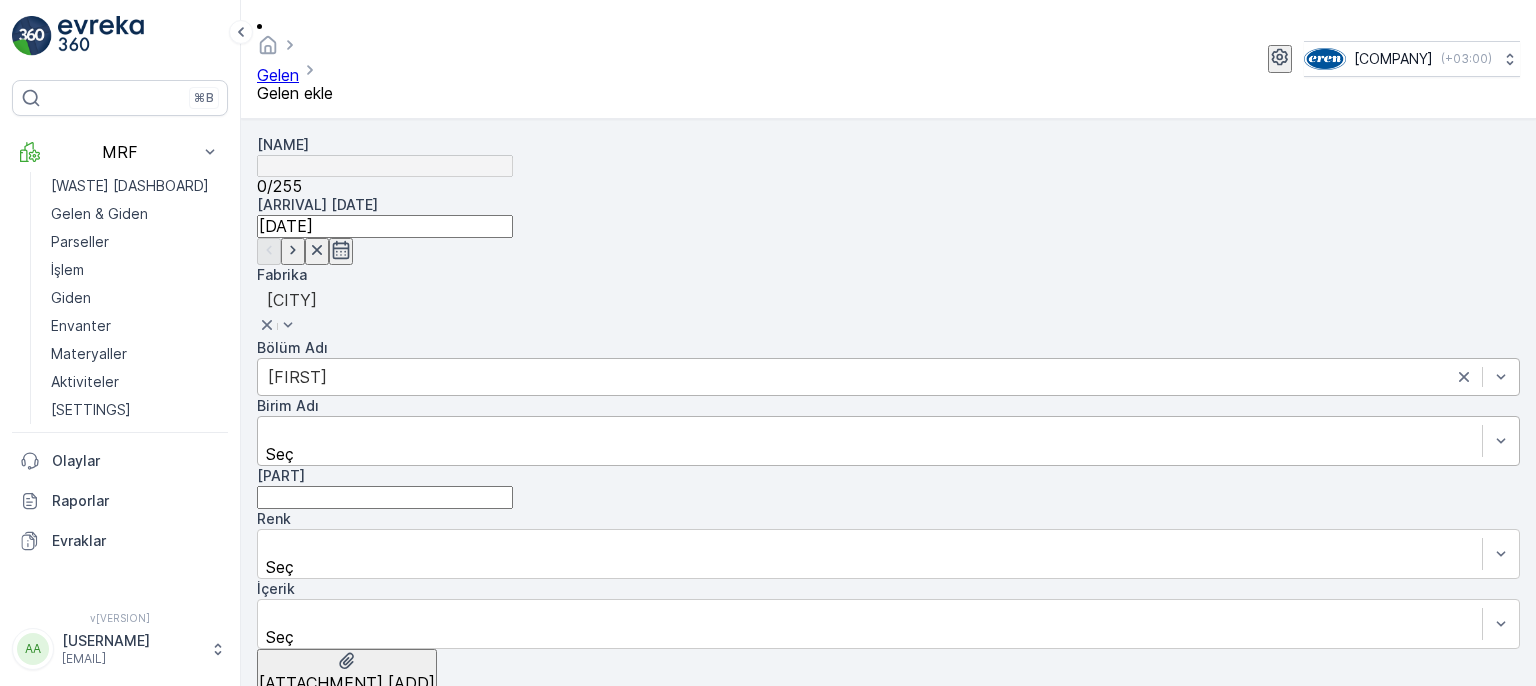 click at bounding box center (870, 432) 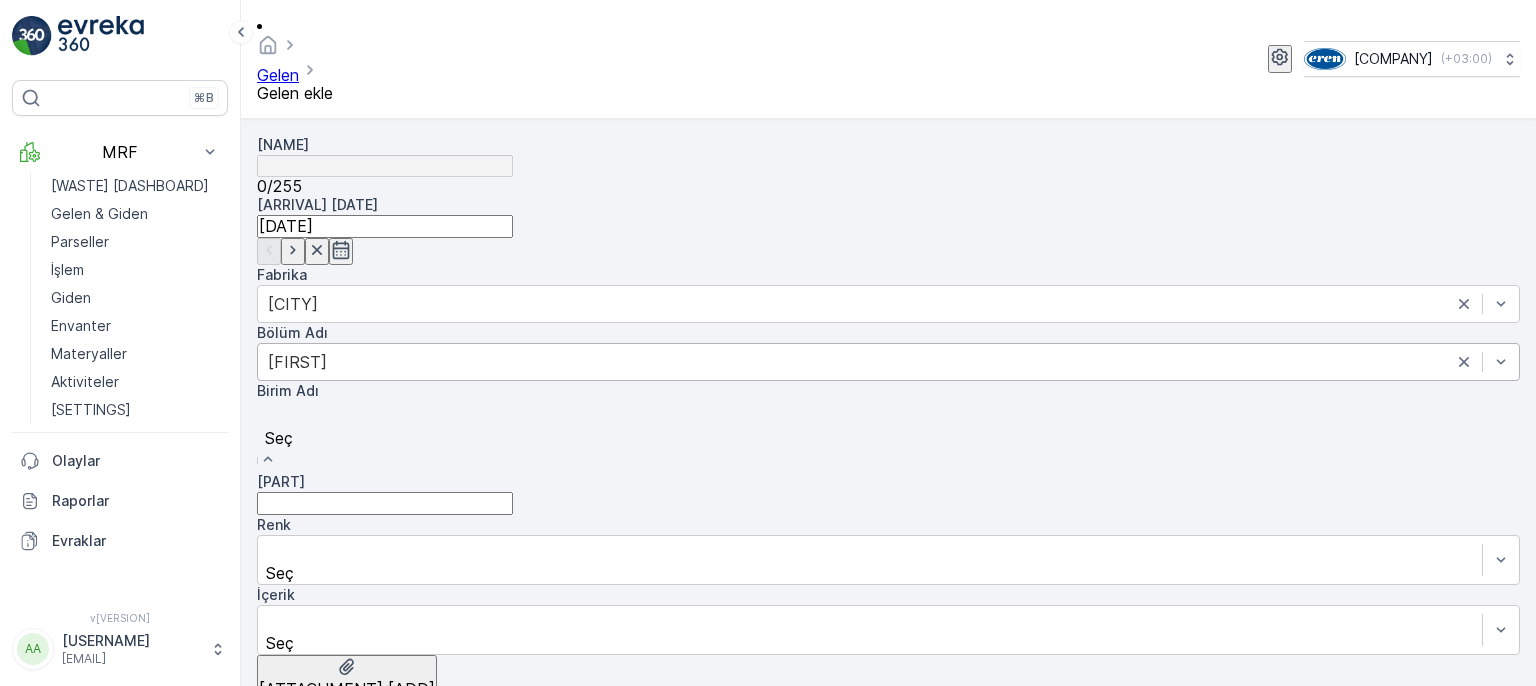 click on "[MATERIAL] - [ROLE]" at bounding box center (82, 695) 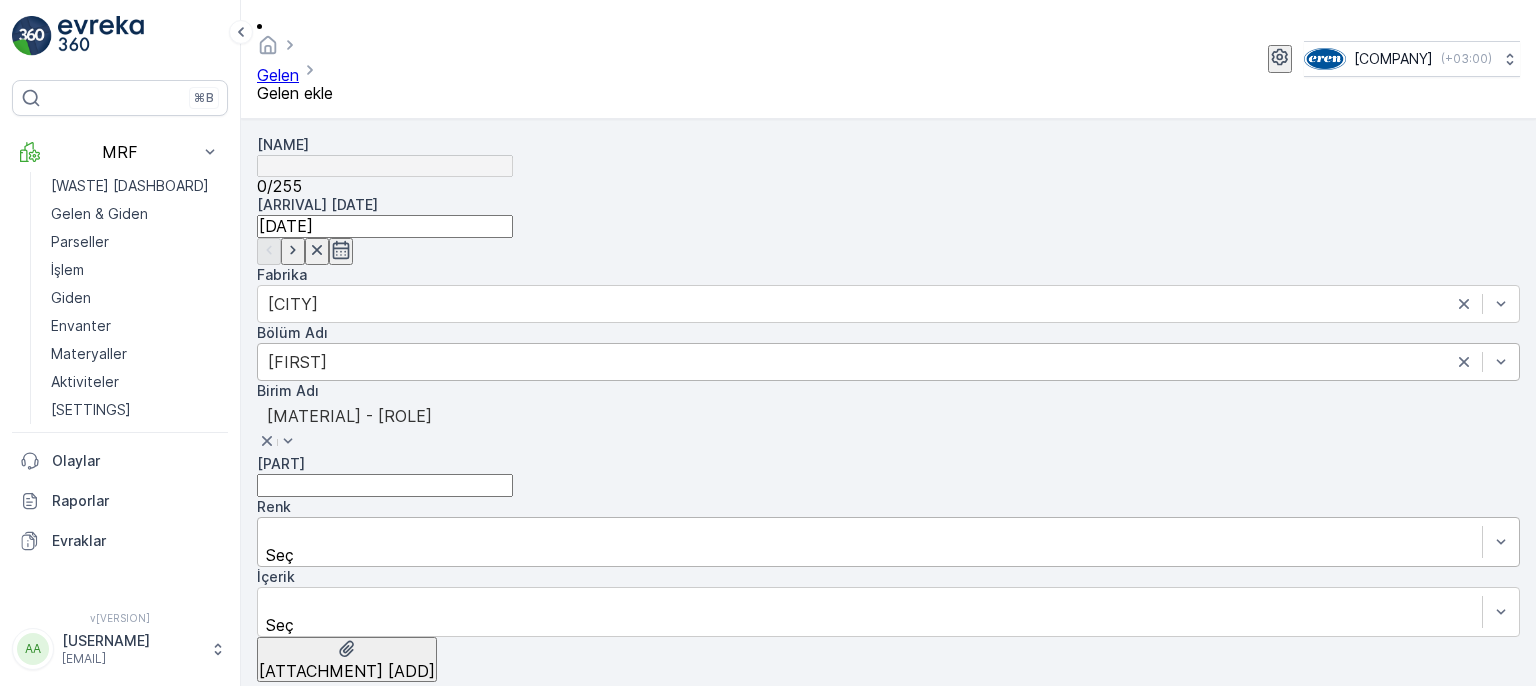 click at bounding box center (870, 533) 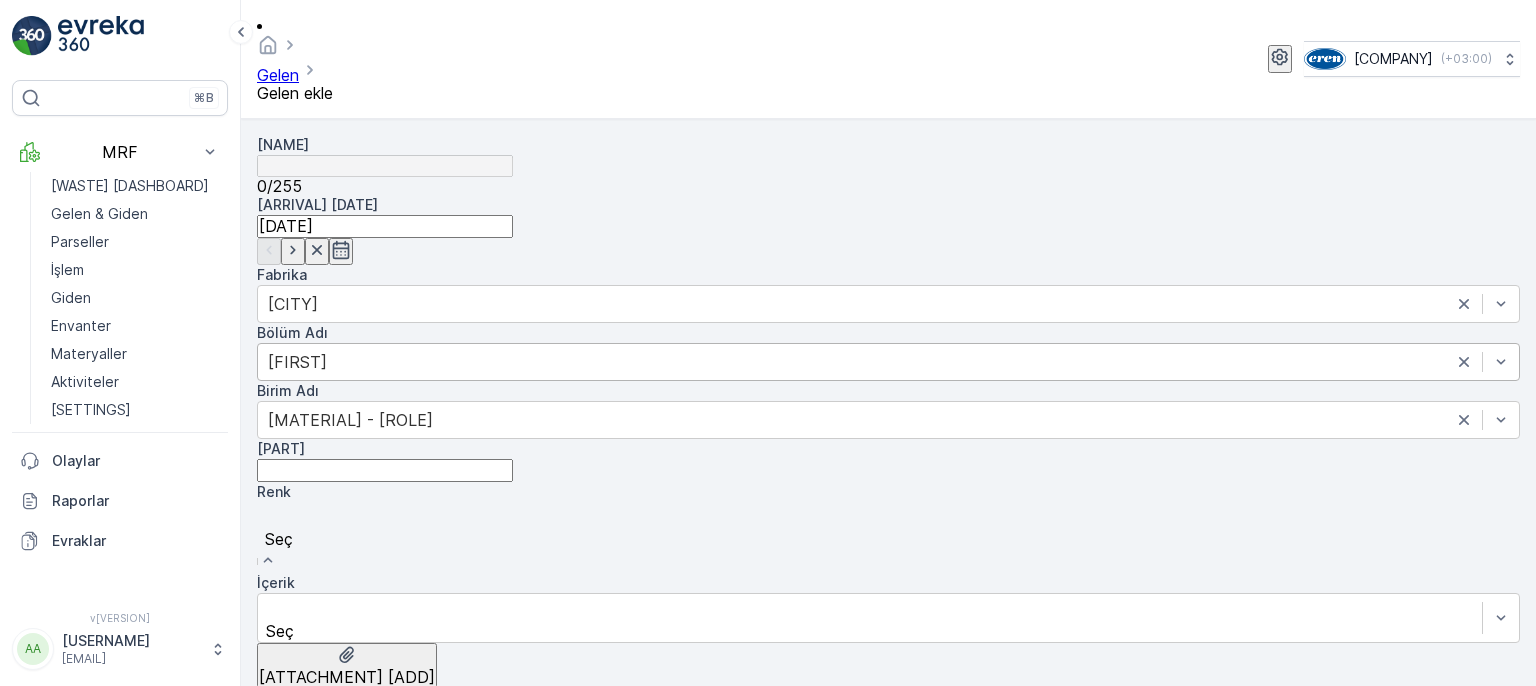 click on "Karışık/Diğer" at bounding box center (45, 749) 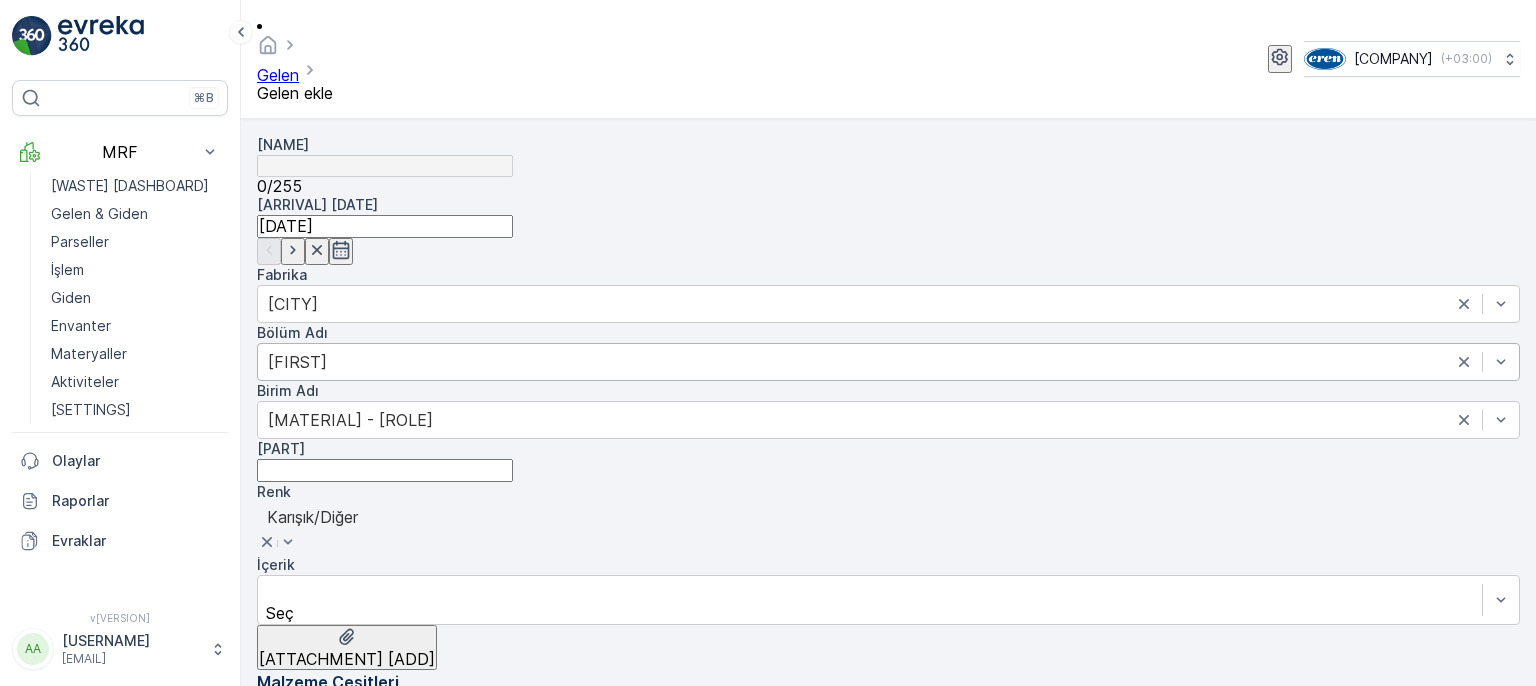 click on "[PART]" at bounding box center (385, 470) 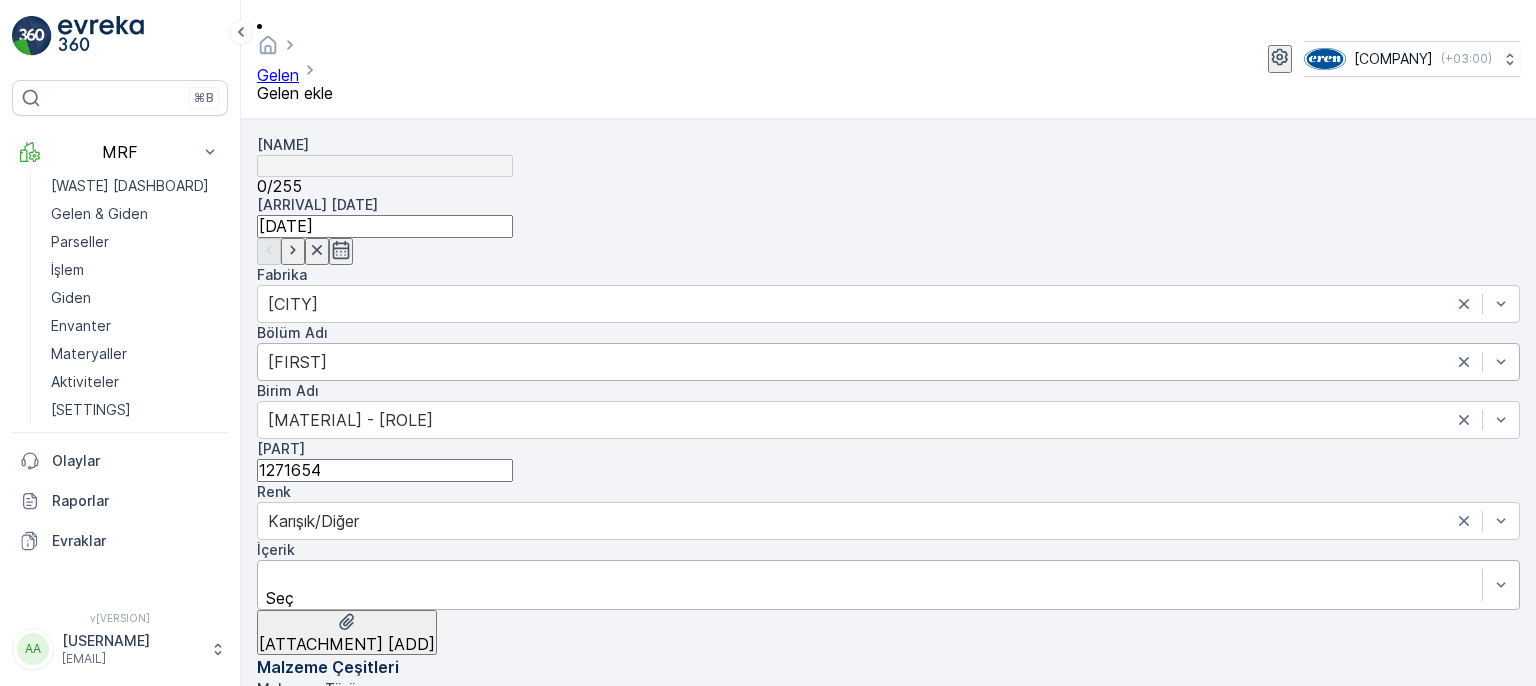 type on "1271654" 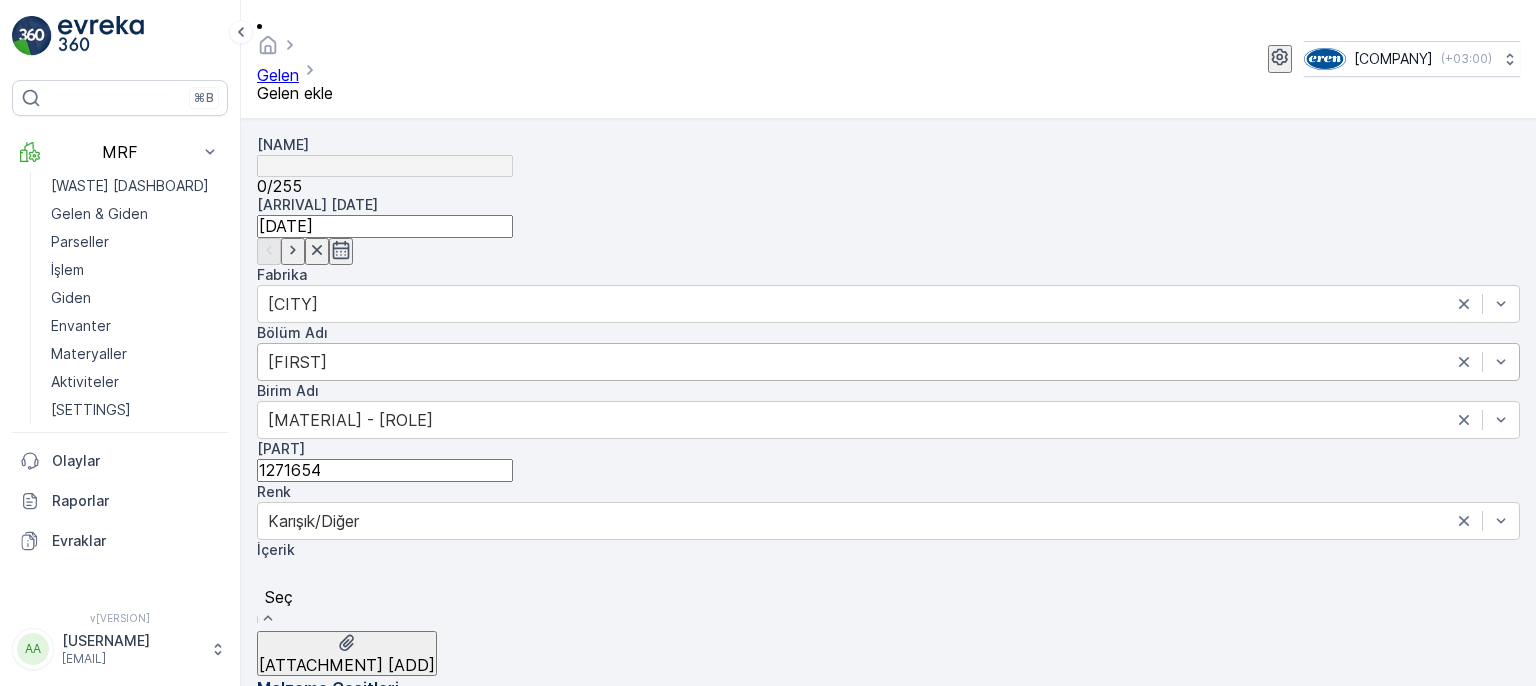 click at bounding box center [888, 575] 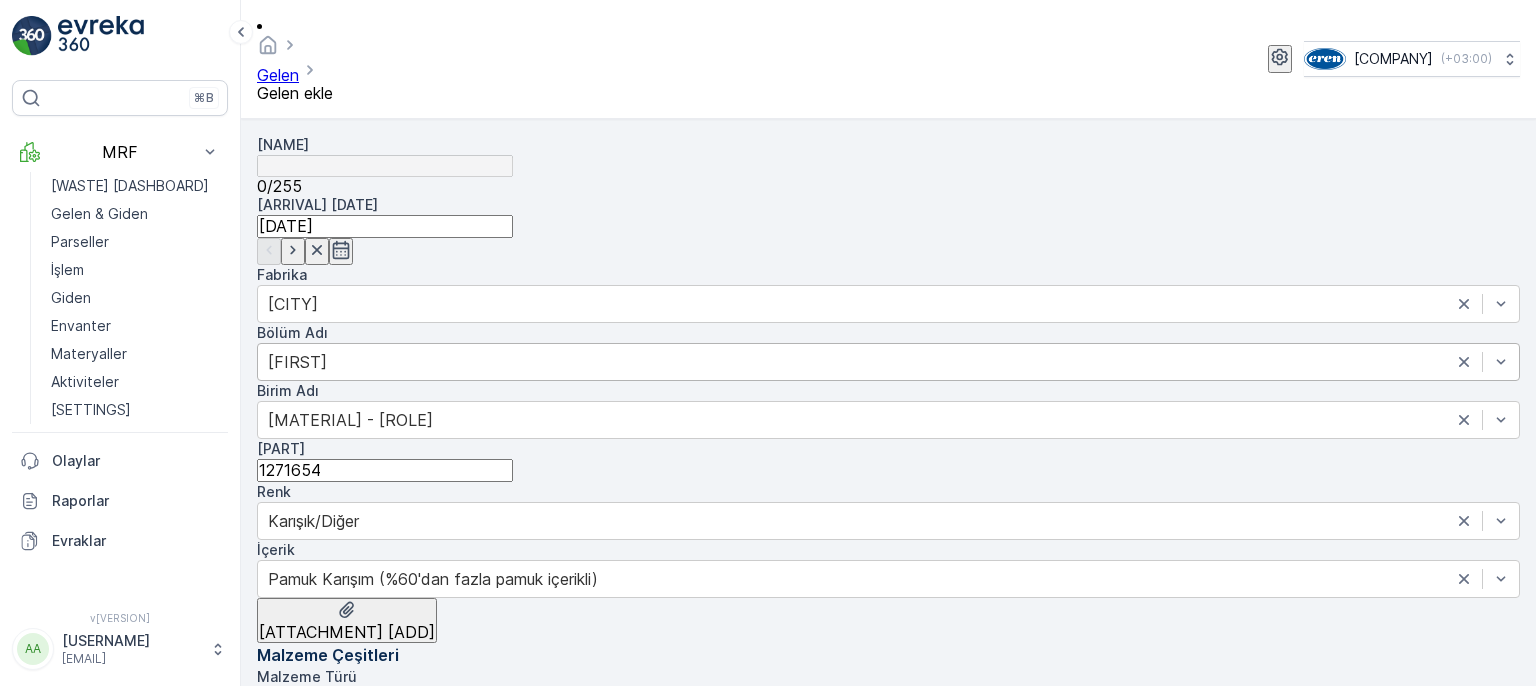click at bounding box center [888, 720] 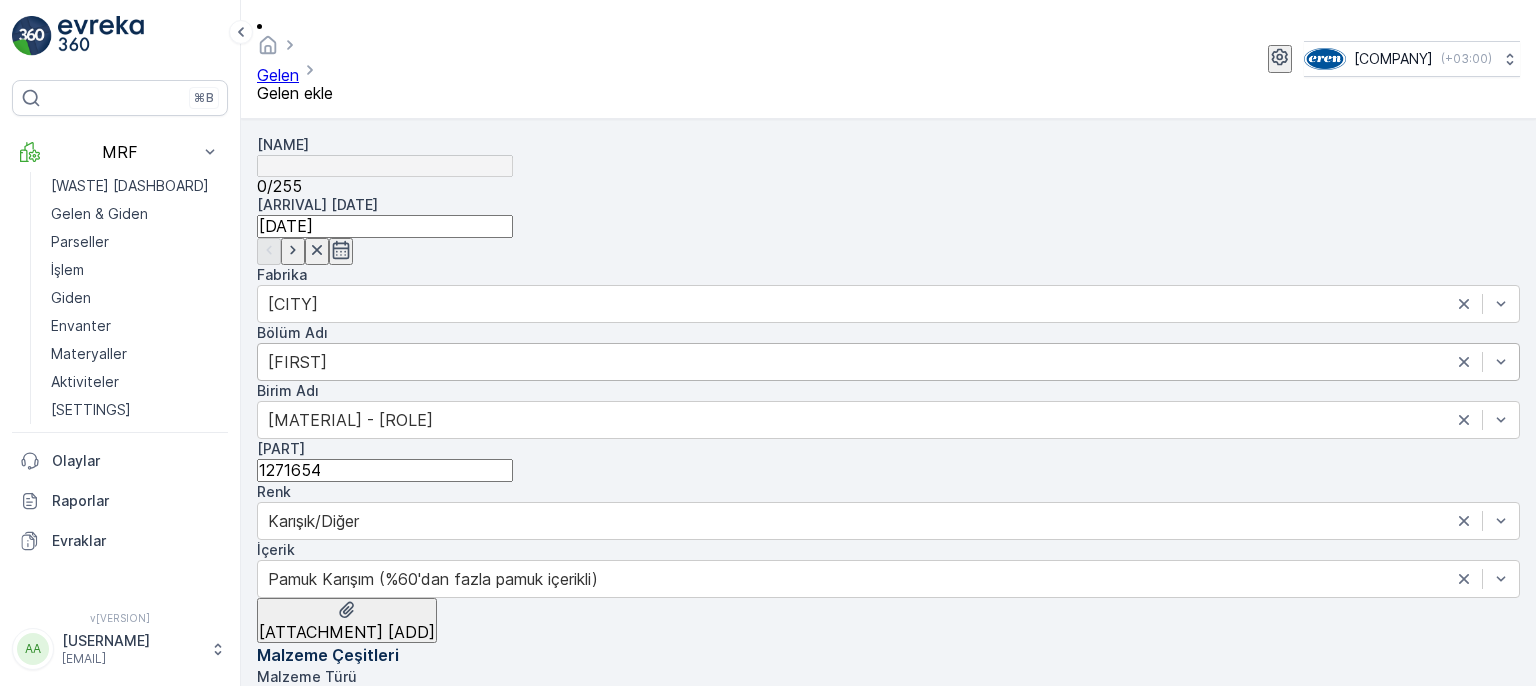 click on "Tekstil - Kesim" at bounding box center (888, 1037) 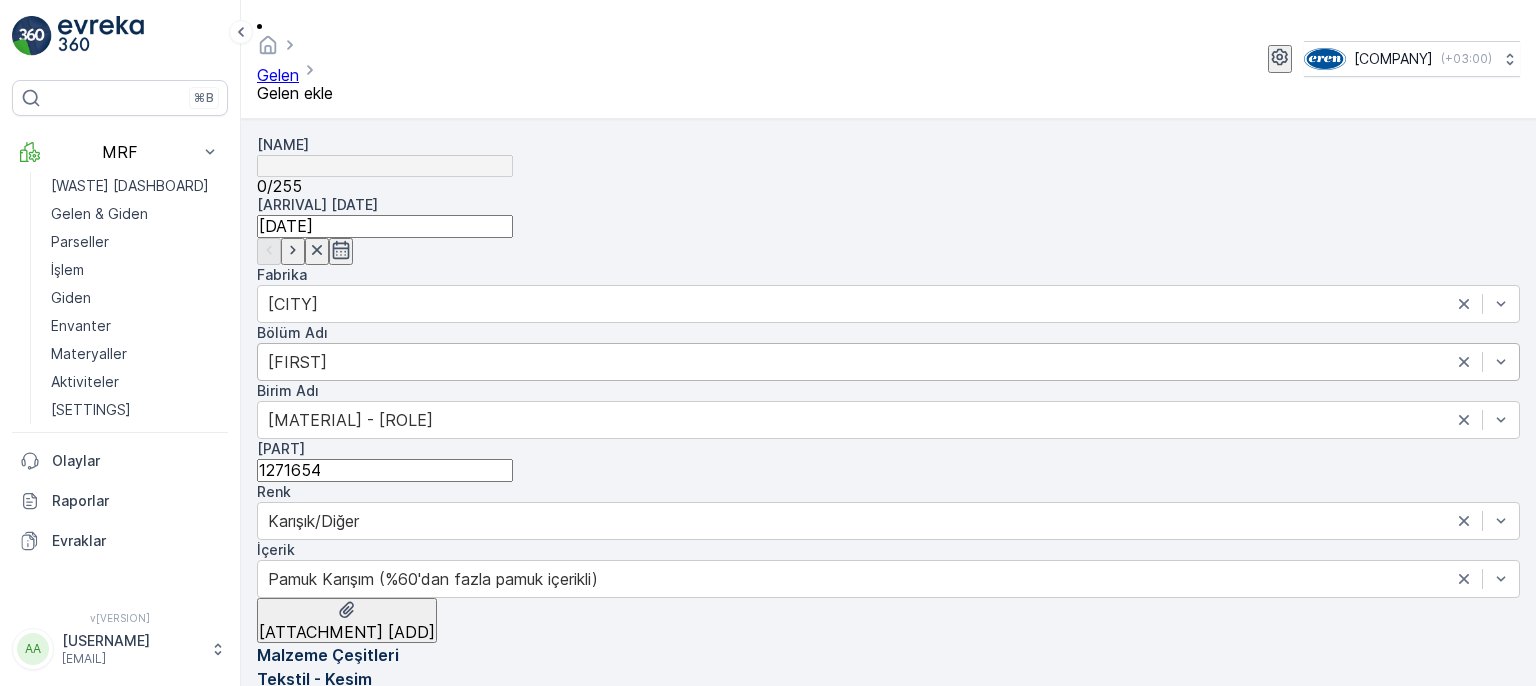 scroll, scrollTop: 0, scrollLeft: 0, axis: both 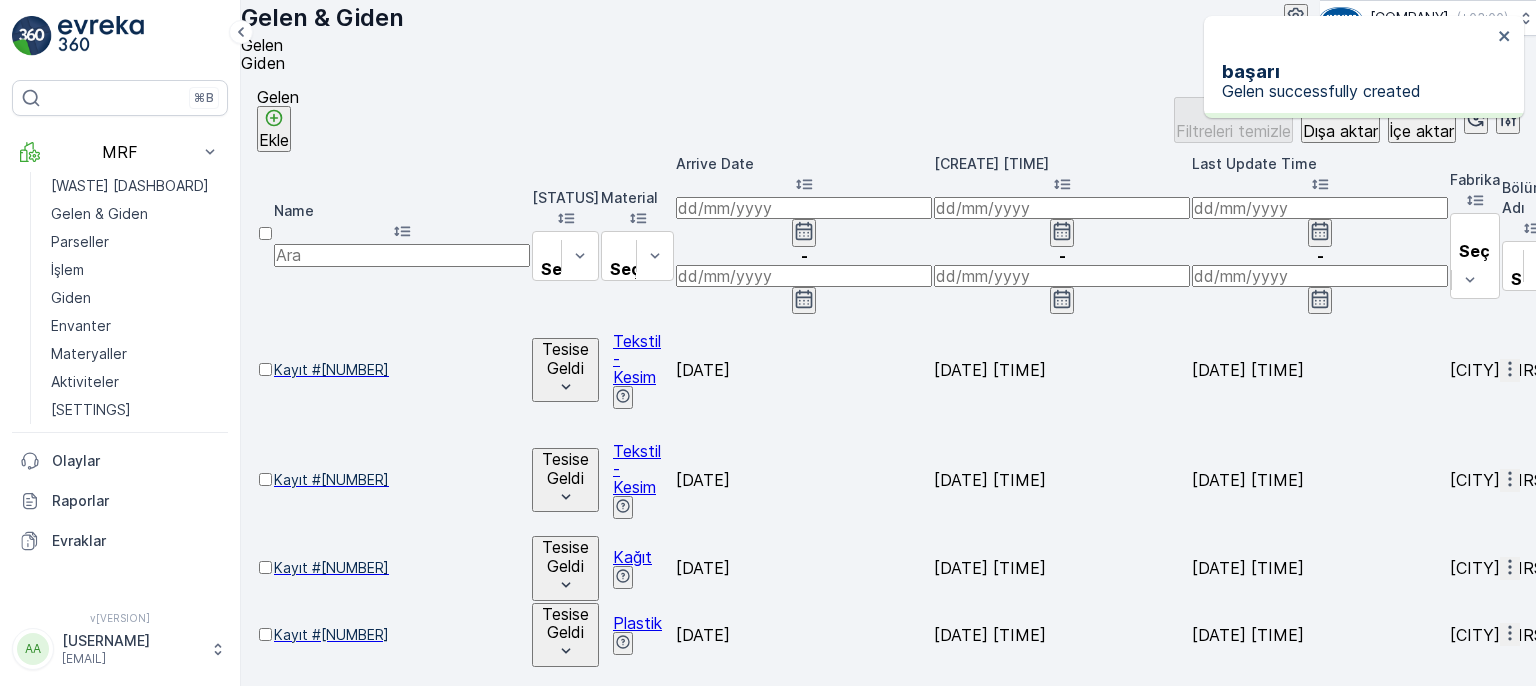 click 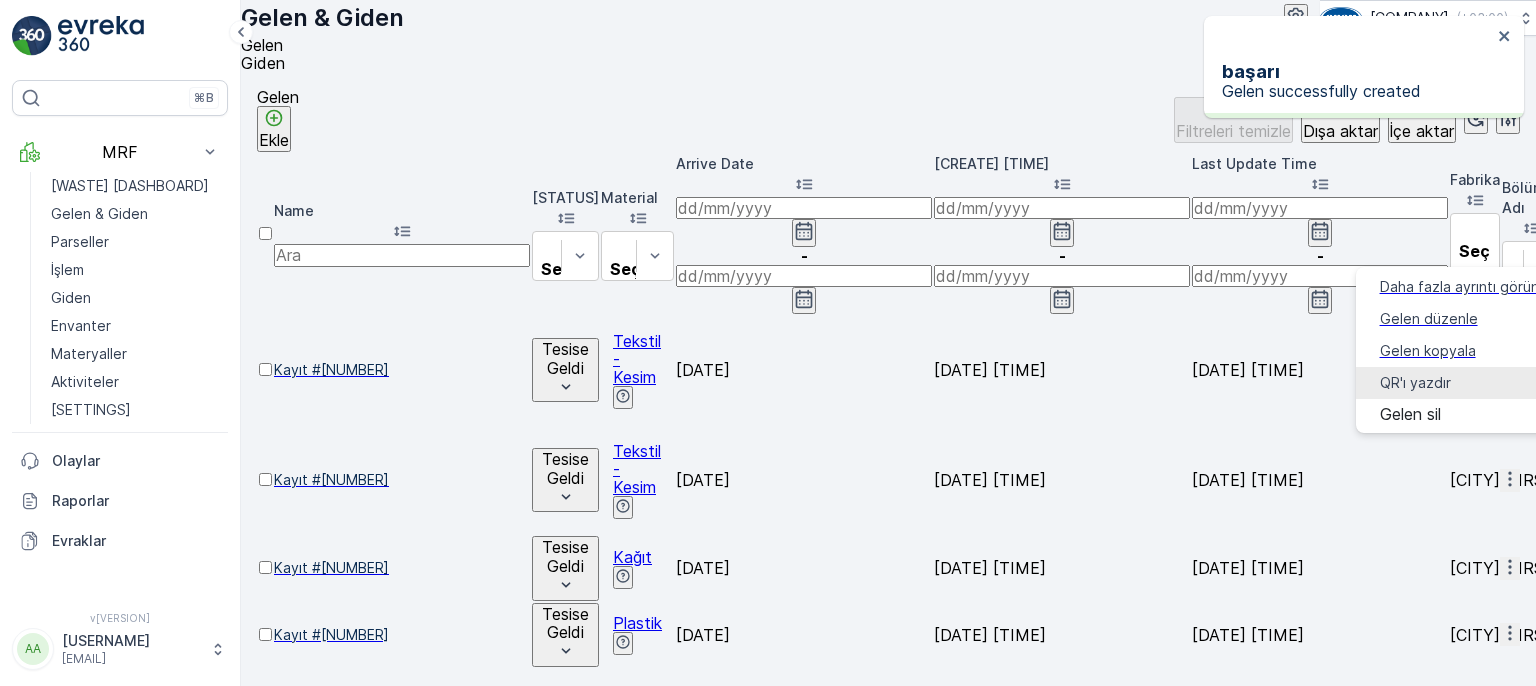 click on "QR'ı yazdır" at bounding box center [1415, 383] 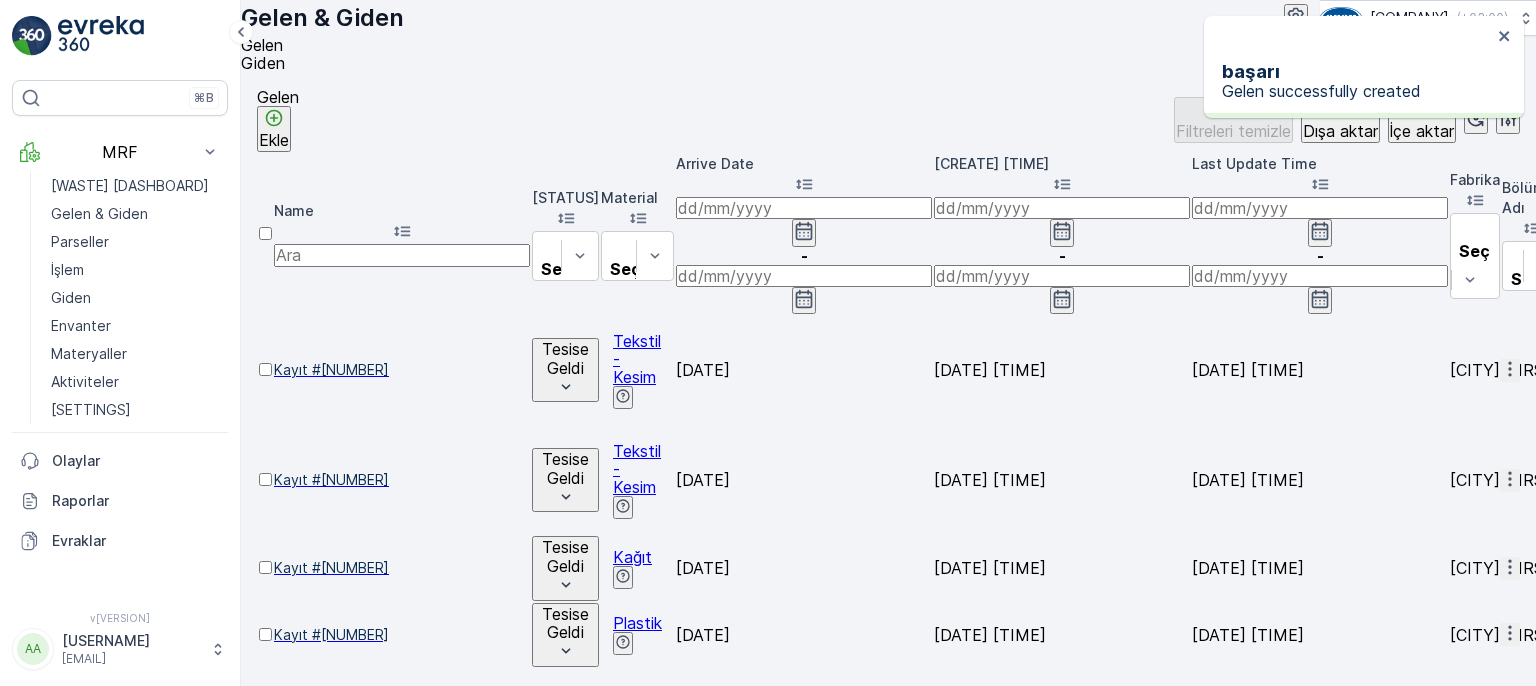 click on "QR'ı yazdır" at bounding box center [1561, 1845] 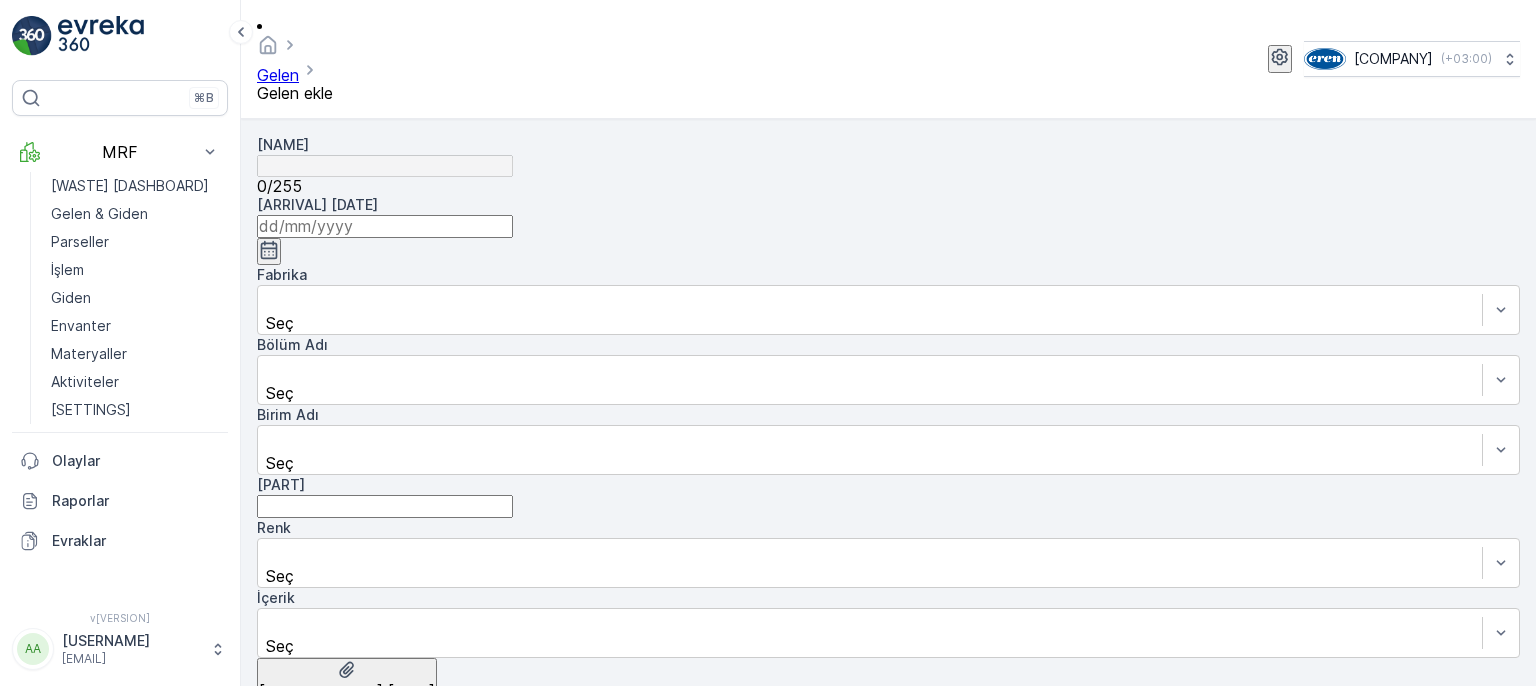 click at bounding box center [385, 226] 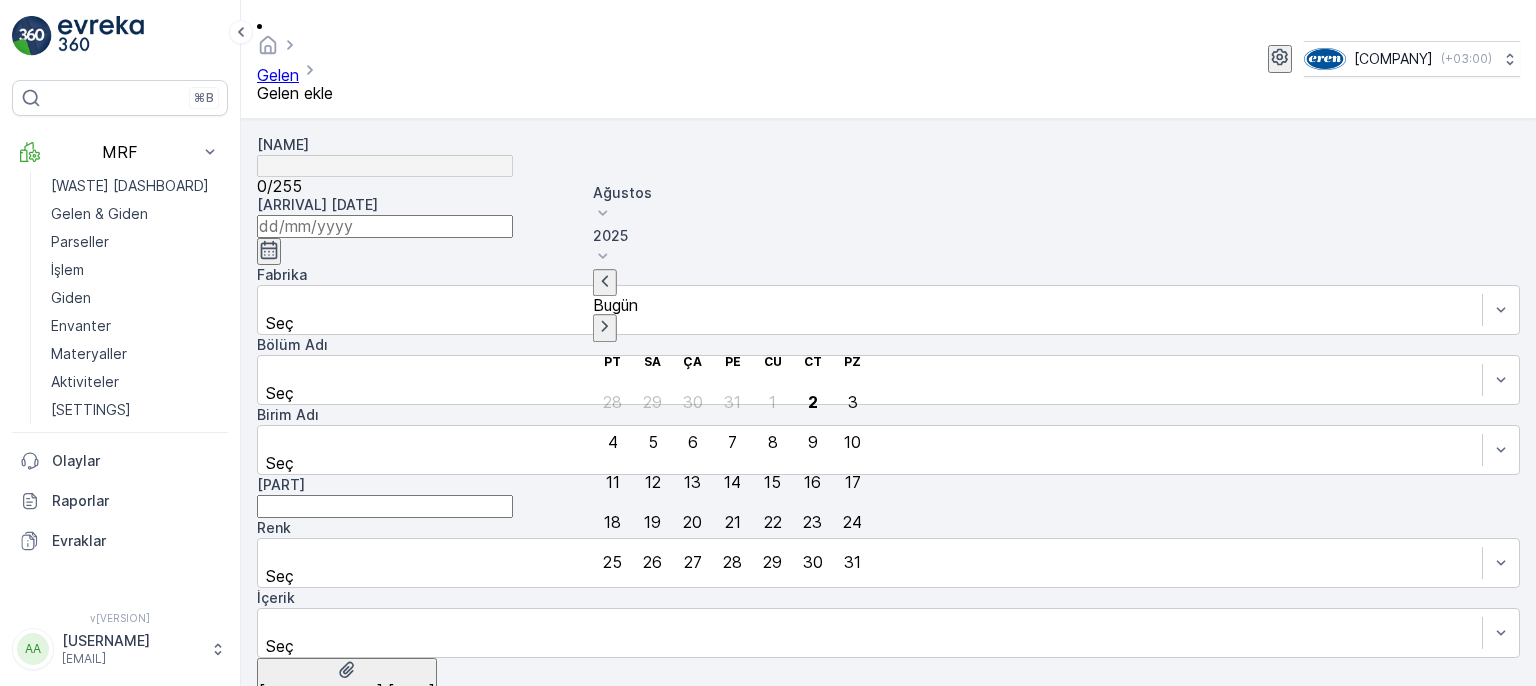 click on "2" at bounding box center [813, 402] 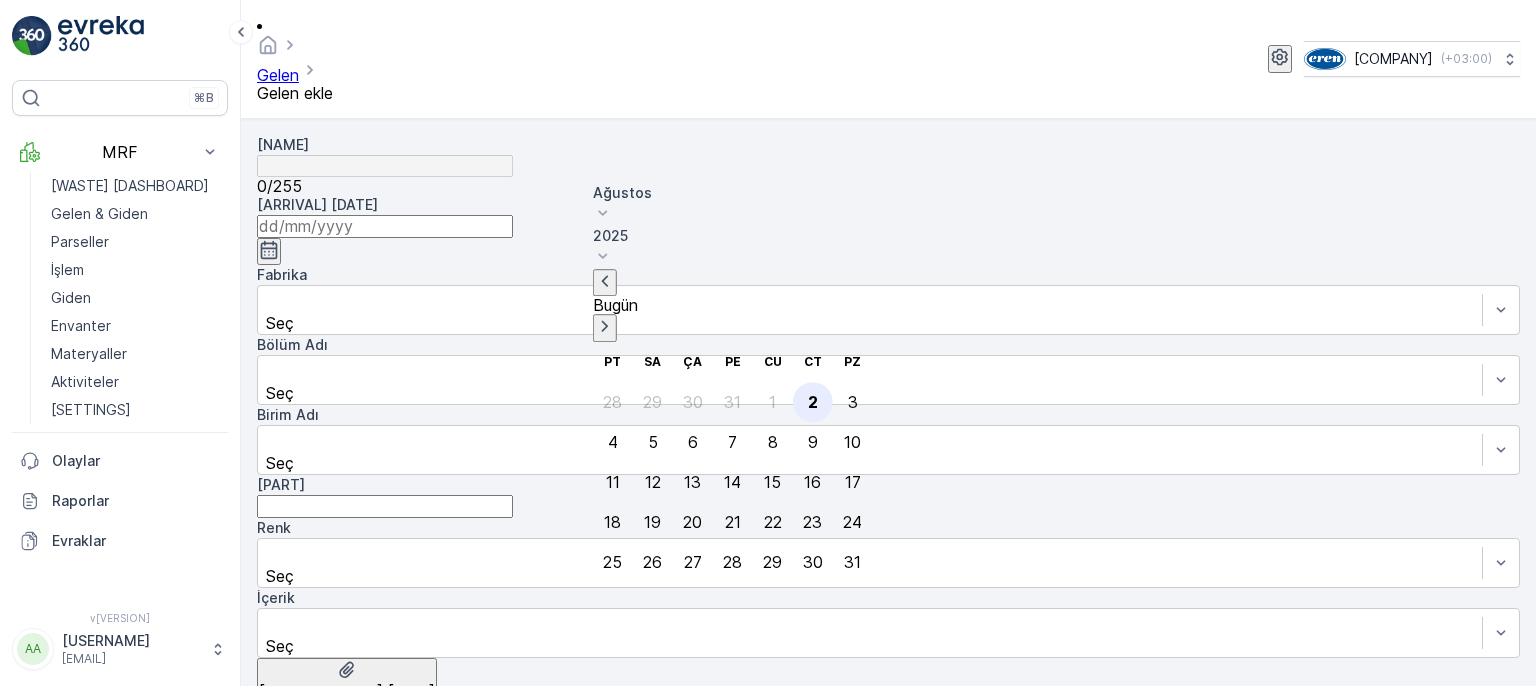 click on "2" at bounding box center (813, 402) 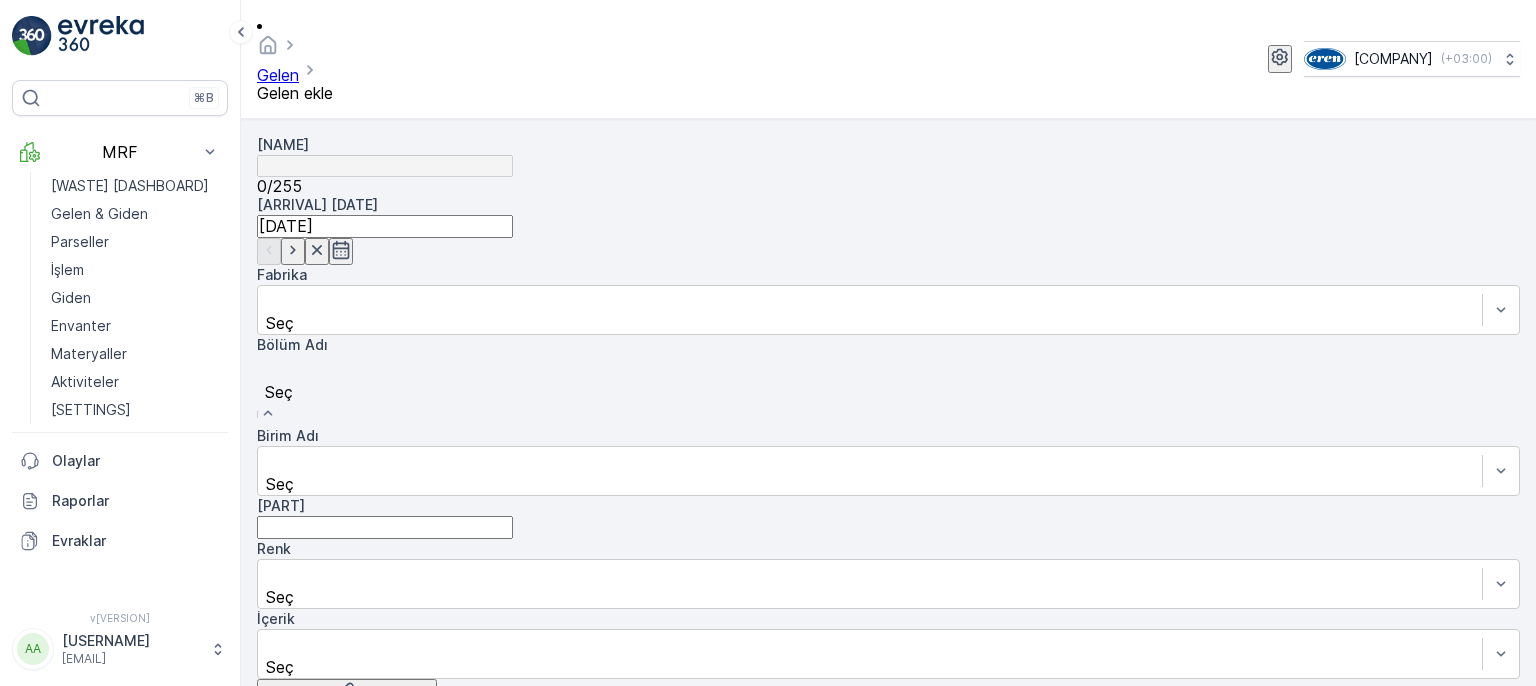 click at bounding box center [888, 370] 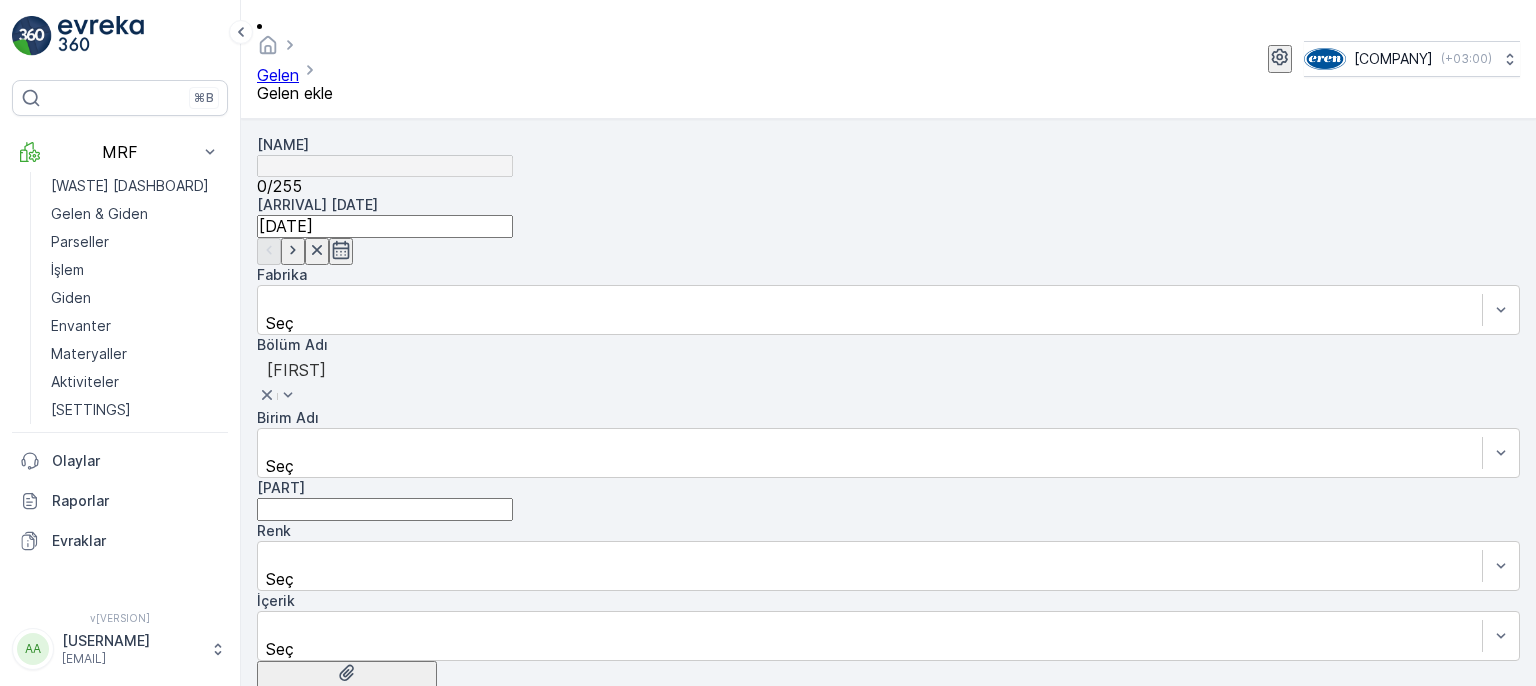 click on "[PART]" at bounding box center (385, 509) 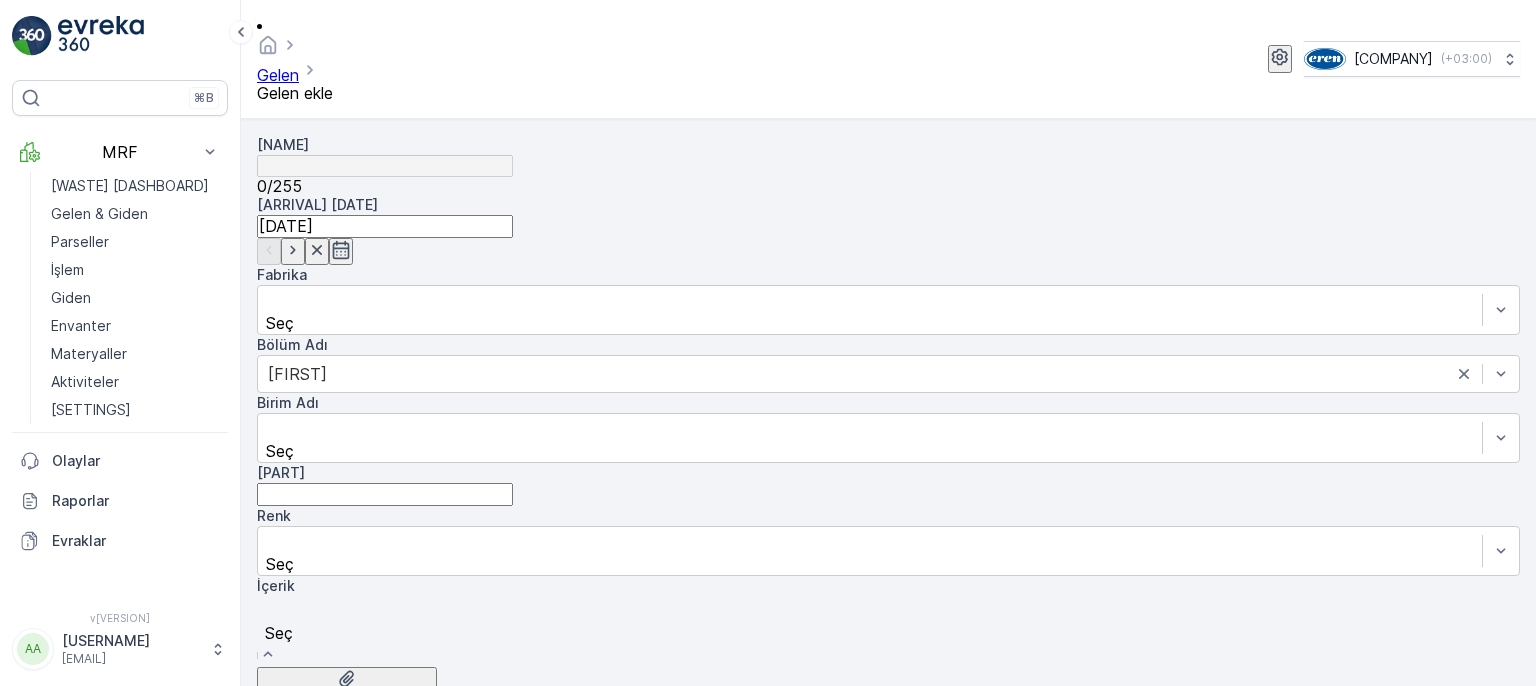 click on "Seç" at bounding box center [888, 631] 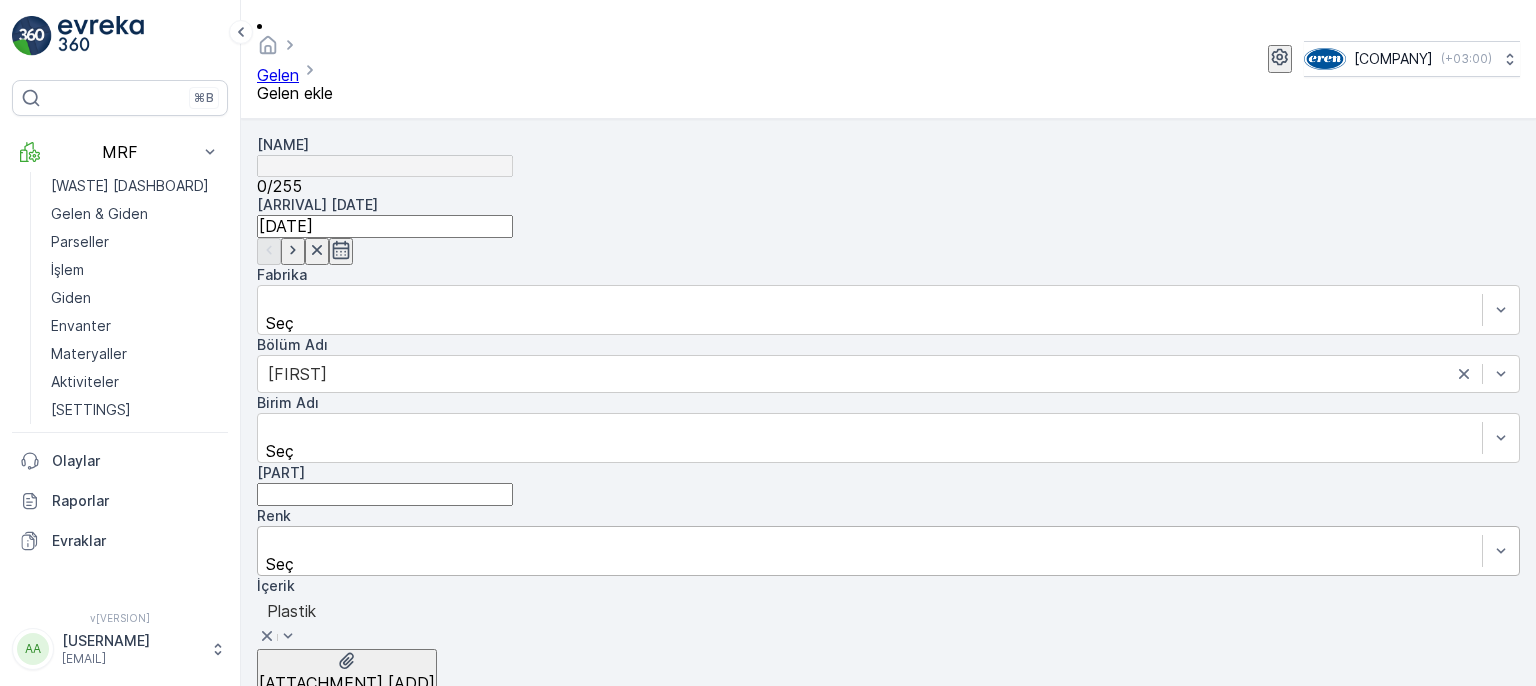 click on "Seç" at bounding box center (888, 551) 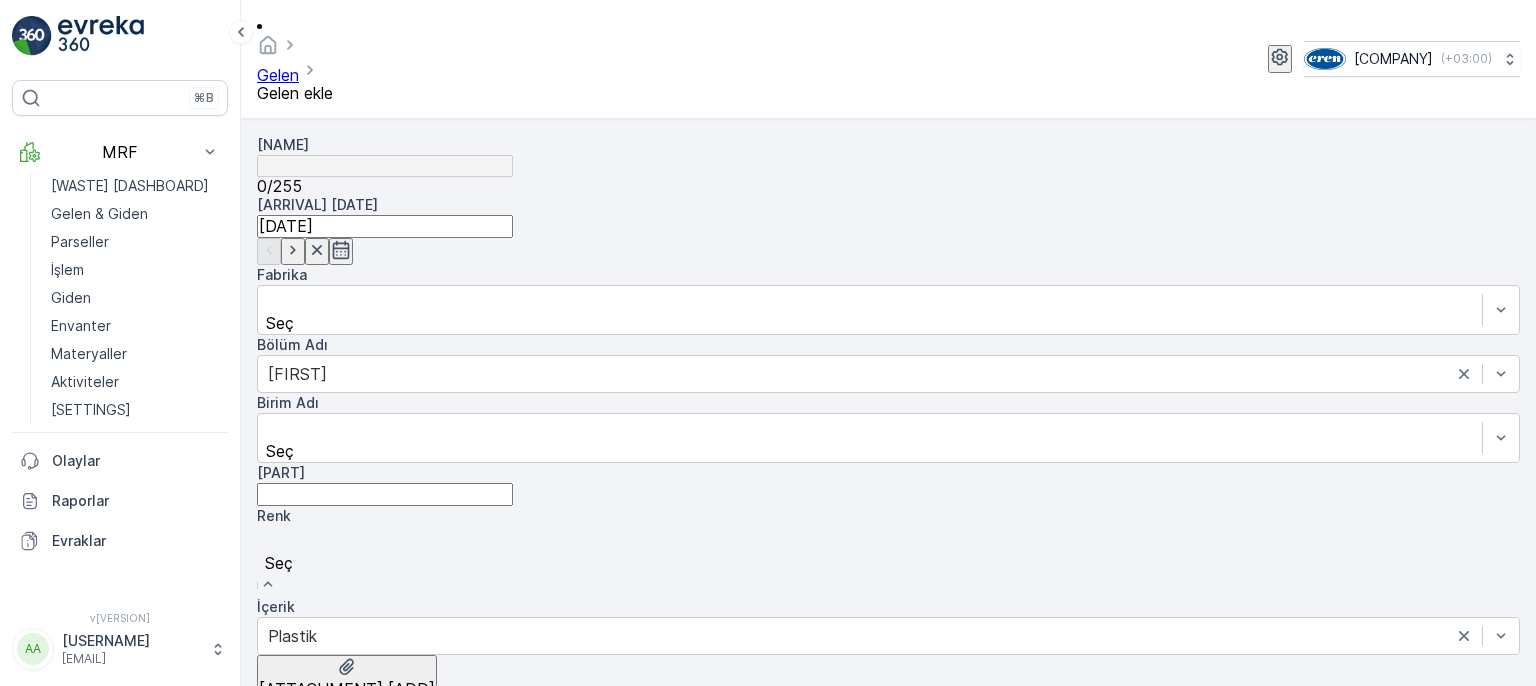 click on "Plastik" at bounding box center (768, 785) 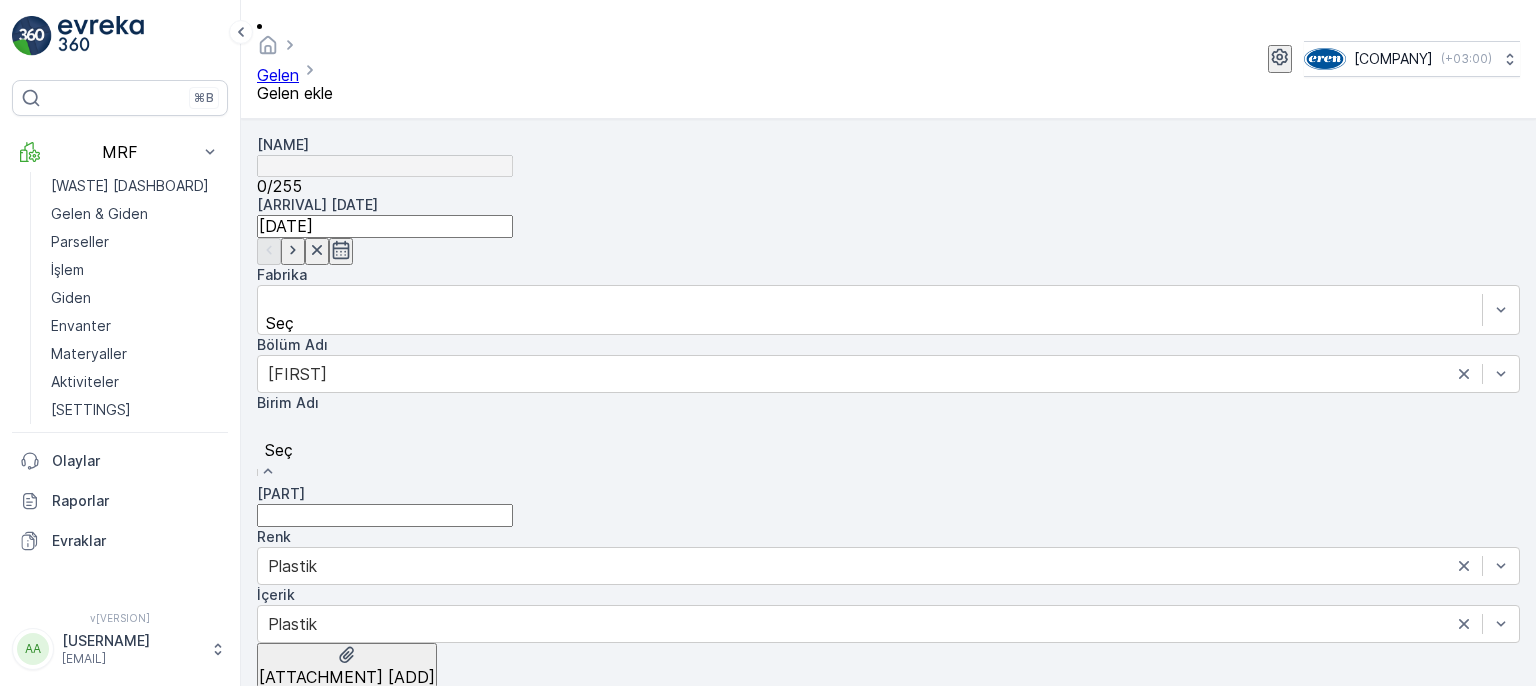 click on "Seç" at bounding box center [888, 448] 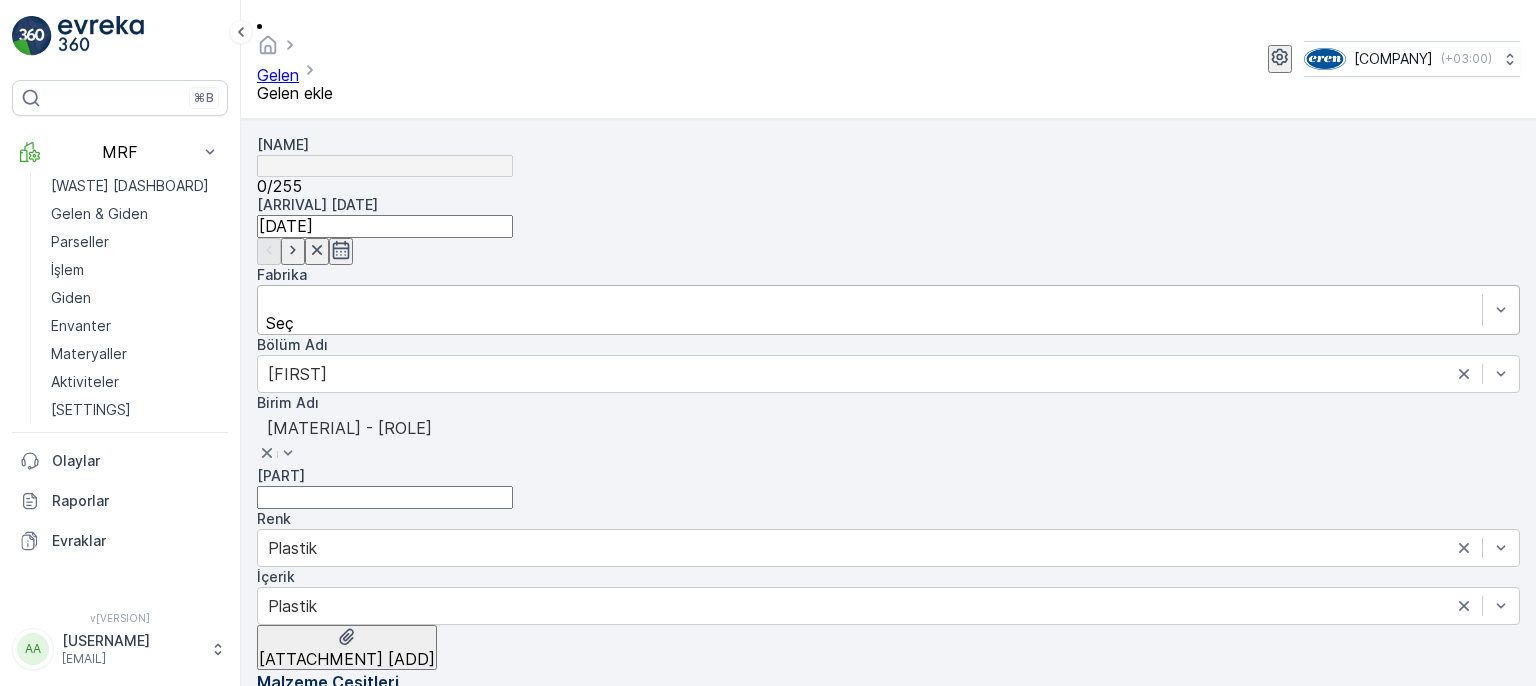 click at bounding box center [870, 301] 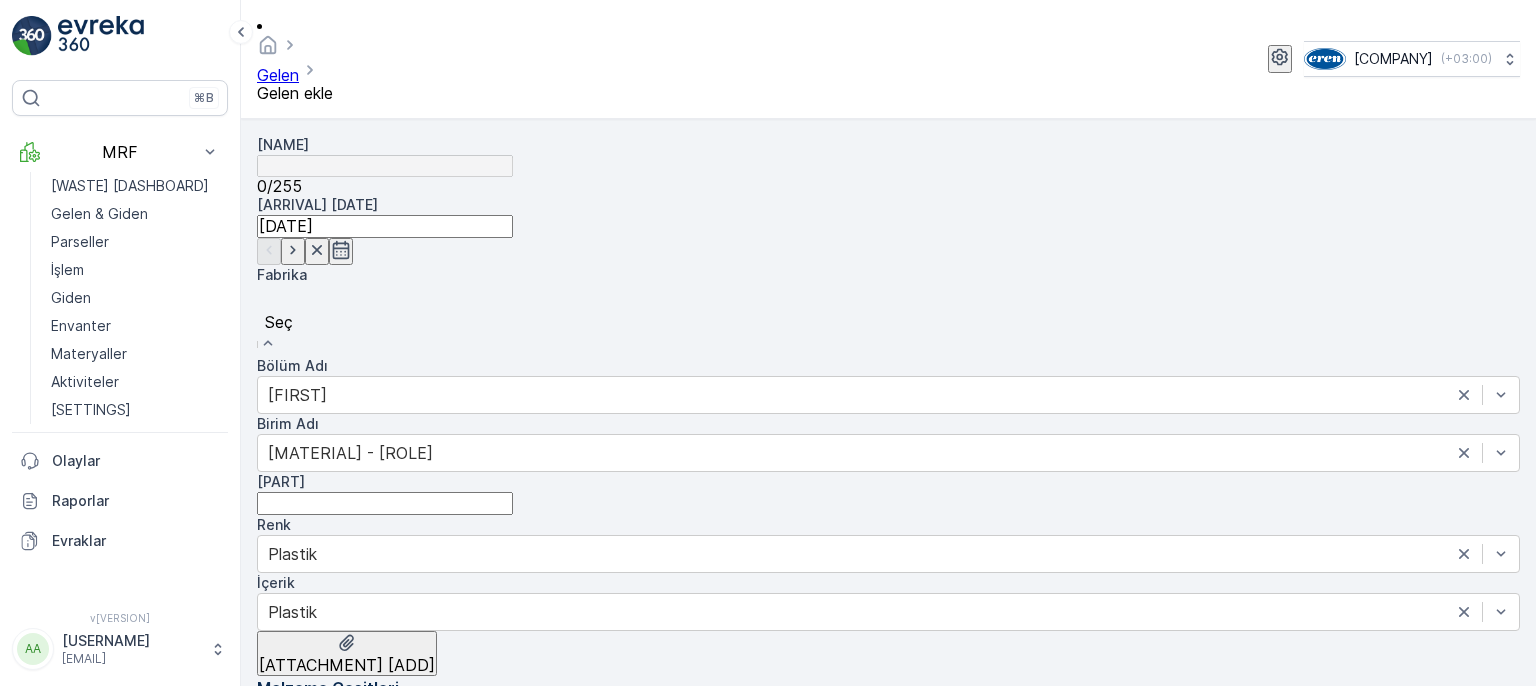 click on "[CITY]" at bounding box center (768, 695) 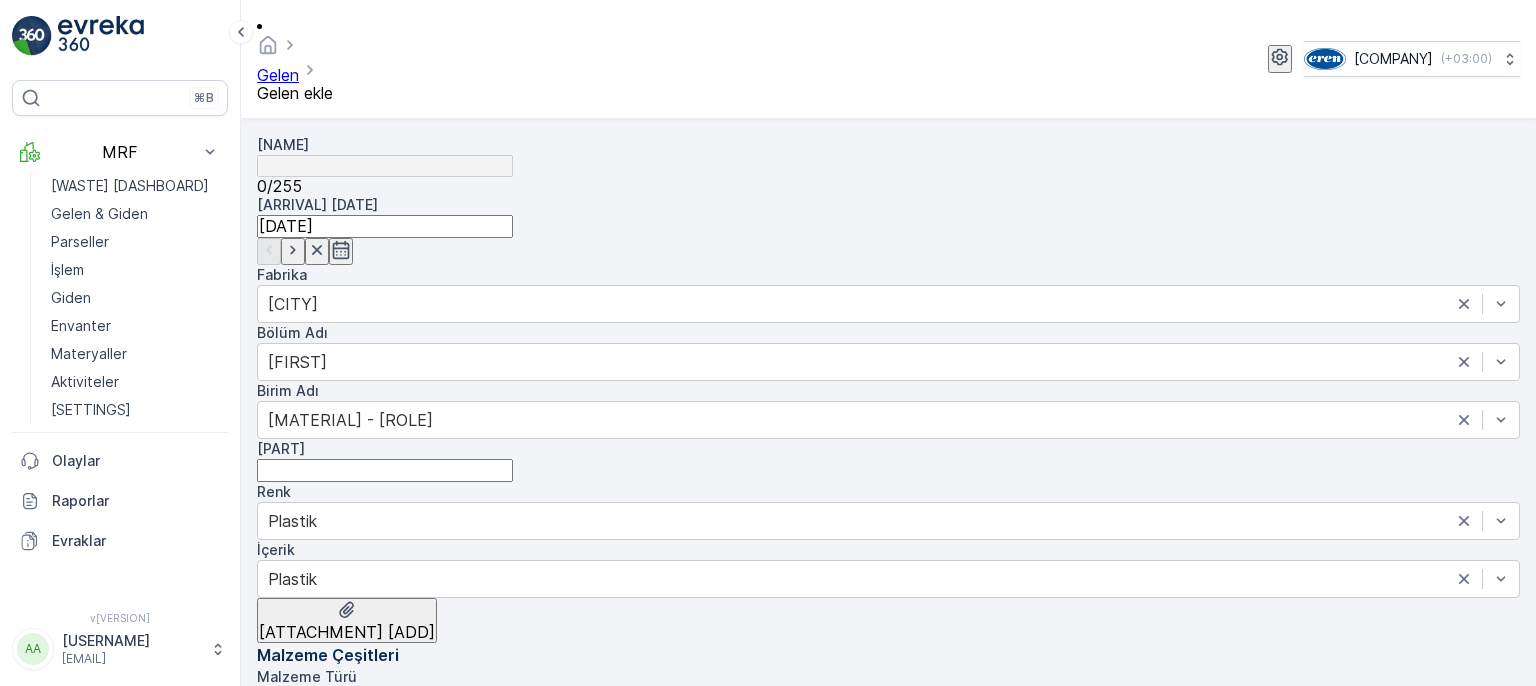 scroll, scrollTop: 388, scrollLeft: 0, axis: vertical 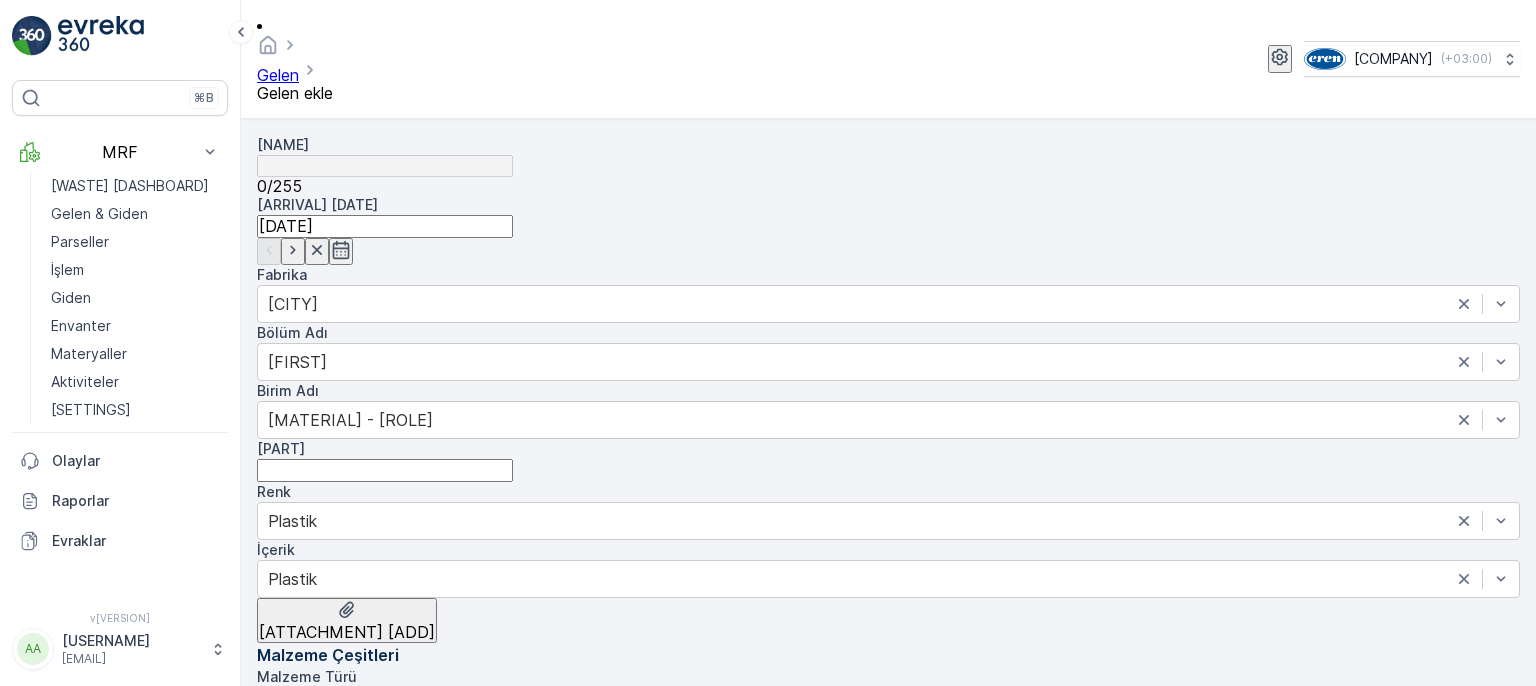 click on "Tekstil - Kesim" at bounding box center [311, 1037] 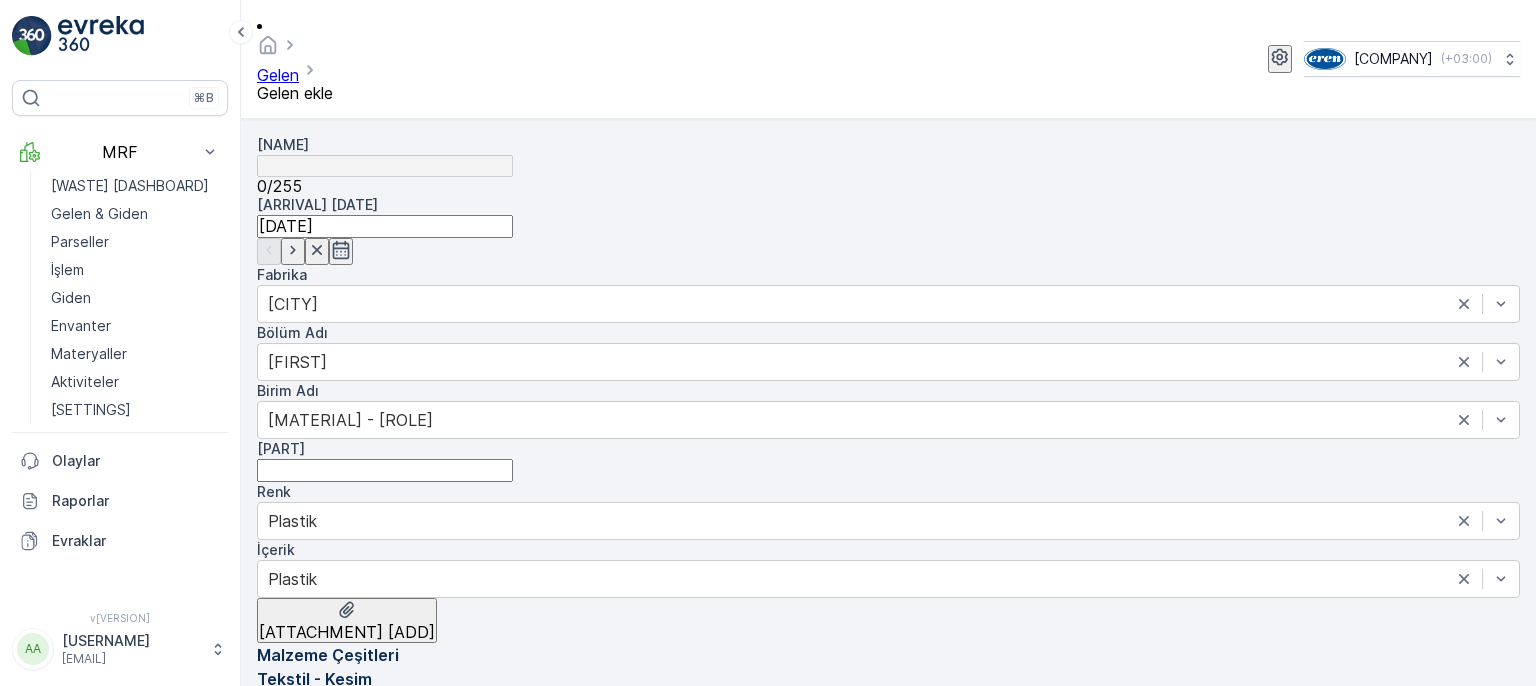 scroll, scrollTop: 0, scrollLeft: 0, axis: both 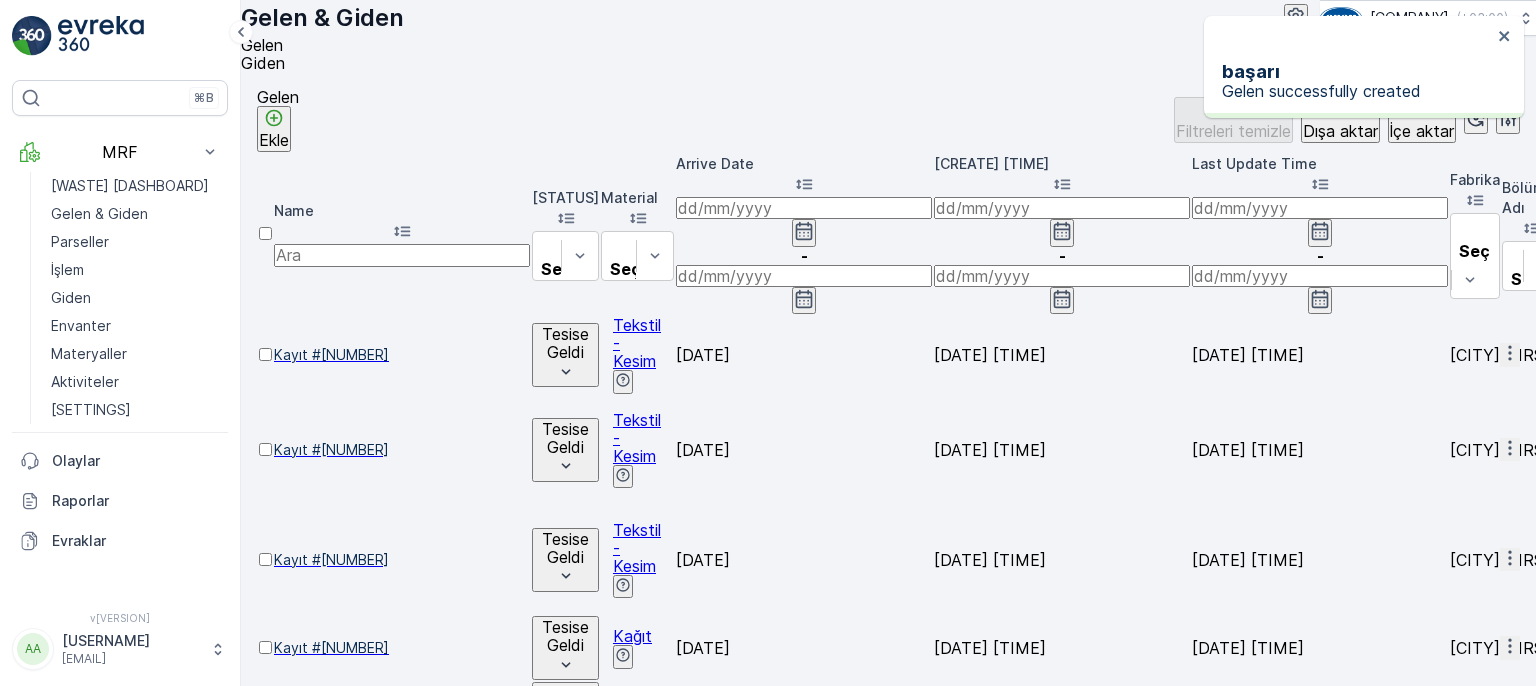 click 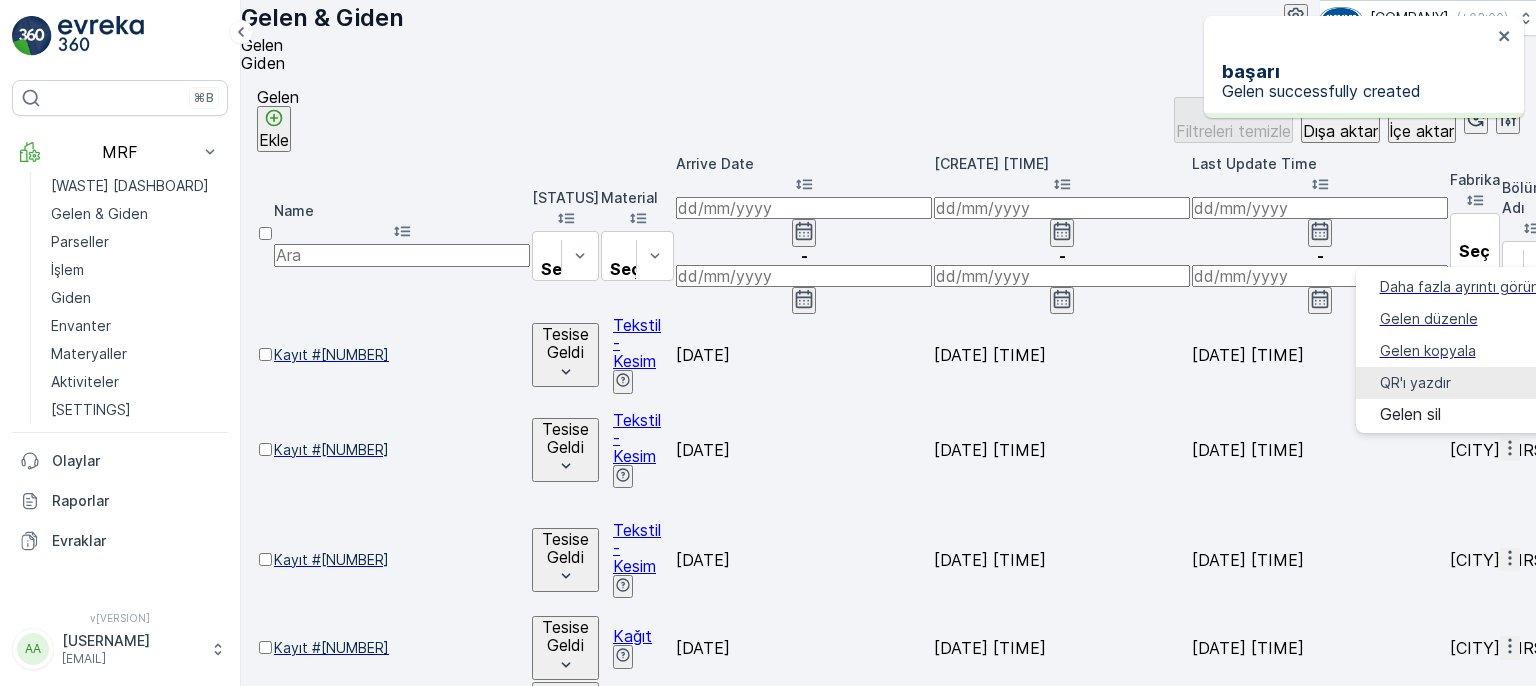 click on "QR'ı yazdır" at bounding box center (1415, 383) 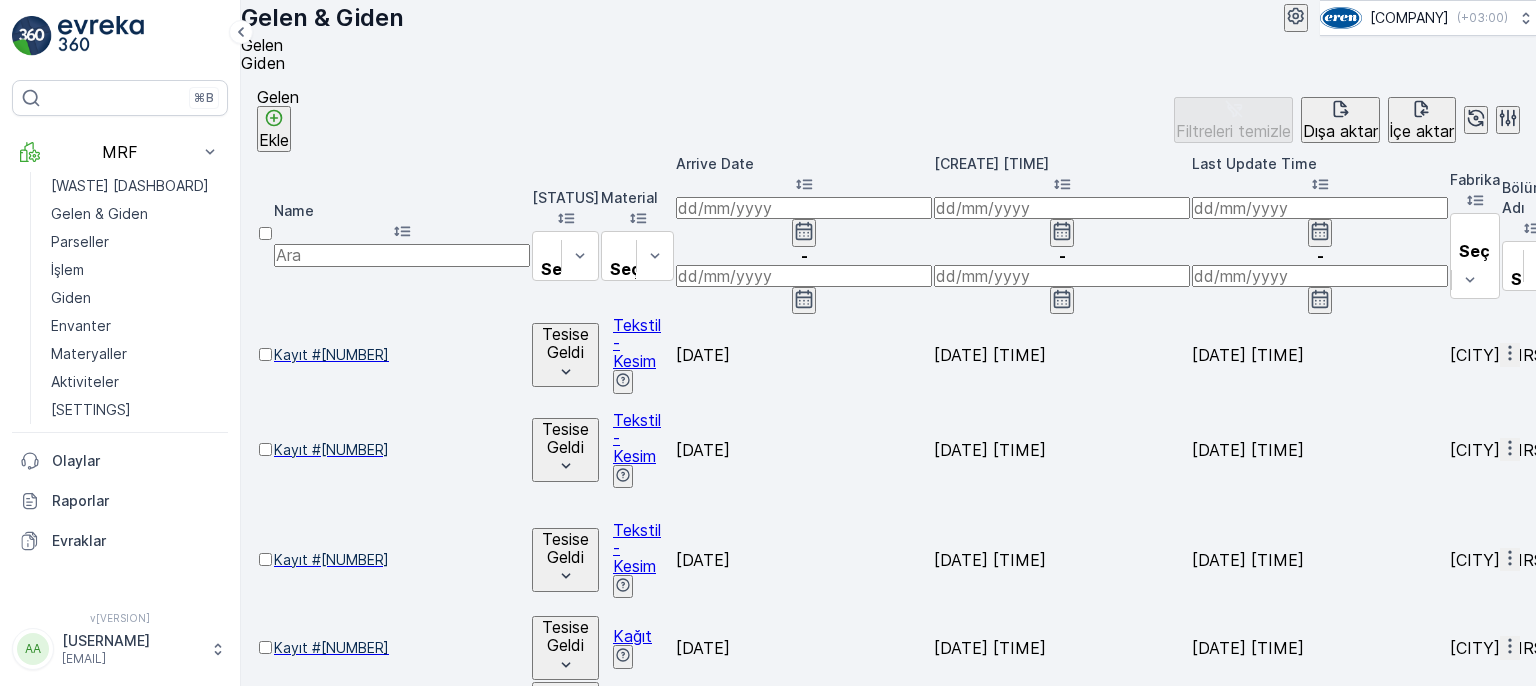 click 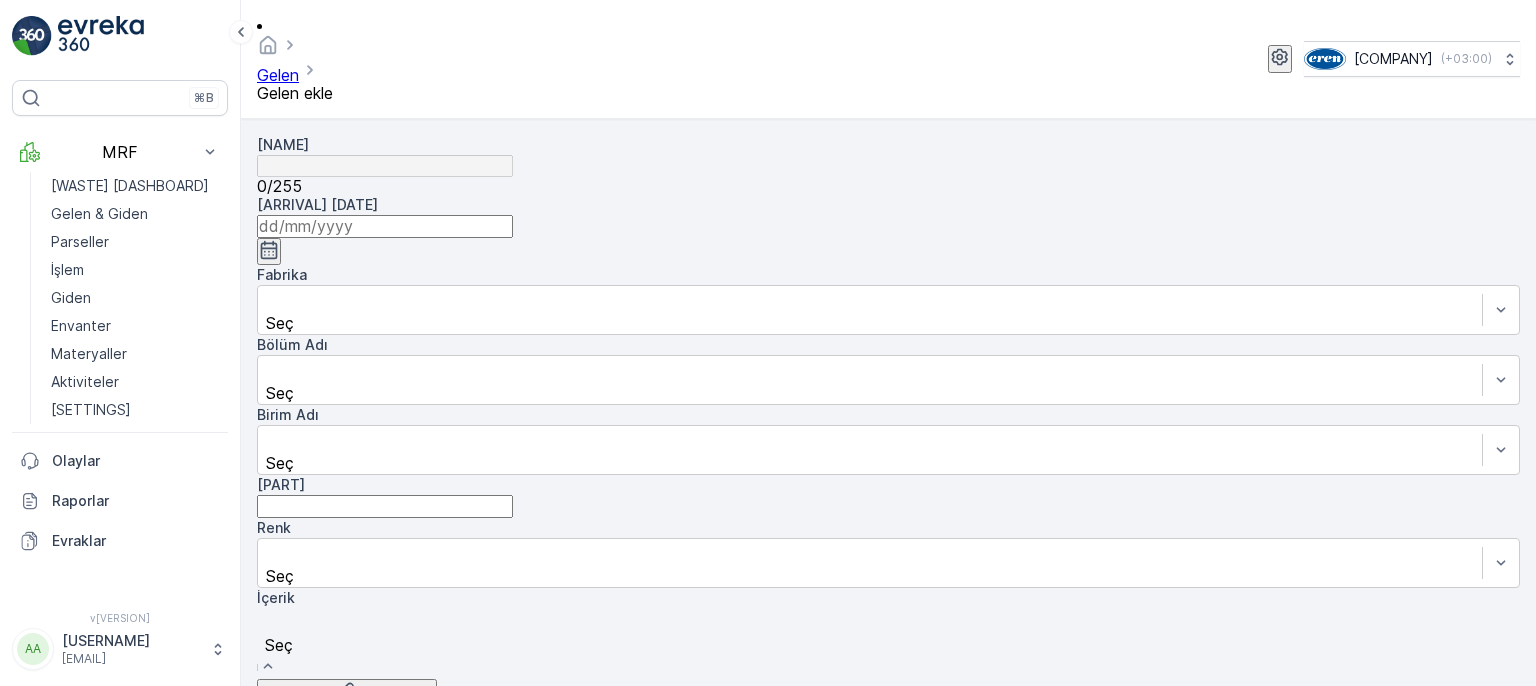 click on "Seç" at bounding box center [888, 643] 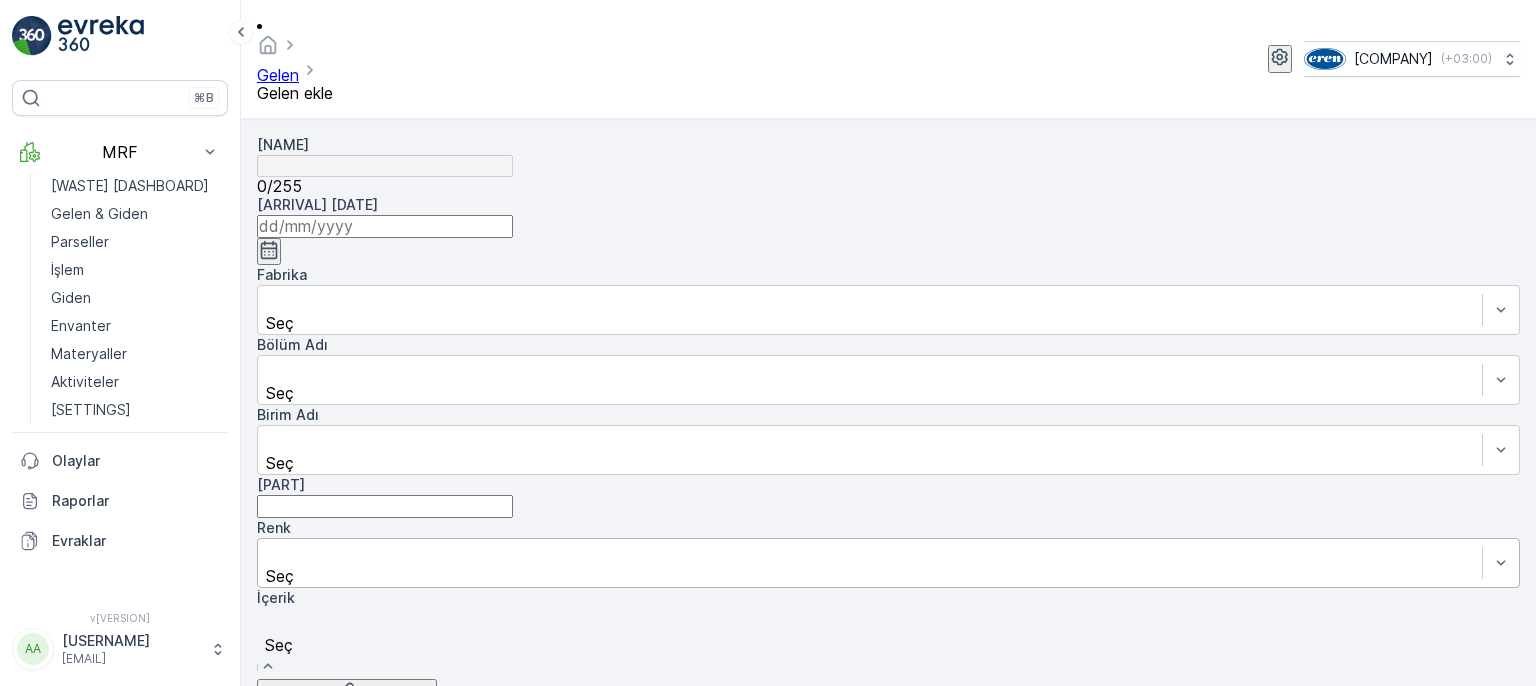 click on "Pamuk Karışım (%60'dan fazla pamuk içerikli)" at bounding box center (165, 713) 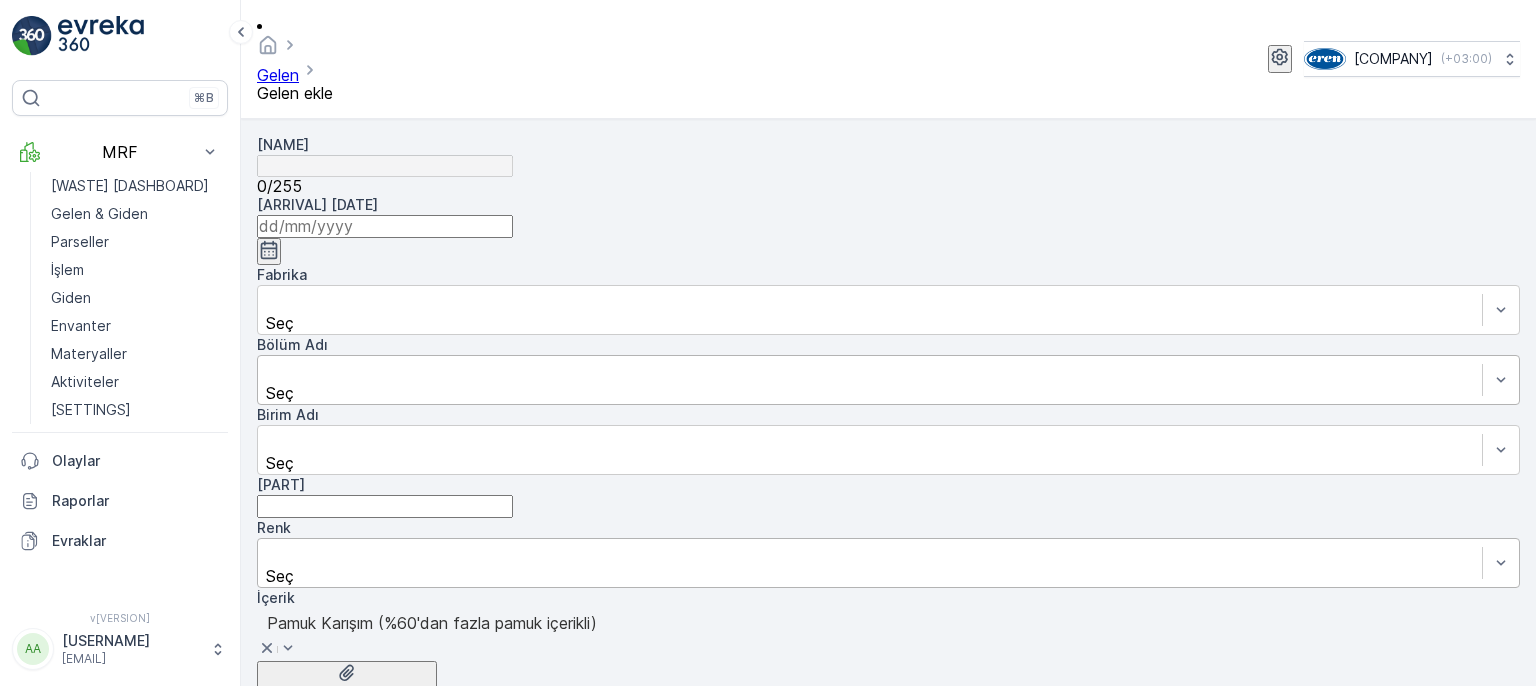 click at bounding box center [870, 371] 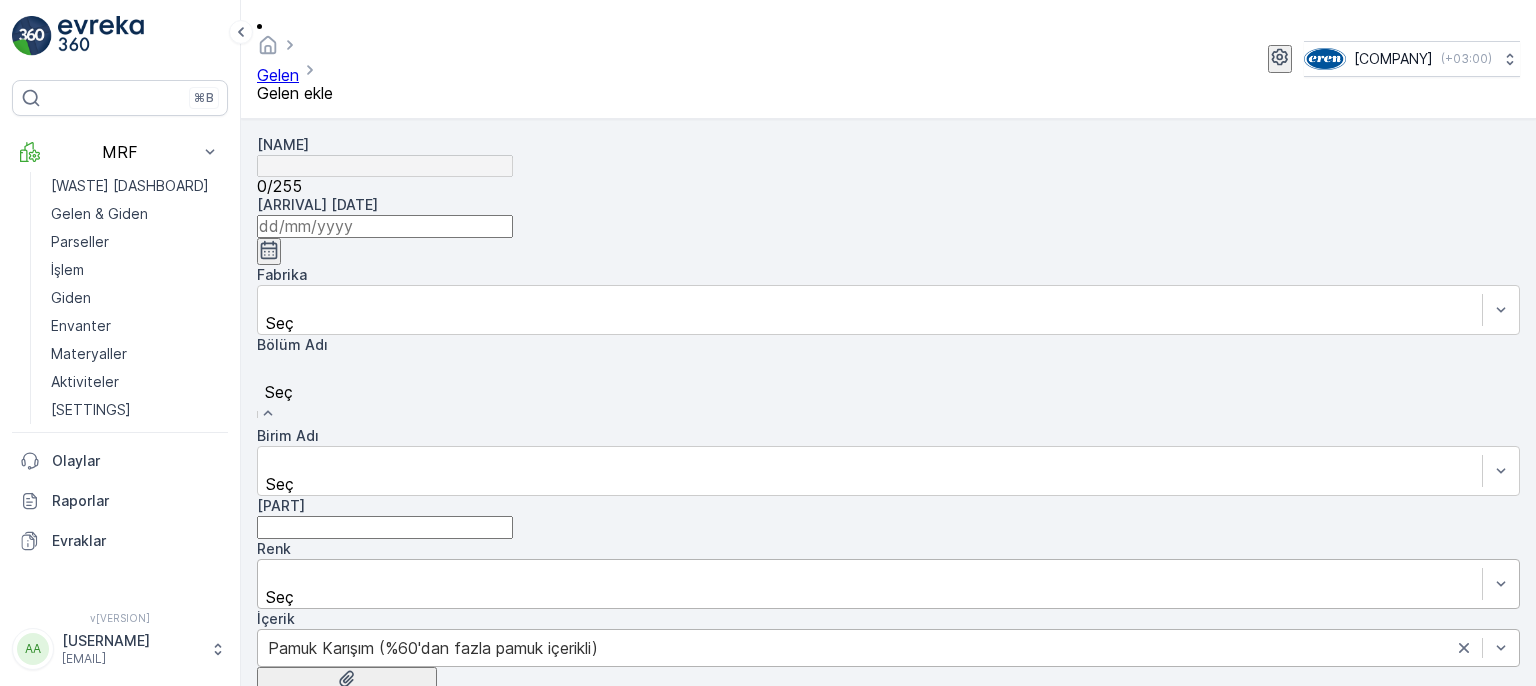 click on "[FIRST]" at bounding box center (768, 695) 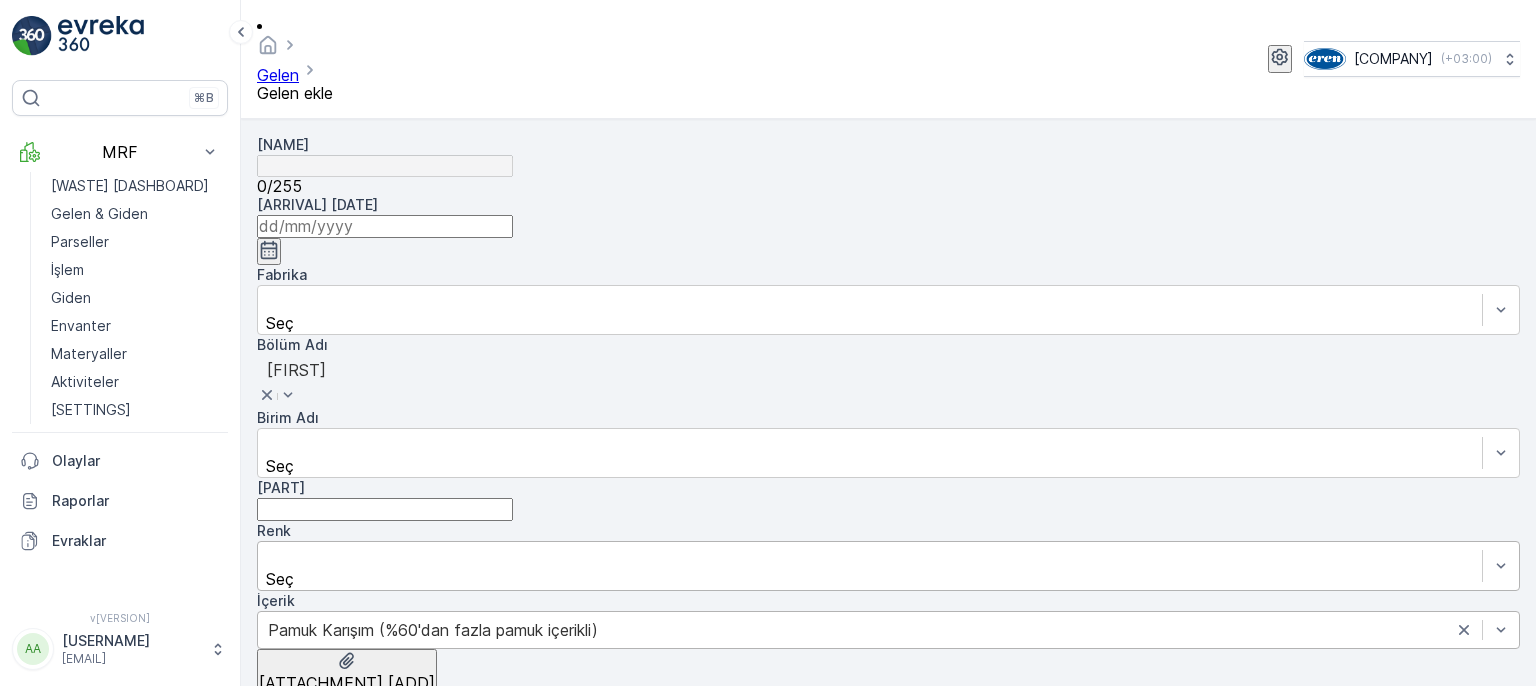click at bounding box center [385, 226] 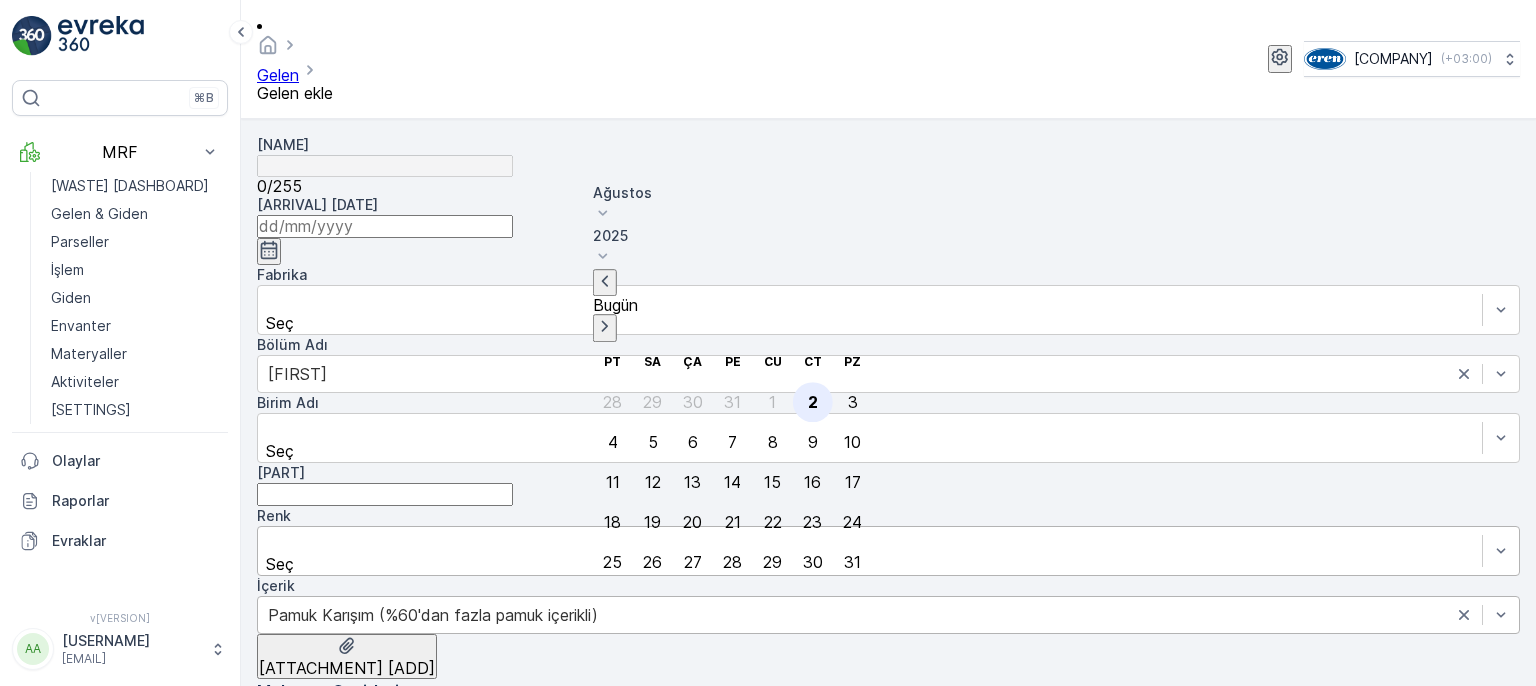 click on "2" at bounding box center [813, 402] 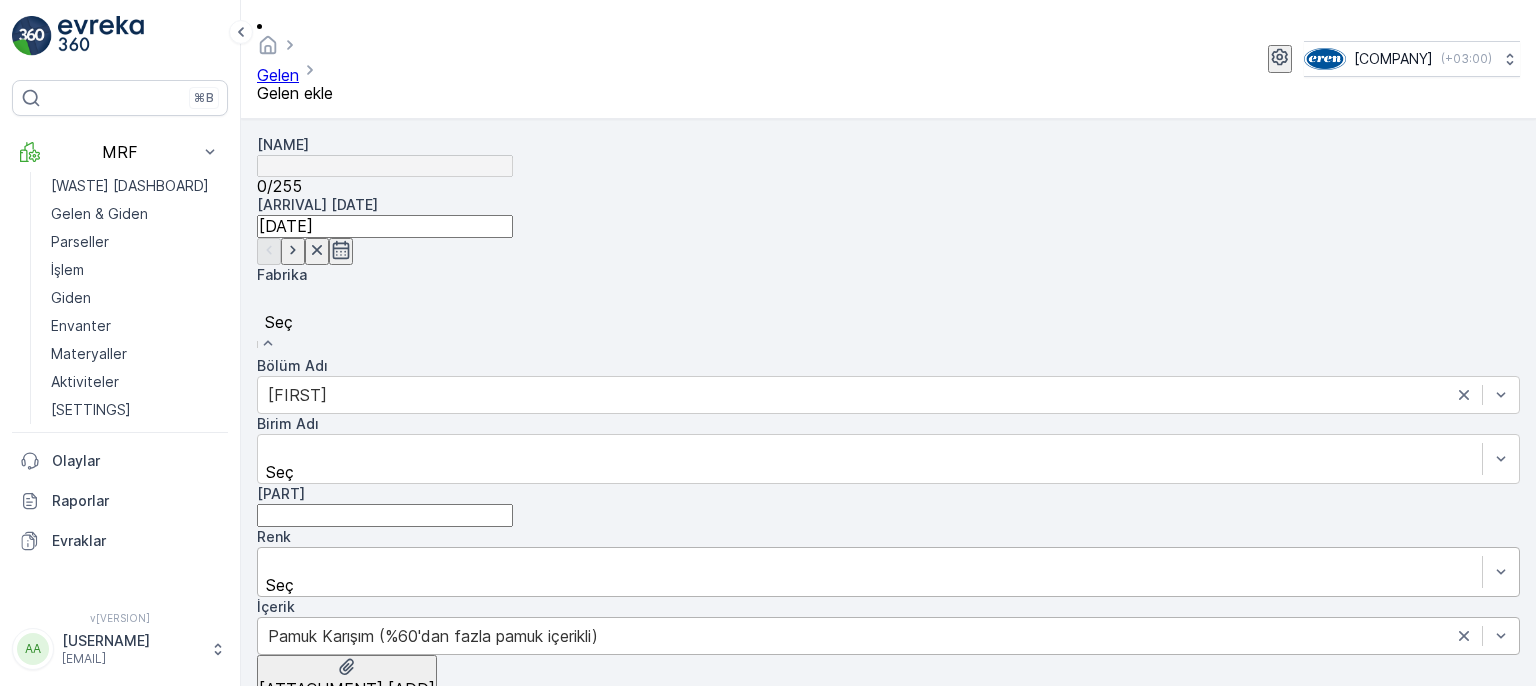 click on "[CITY]" at bounding box center (768, 695) 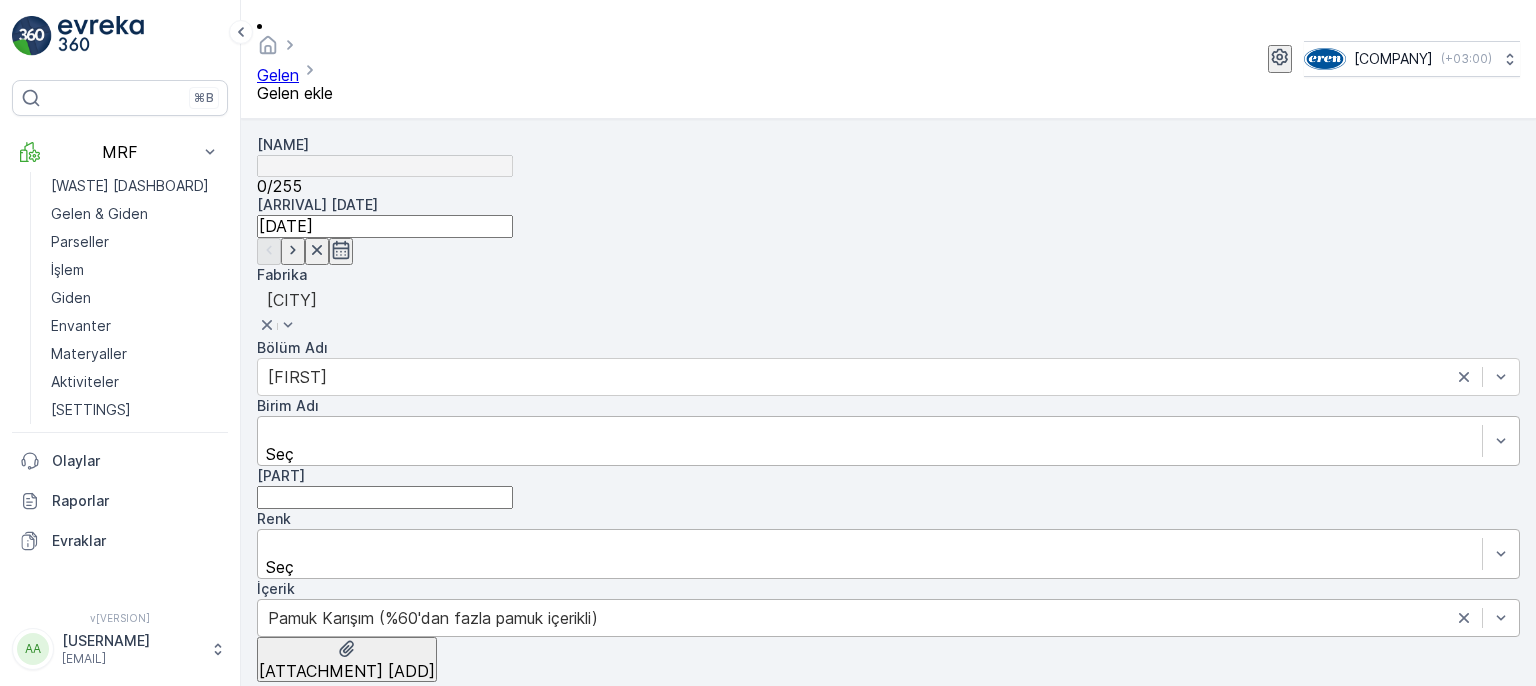 click at bounding box center (870, 432) 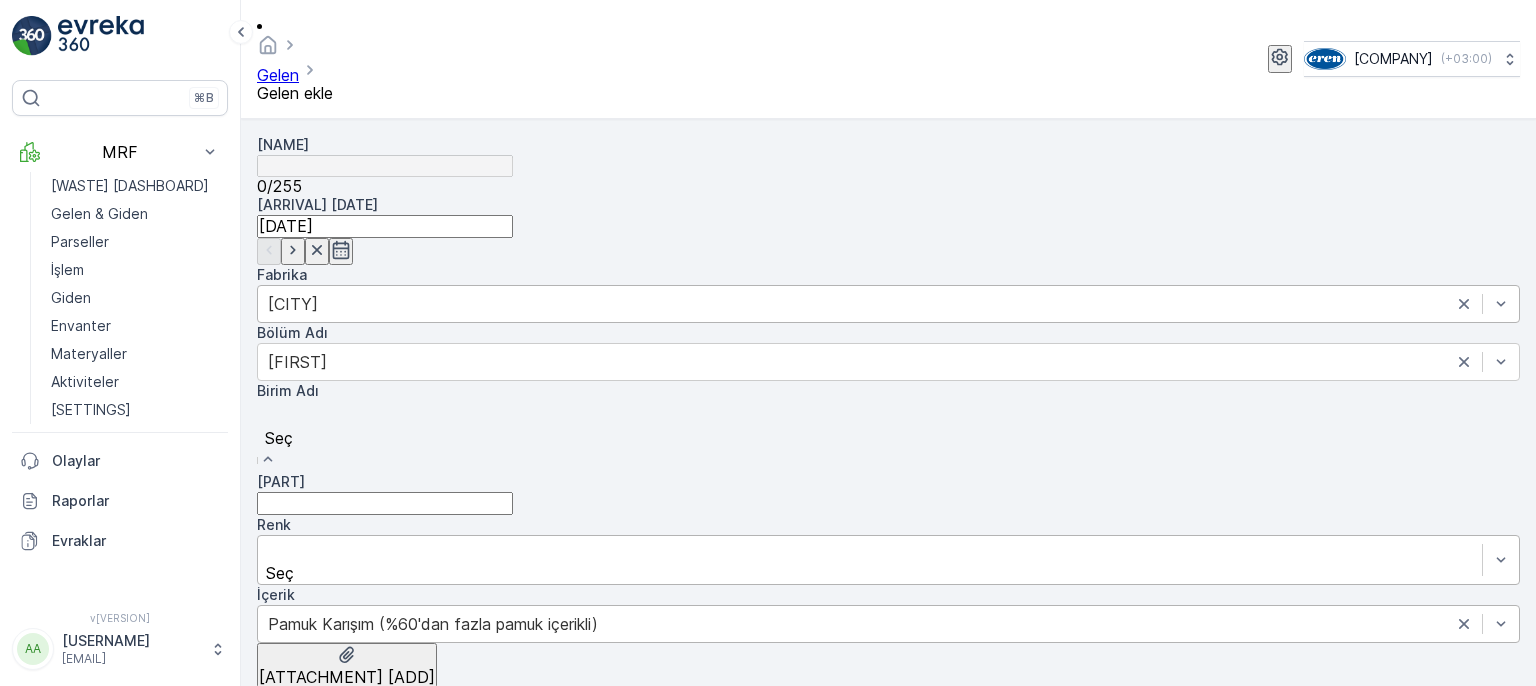 click on "[MATERIAL] - [ROLE]" at bounding box center [82, 695] 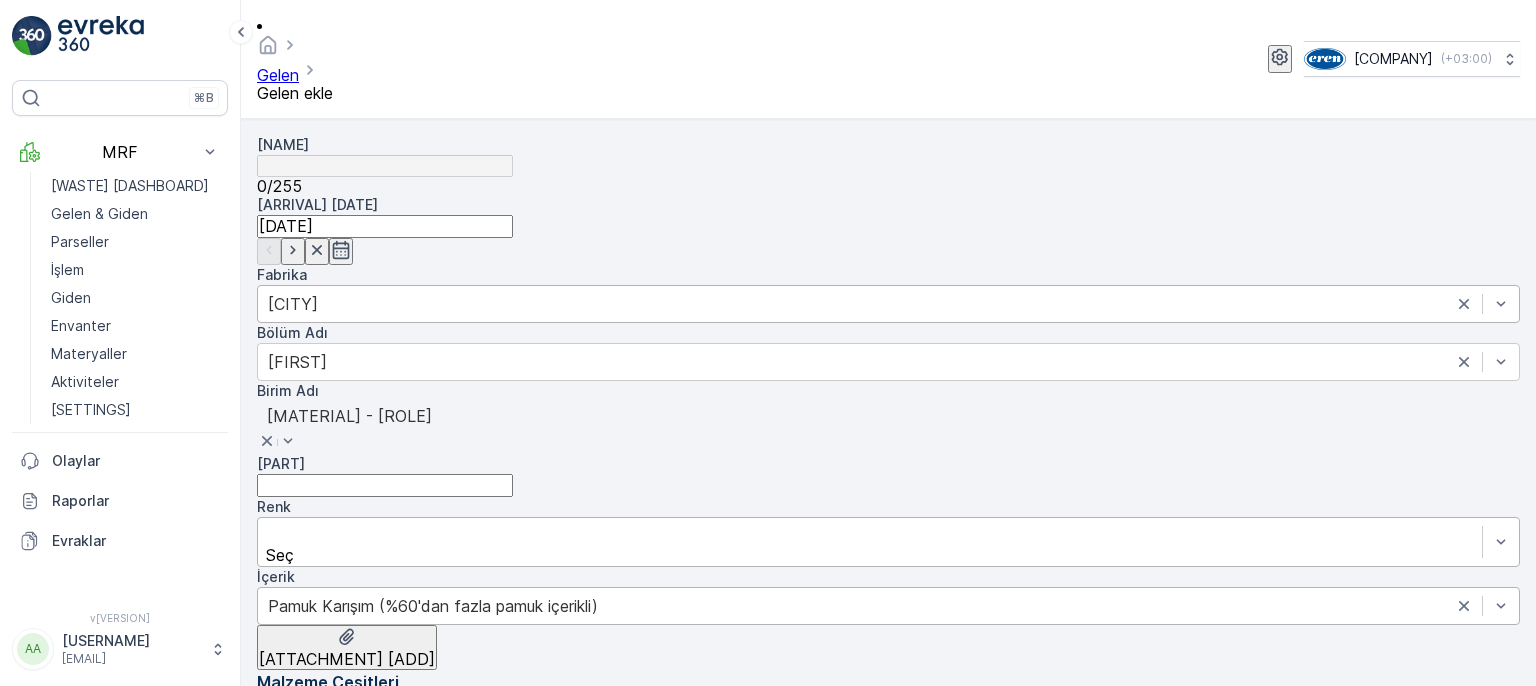 click at bounding box center (870, 533) 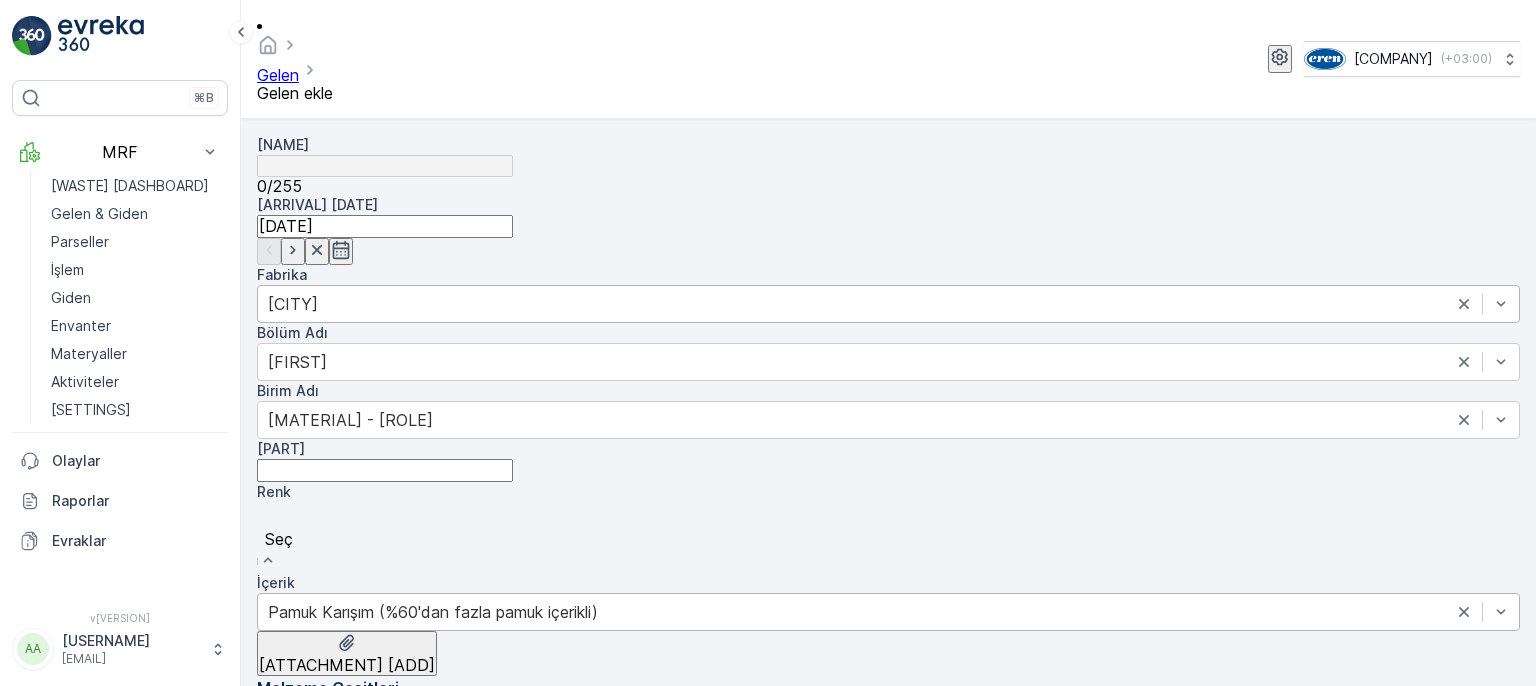 click on "Karışık/Diğer" at bounding box center (45, 749) 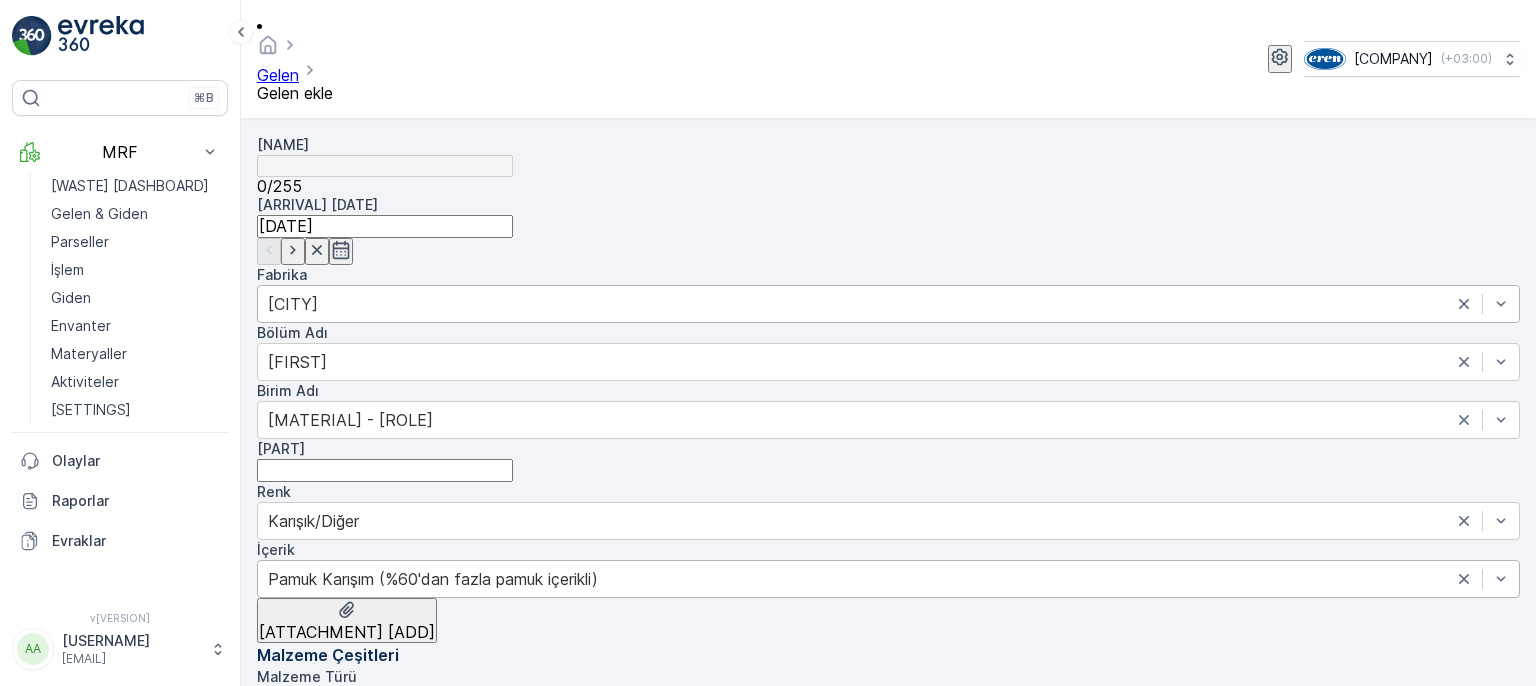 click at bounding box center [888, 720] 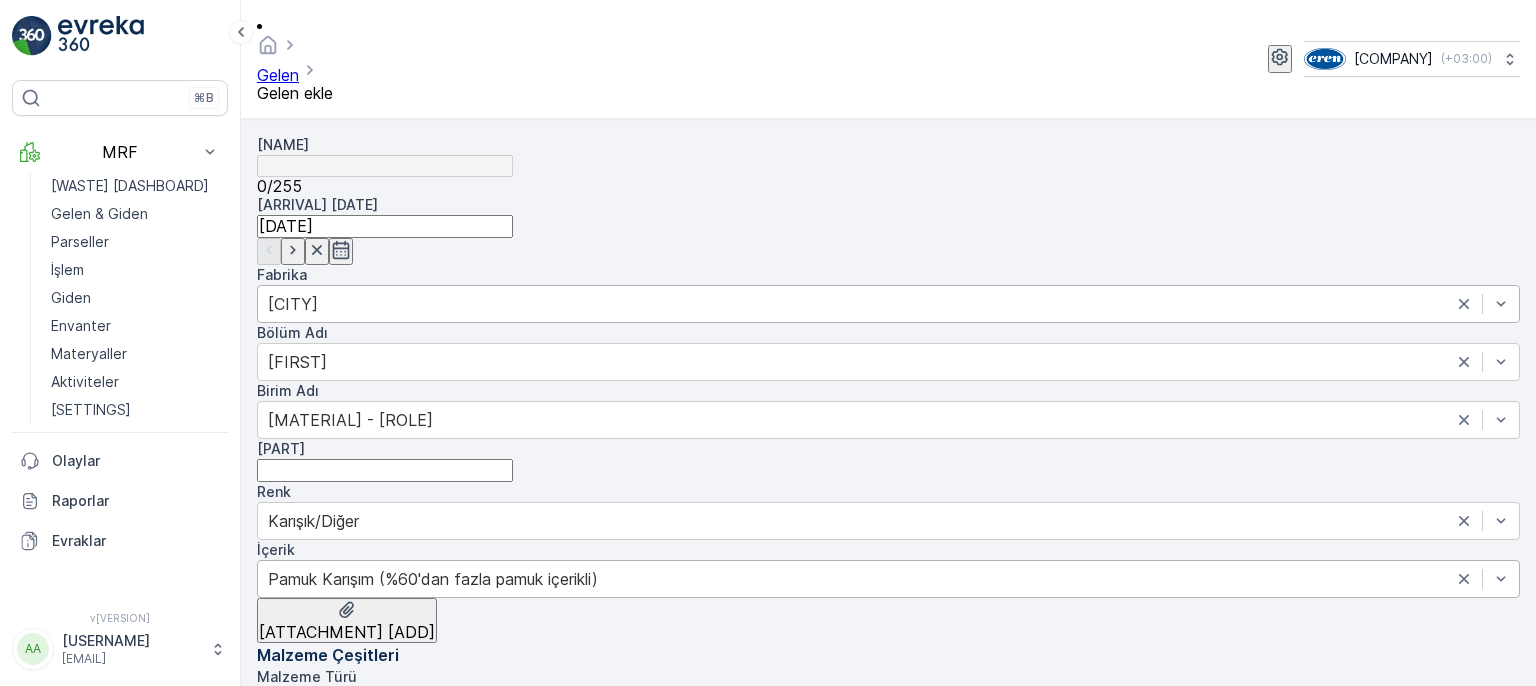 scroll, scrollTop: 388, scrollLeft: 0, axis: vertical 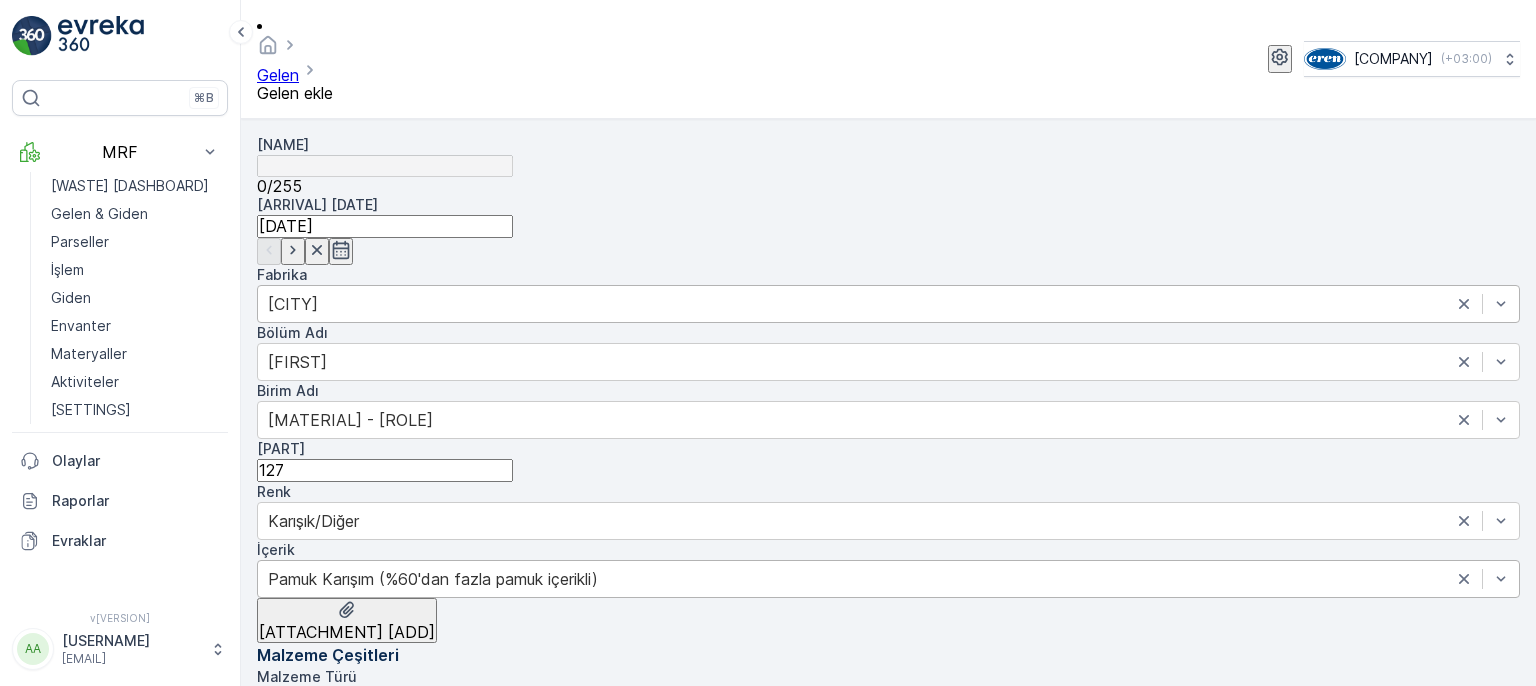 click on "Gönder" at bounding box center (342, 1281) 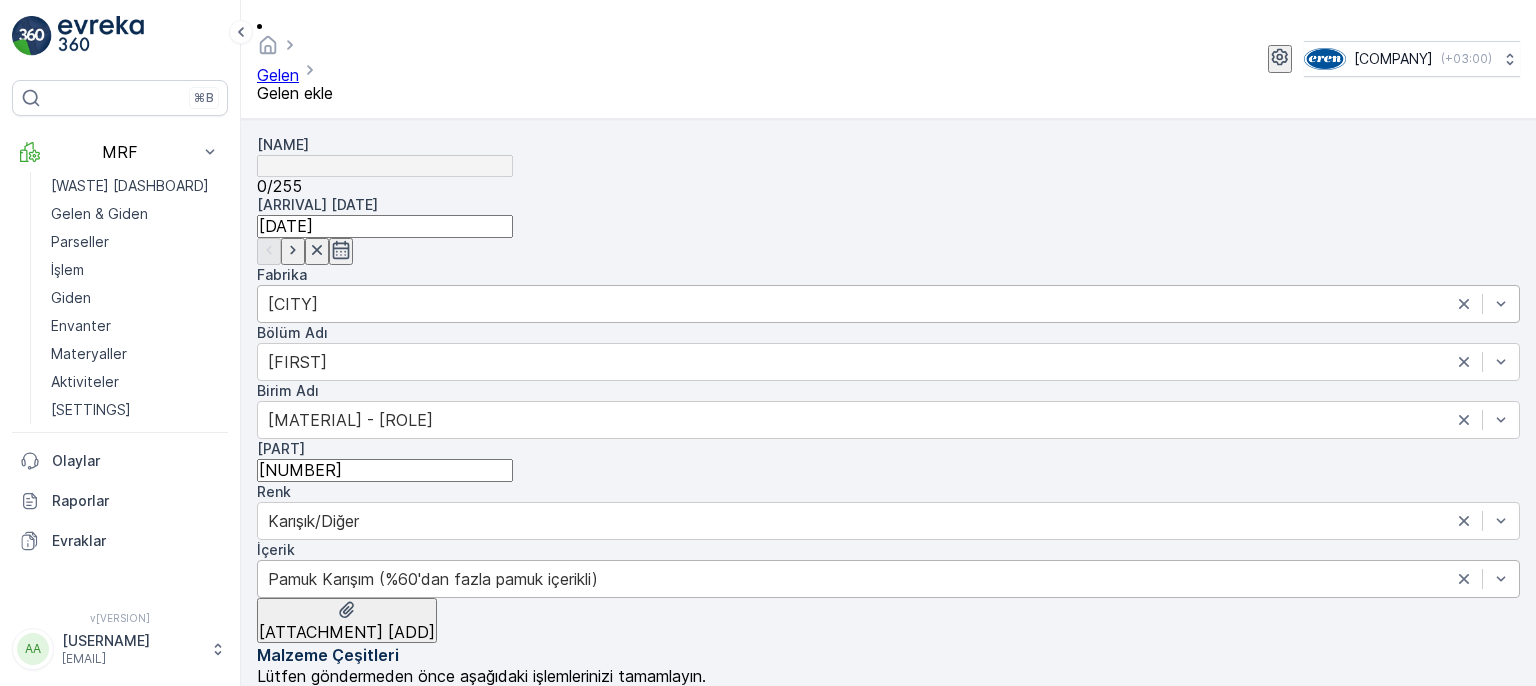 type on "[NUMBER]" 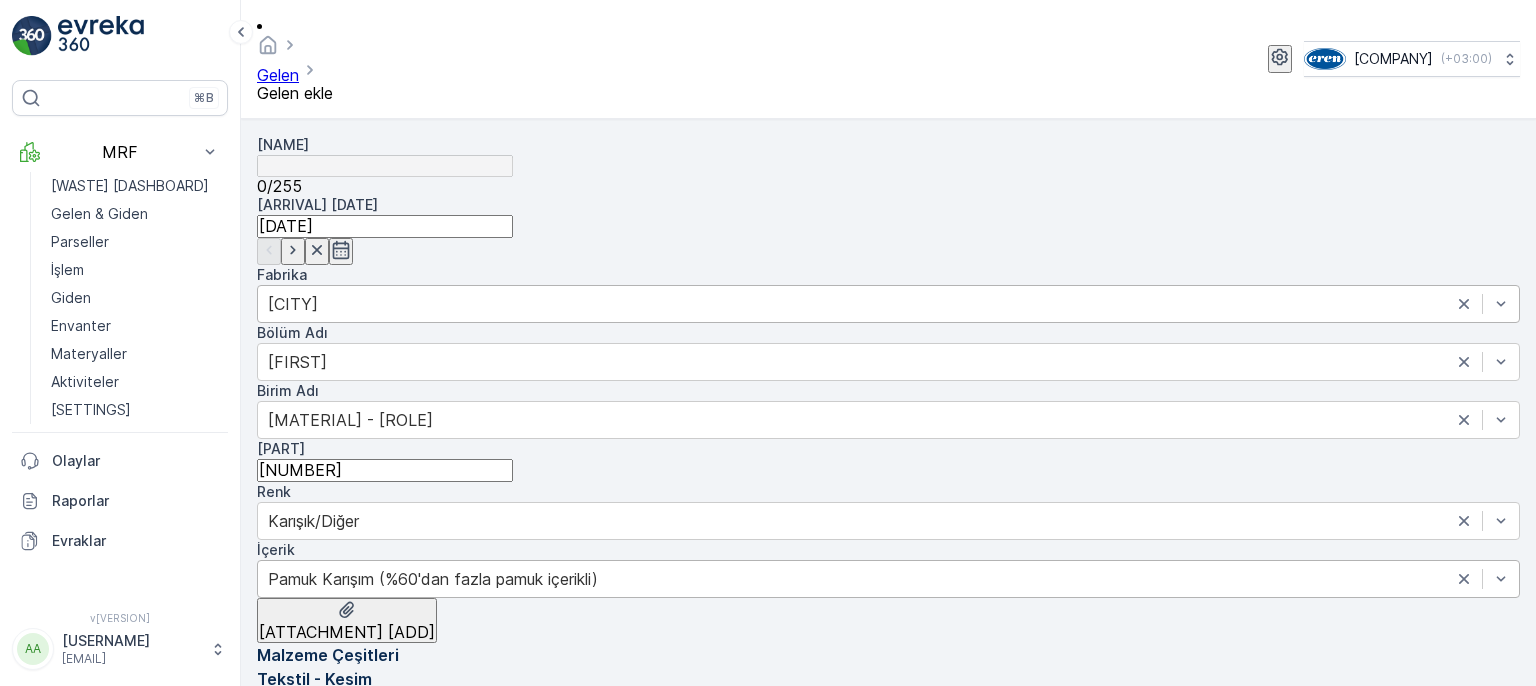 scroll, scrollTop: 0, scrollLeft: 0, axis: both 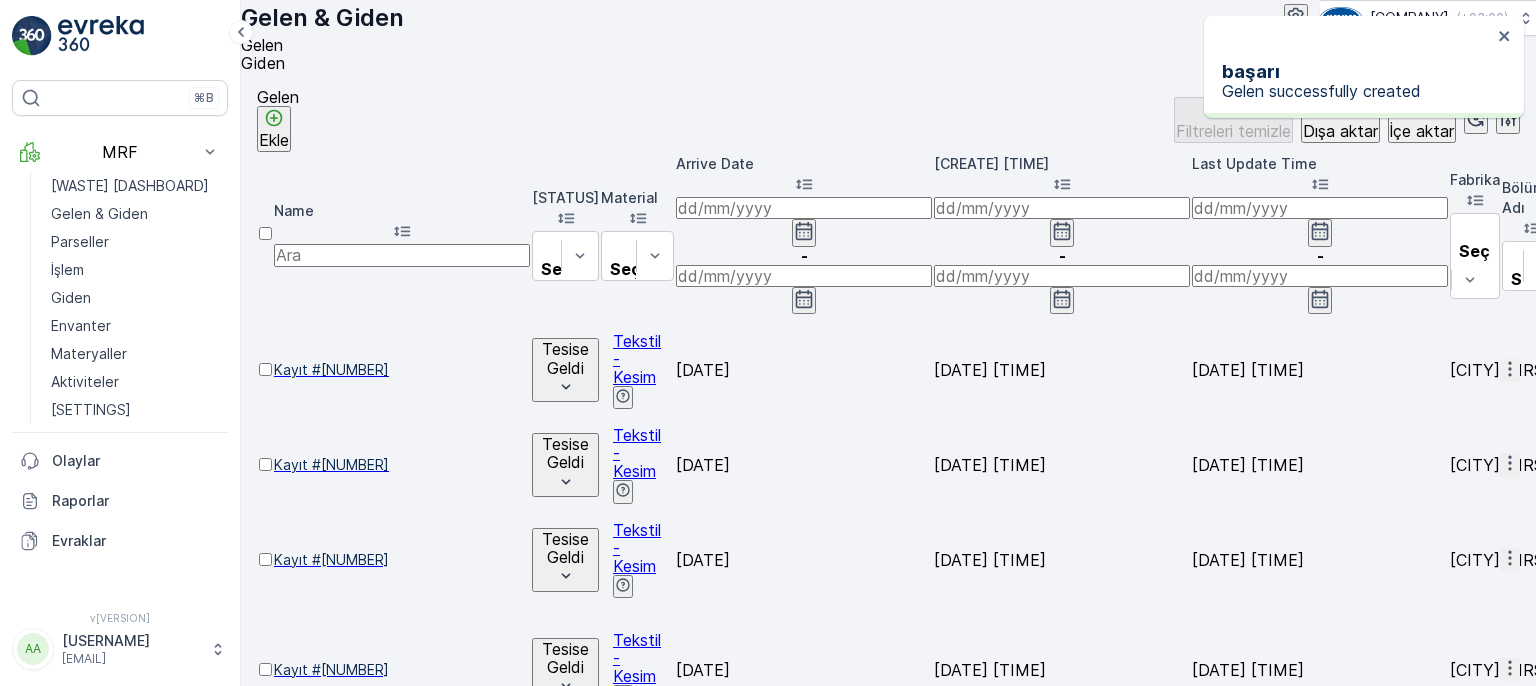 click at bounding box center [1510, 370] 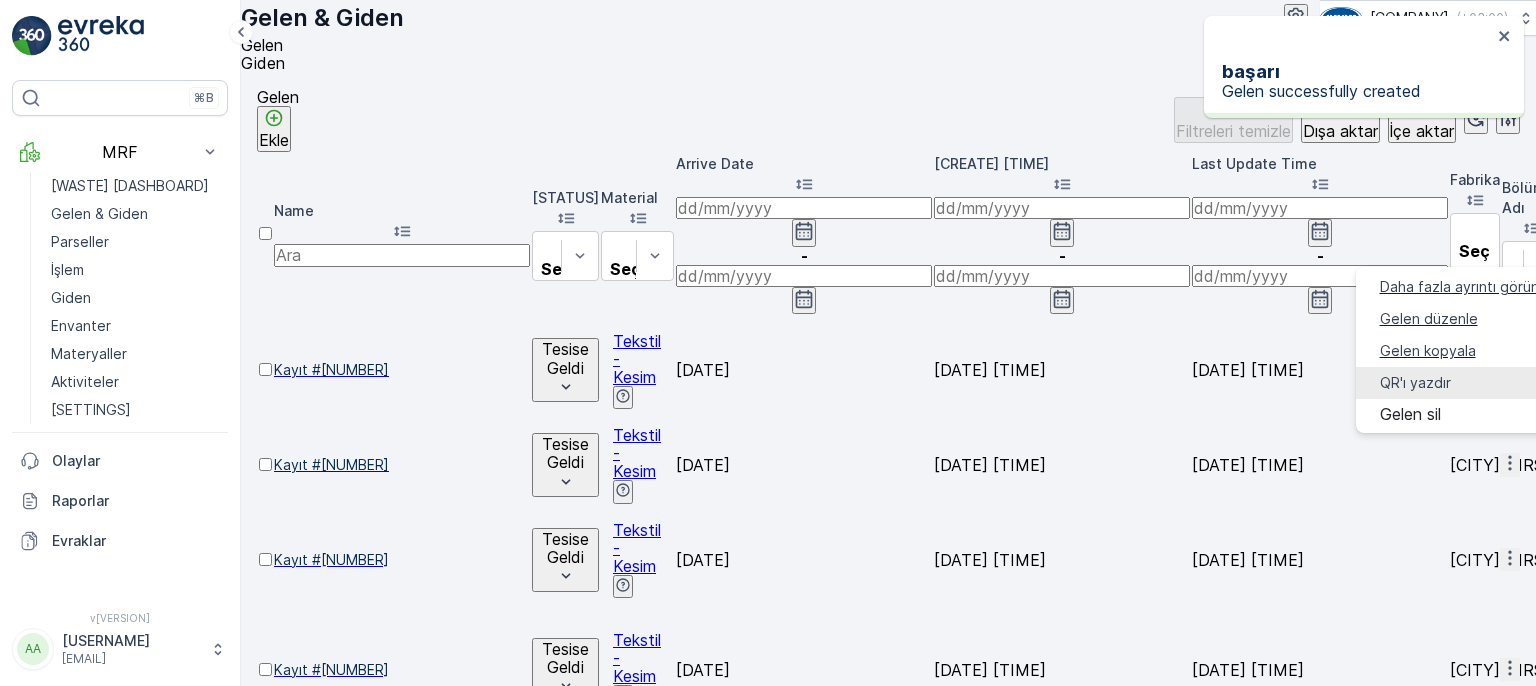 click on "QR'ı yazdır" at bounding box center (1415, 383) 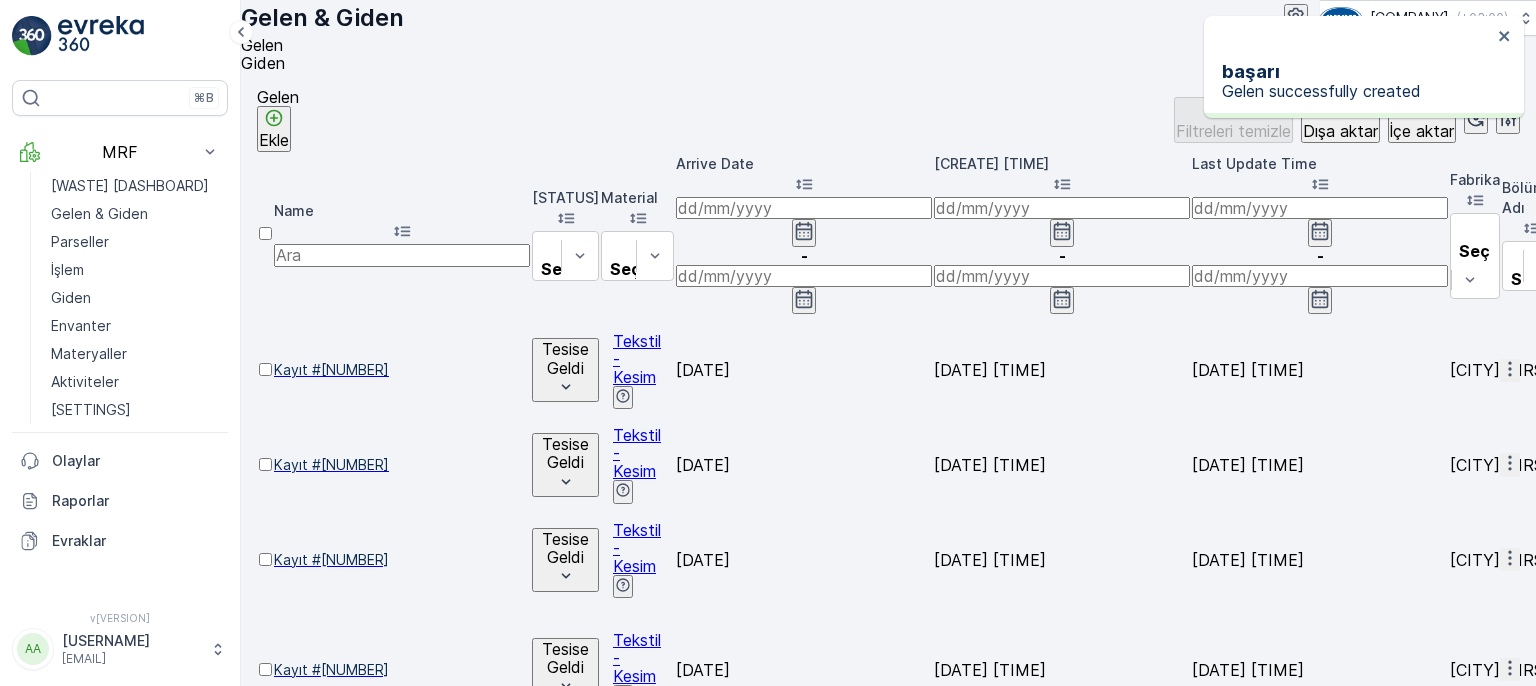 click on "QR'ı yazdır" at bounding box center (1561, 1900) 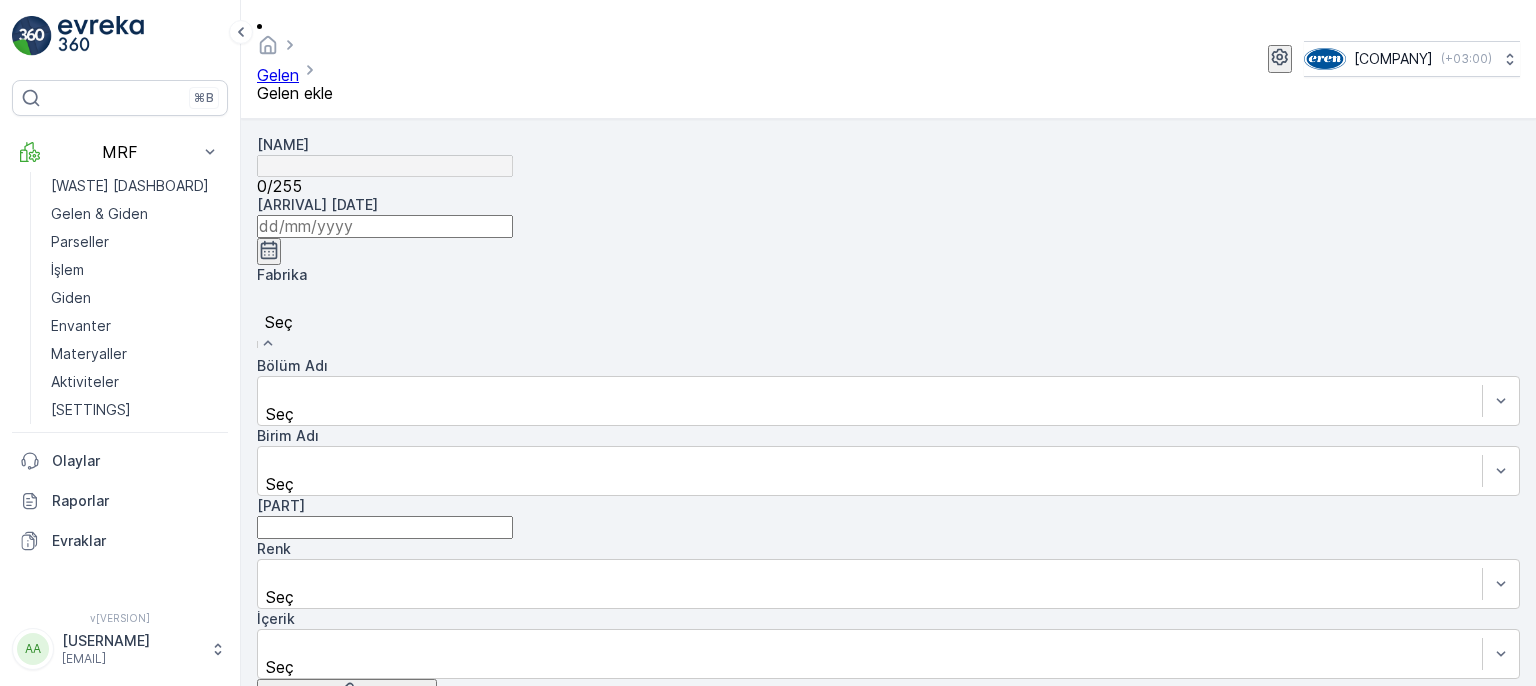 click at bounding box center (888, 300) 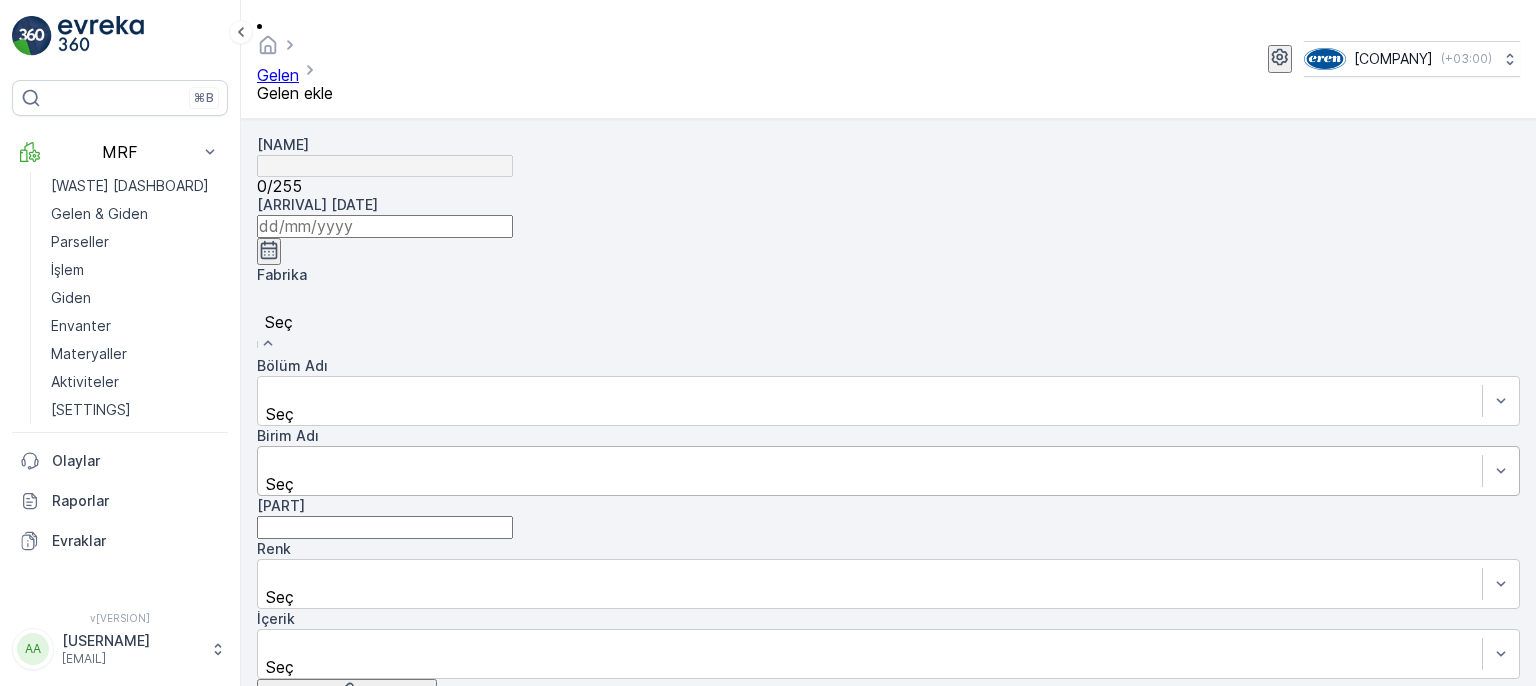 click on "Ayakkabı" at bounding box center (768, 713) 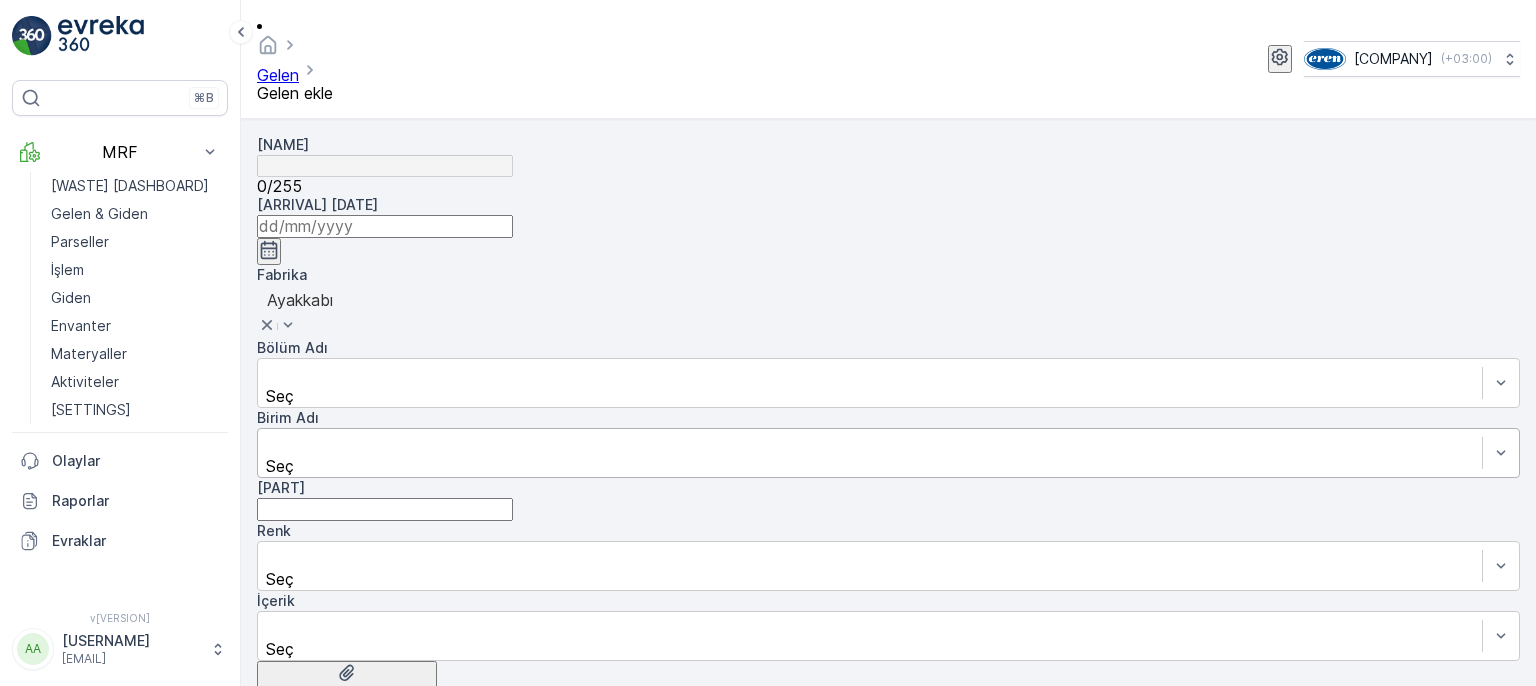 click at bounding box center (870, 444) 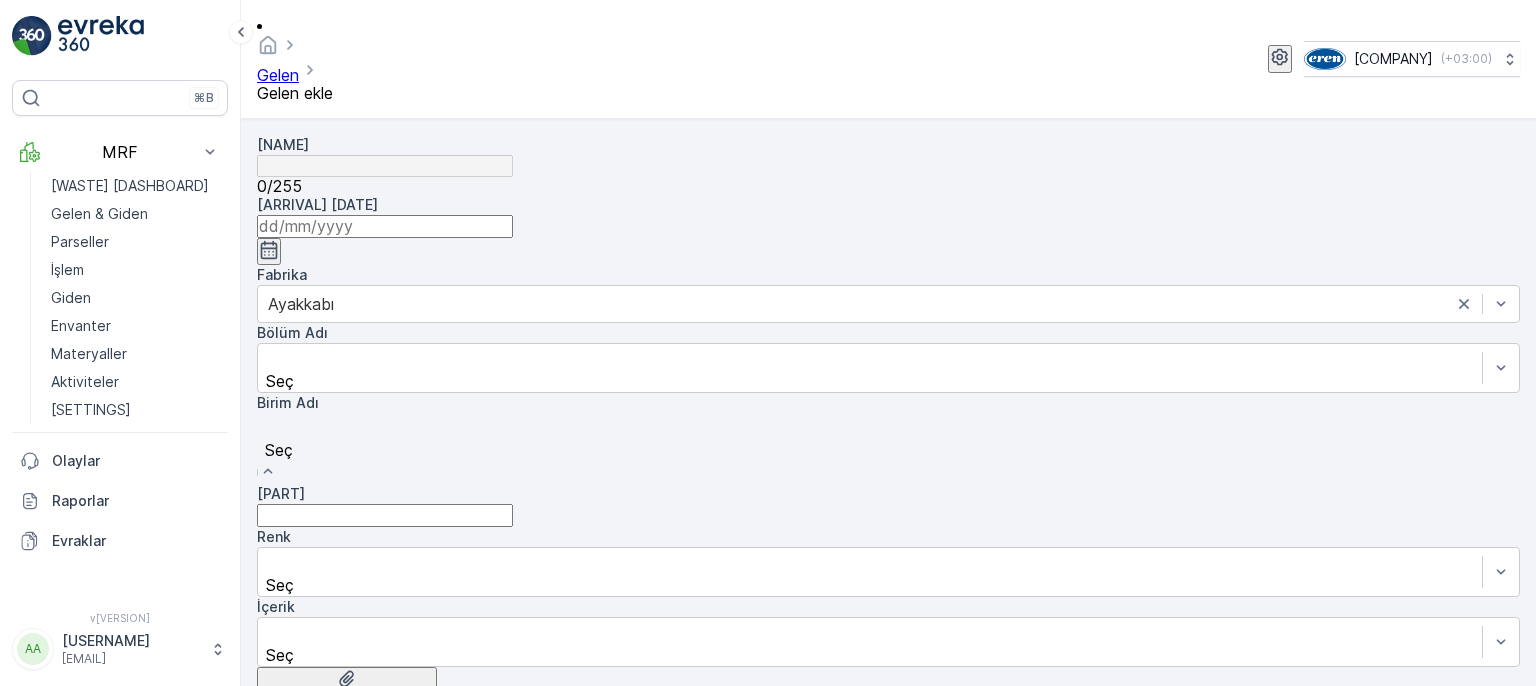 click on "[MATERIAL] - [ROLE]" at bounding box center [82, 695] 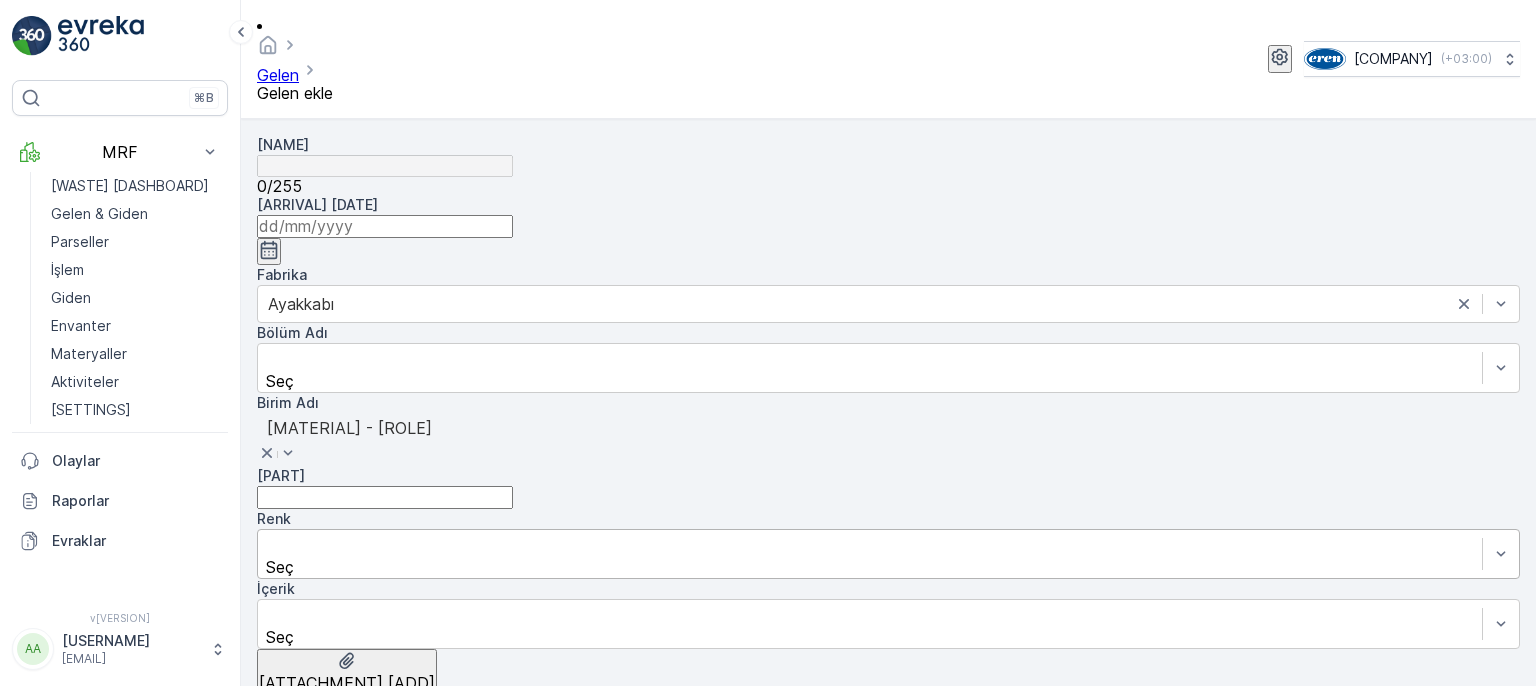click at bounding box center (870, 545) 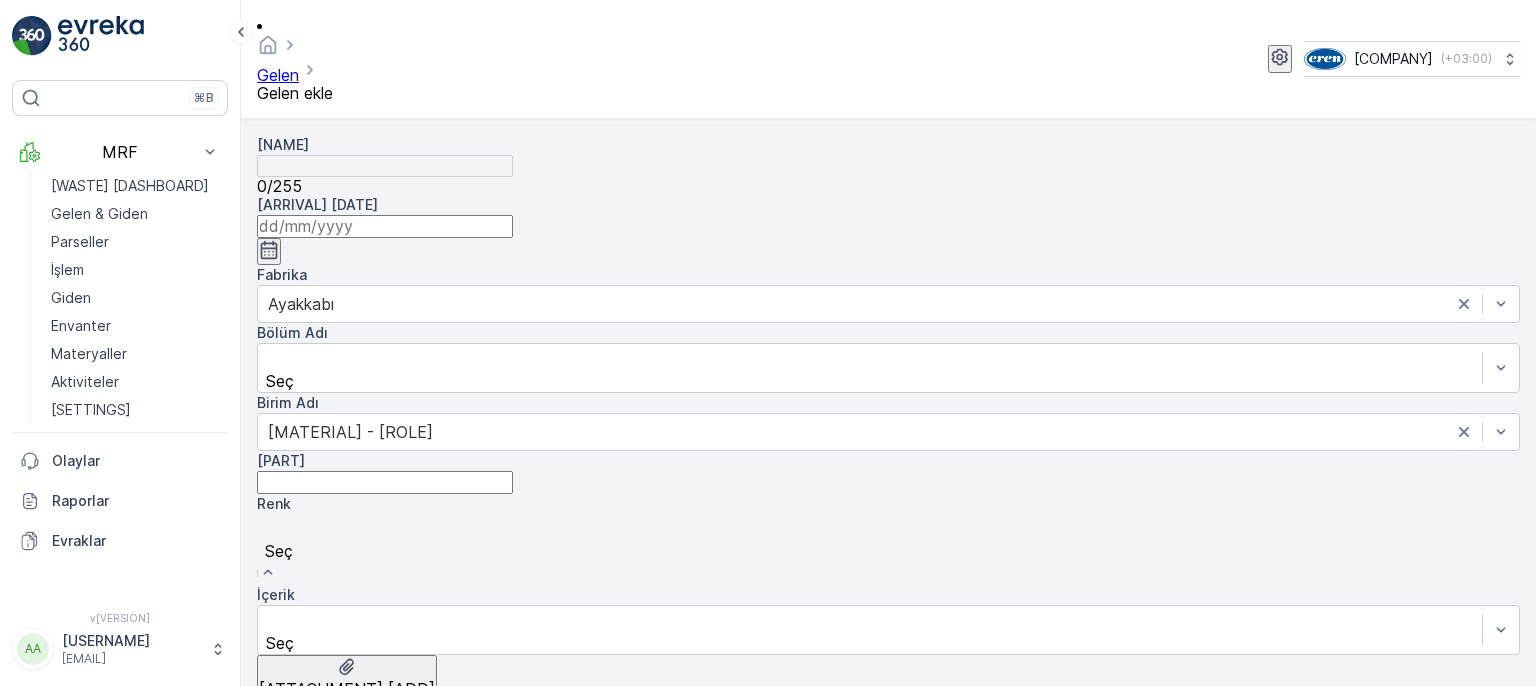 drag, startPoint x: 372, startPoint y: 549, endPoint x: 469, endPoint y: 501, distance: 108.226616 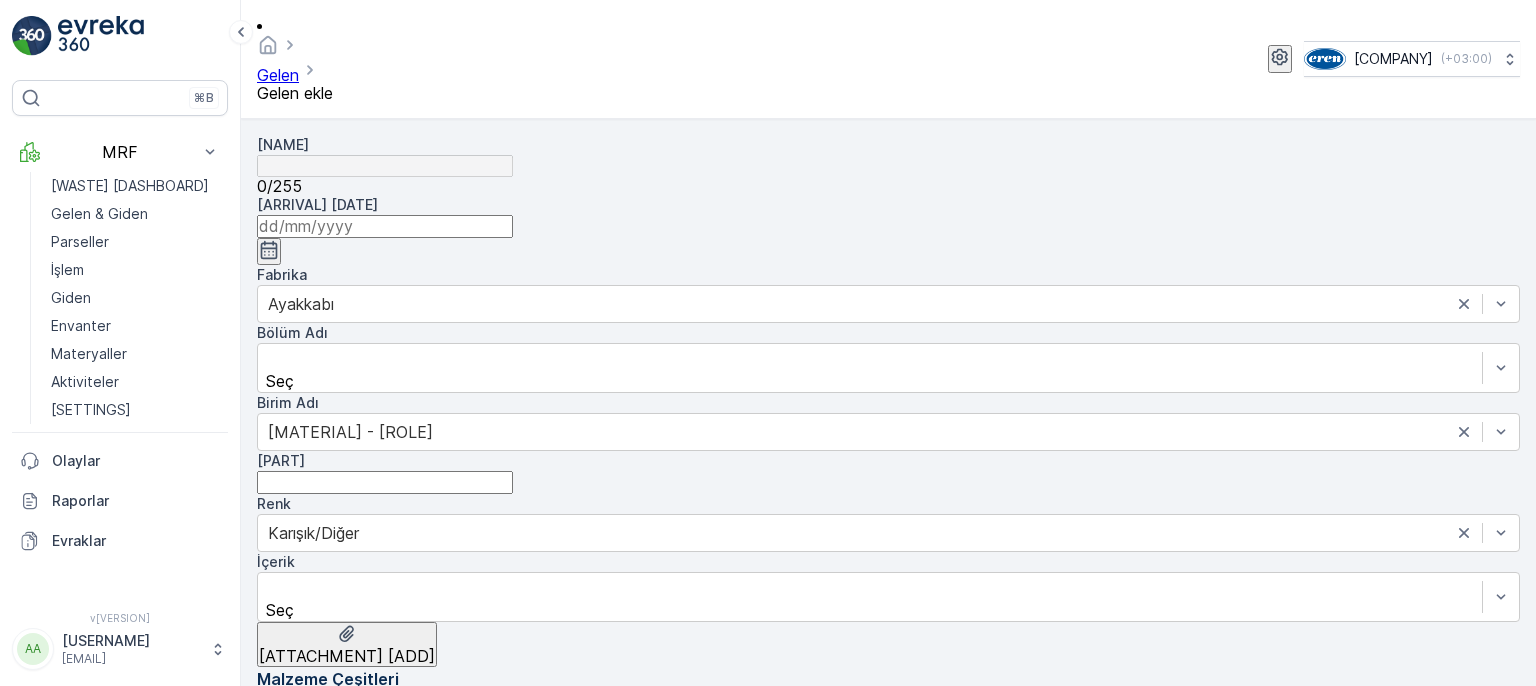 click at bounding box center [385, 226] 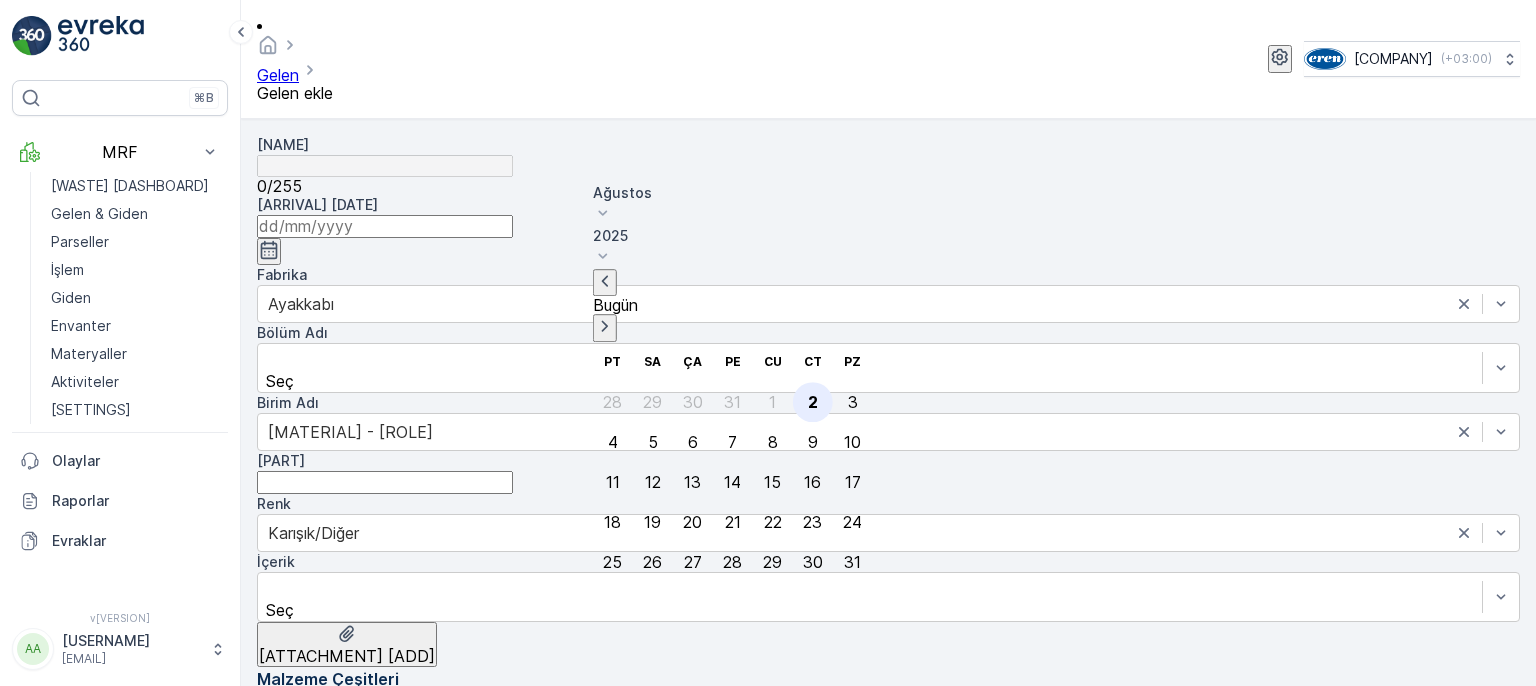 click on "2" at bounding box center [813, 402] 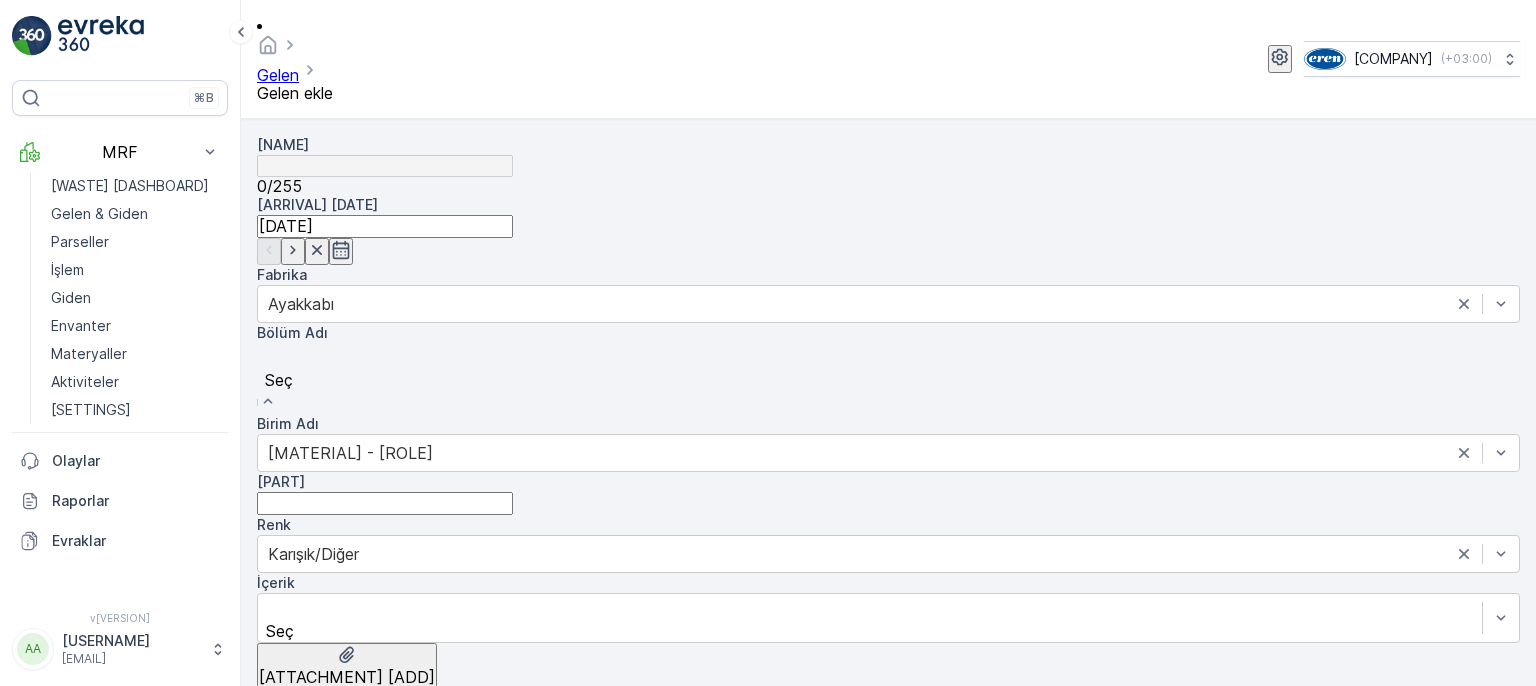 click on "[FIRST]" at bounding box center [768, 695] 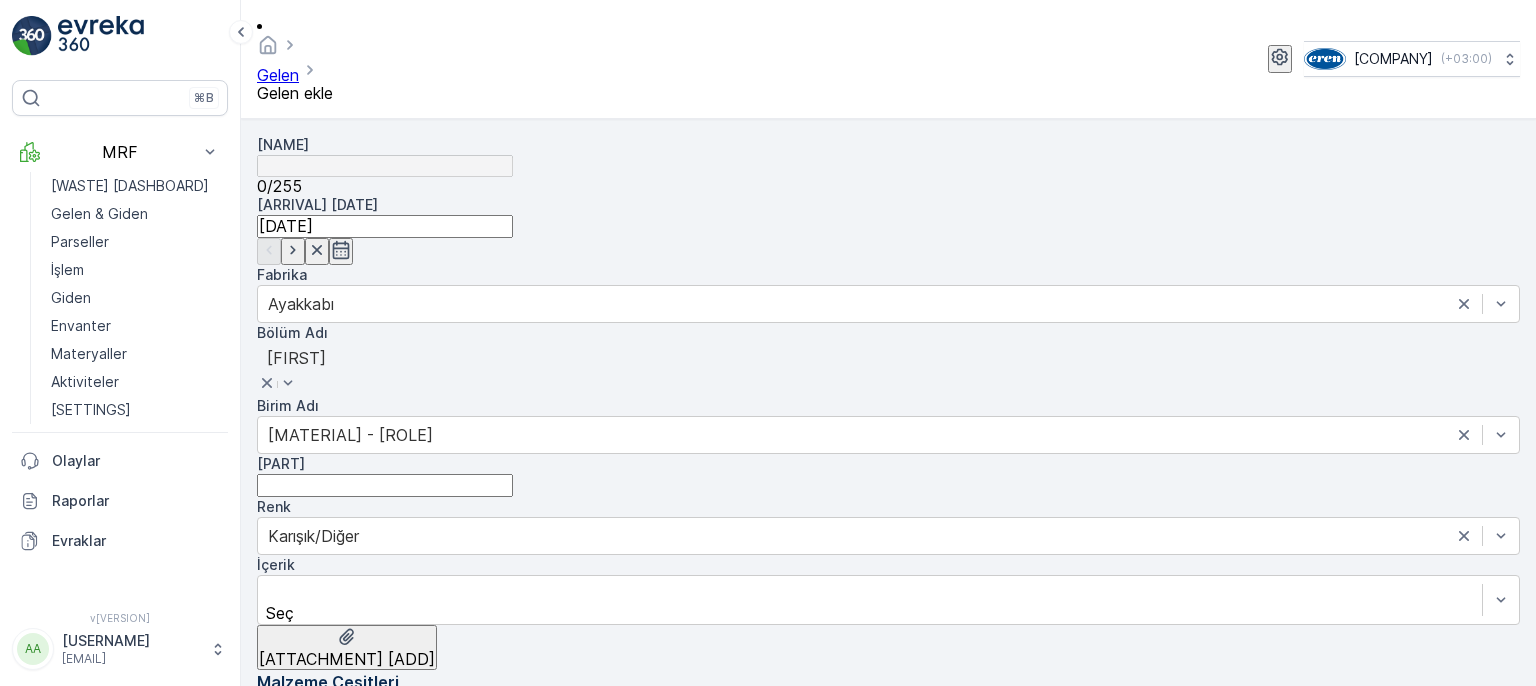 click on "[PART]" at bounding box center (385, 485) 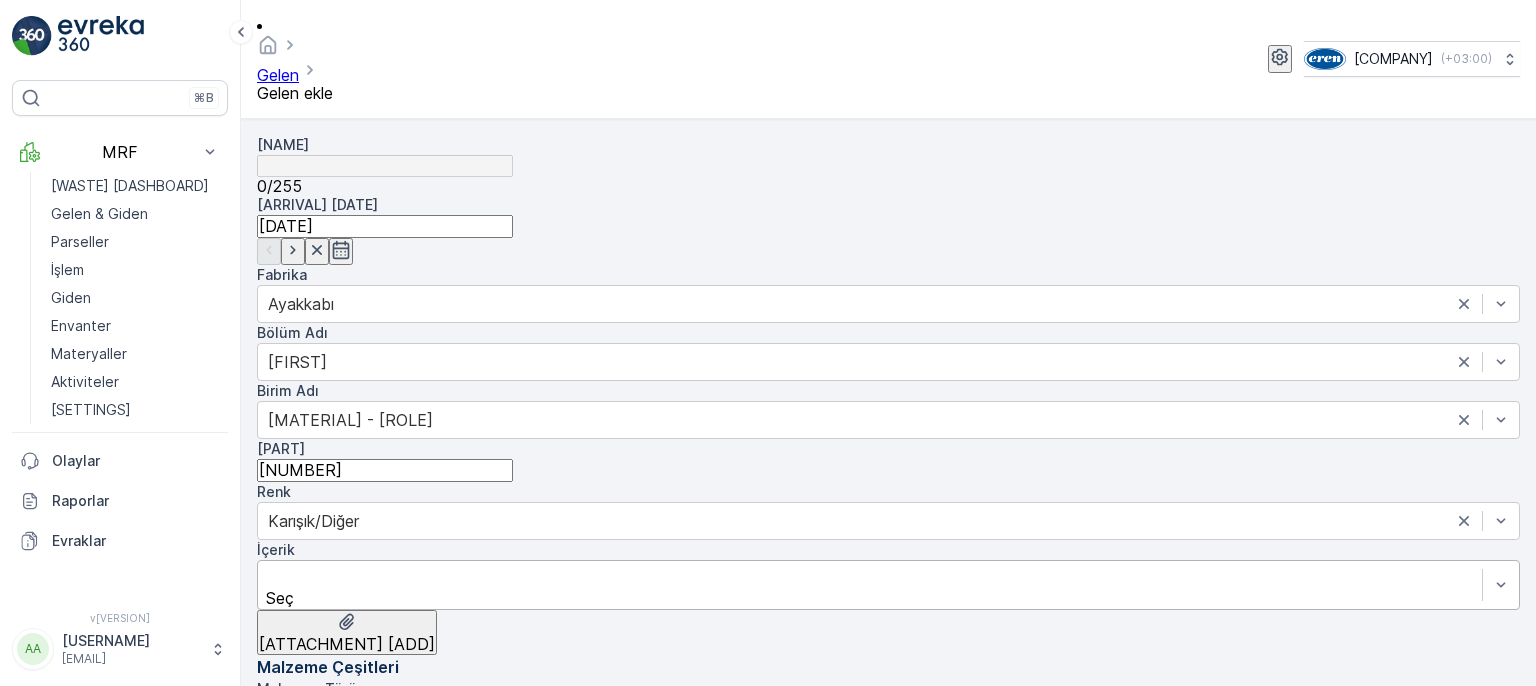type on "[NUMBER]" 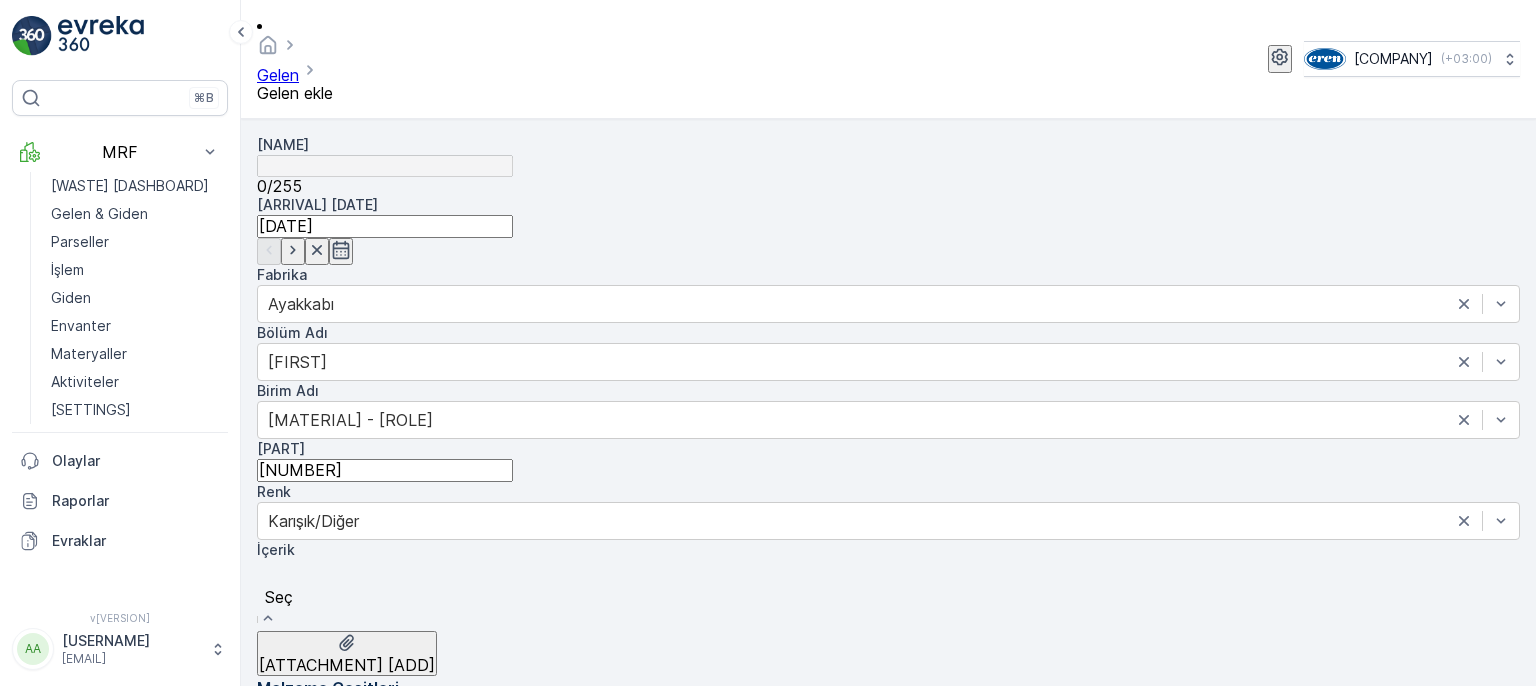 click on "Pamuk Karışım (%60'dan fazla pamuk içerikli)" at bounding box center (165, 713) 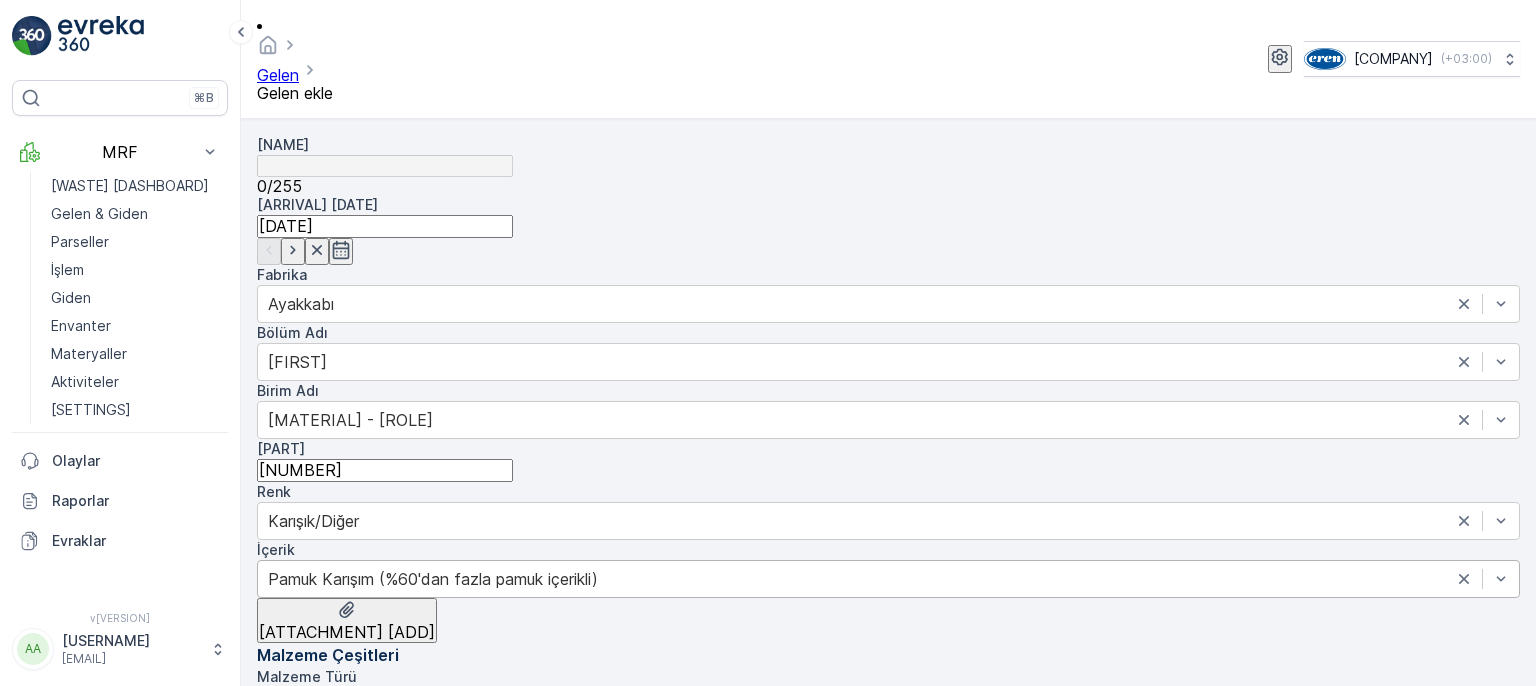 scroll, scrollTop: 388, scrollLeft: 0, axis: vertical 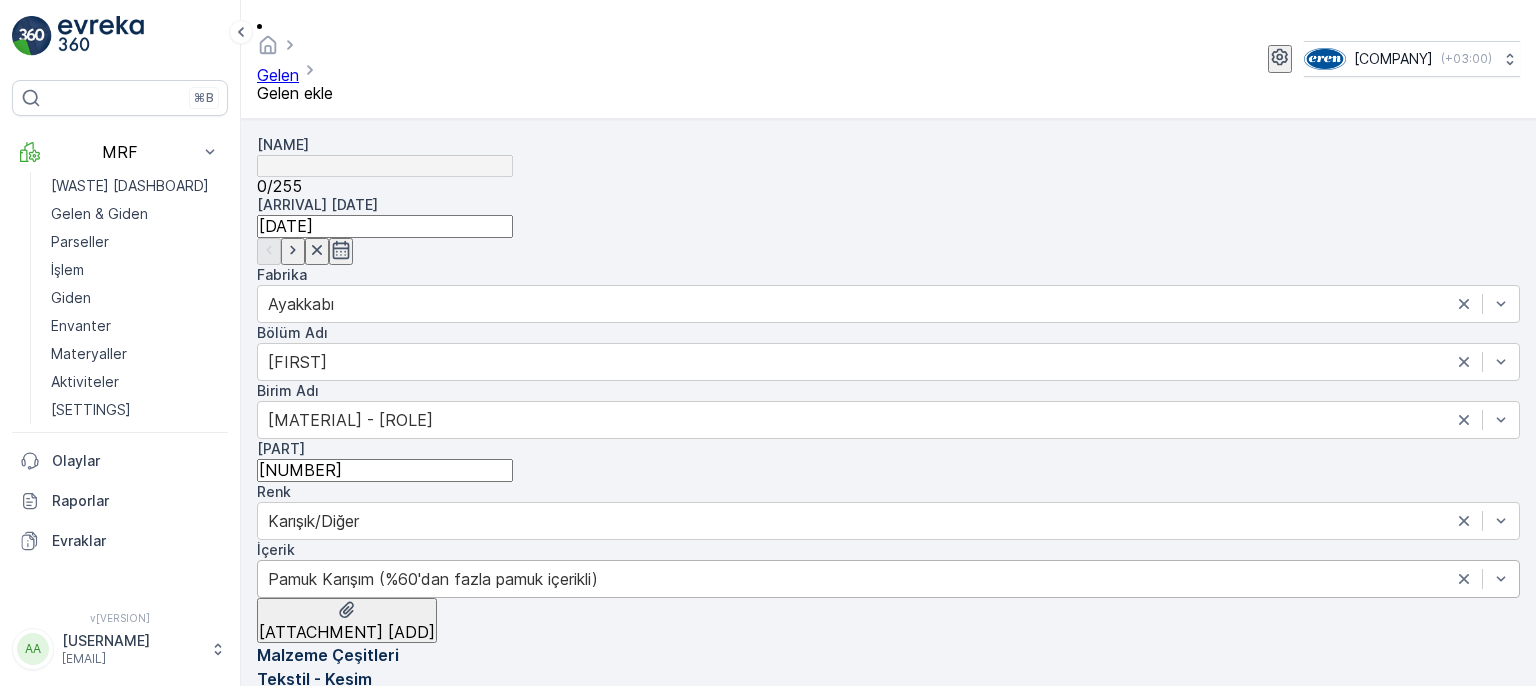 click on "Gönder" at bounding box center [342, 909] 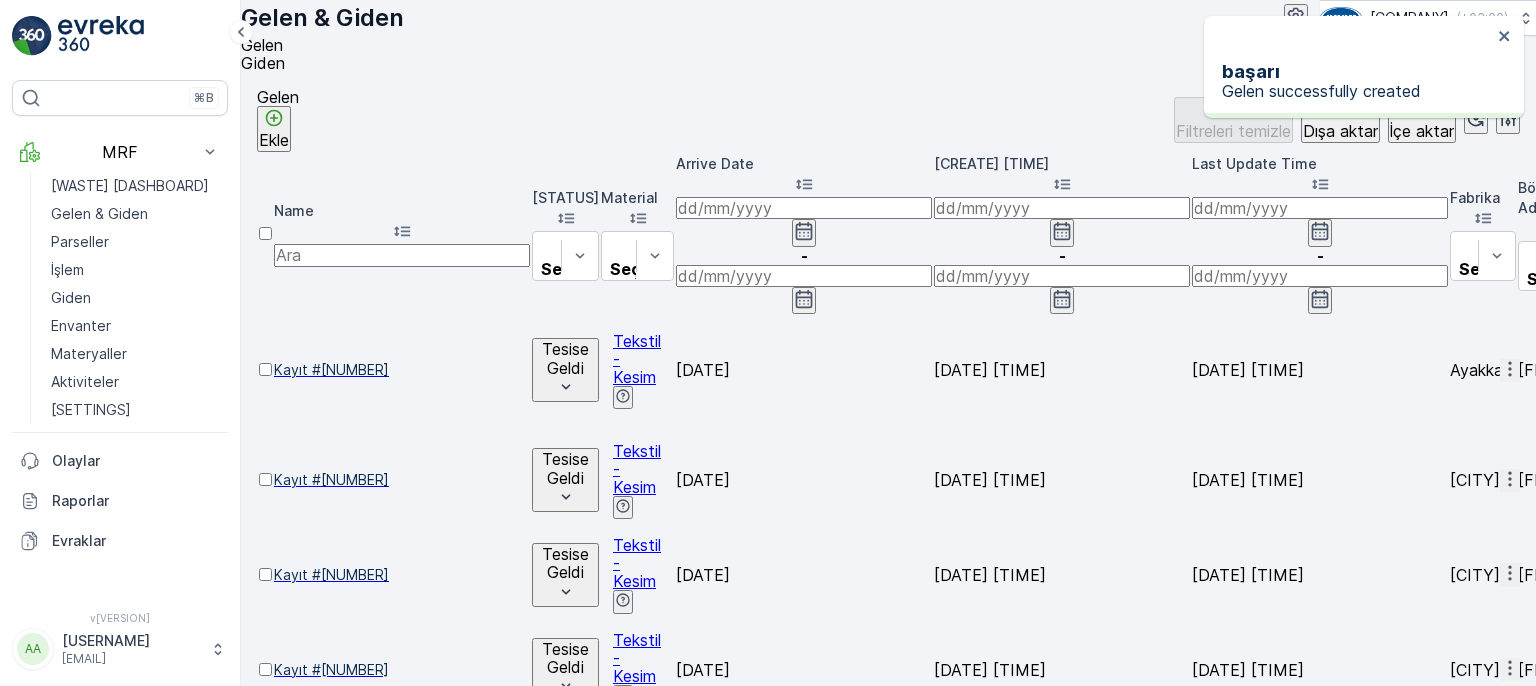 click 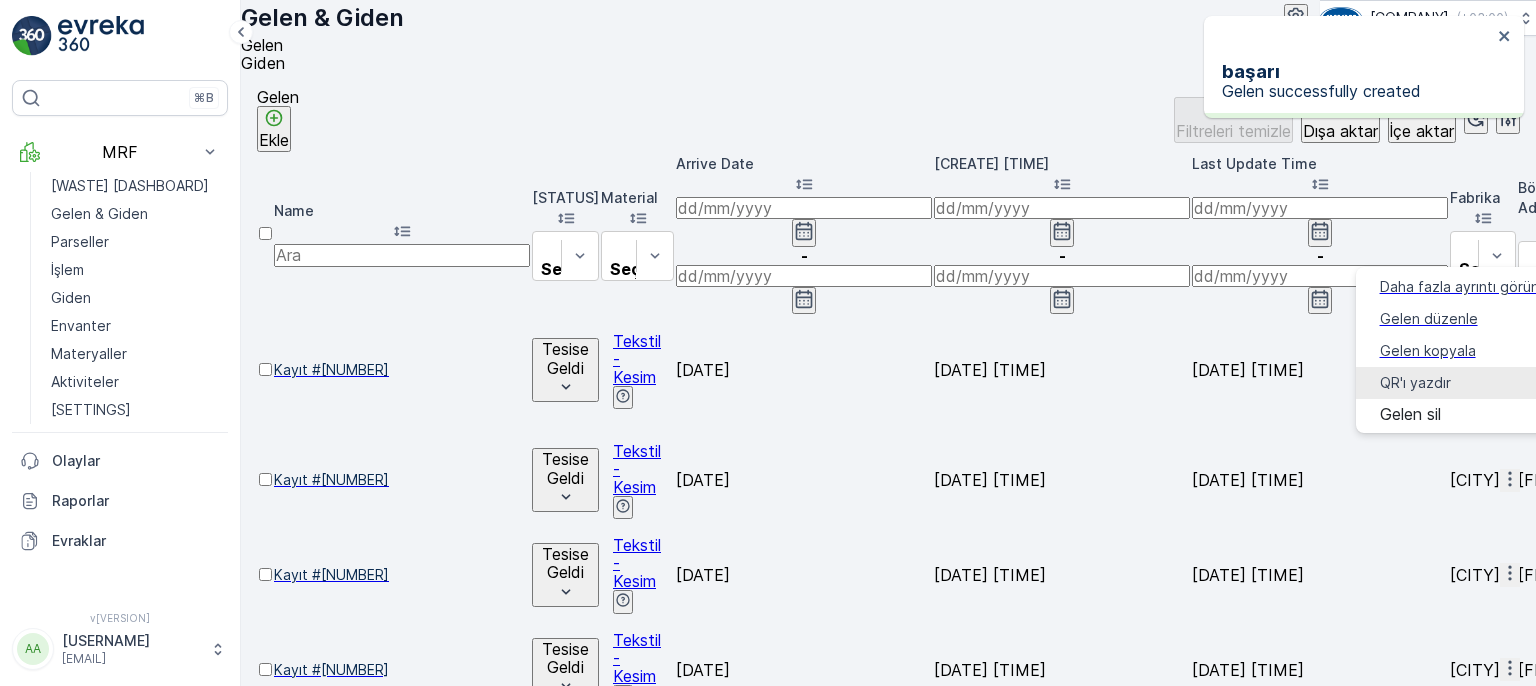 click on "QR'ı yazdır" at bounding box center (1415, 383) 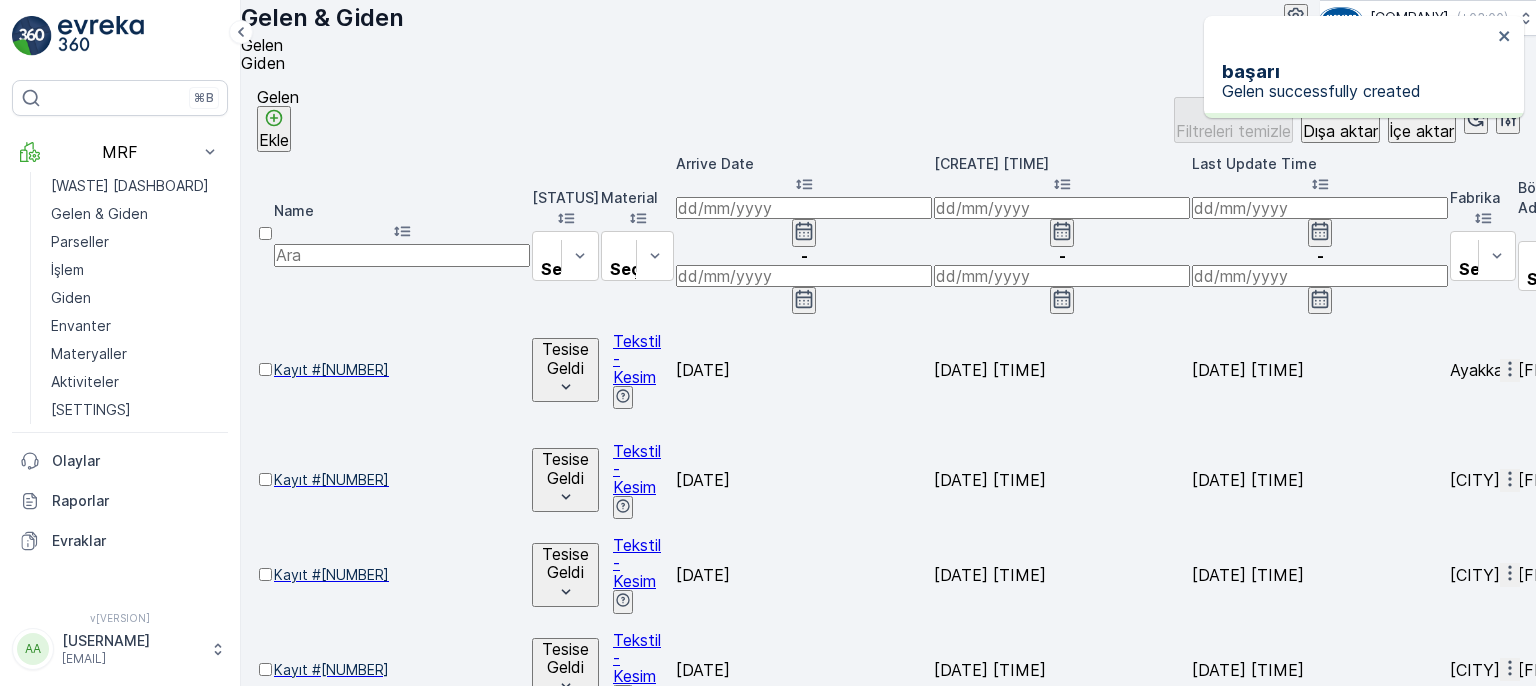 click on "QR'ı yazdır" at bounding box center (1561, 1944) 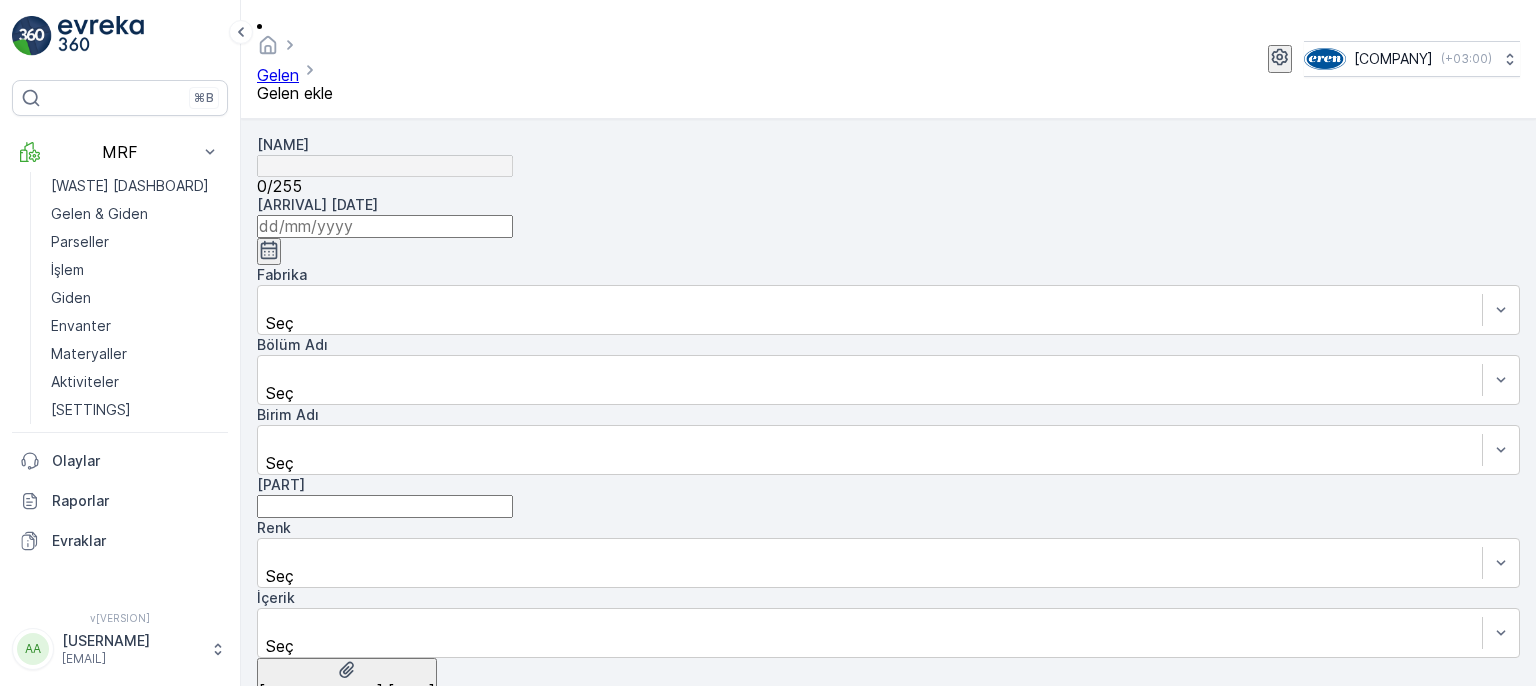 click at bounding box center [385, 226] 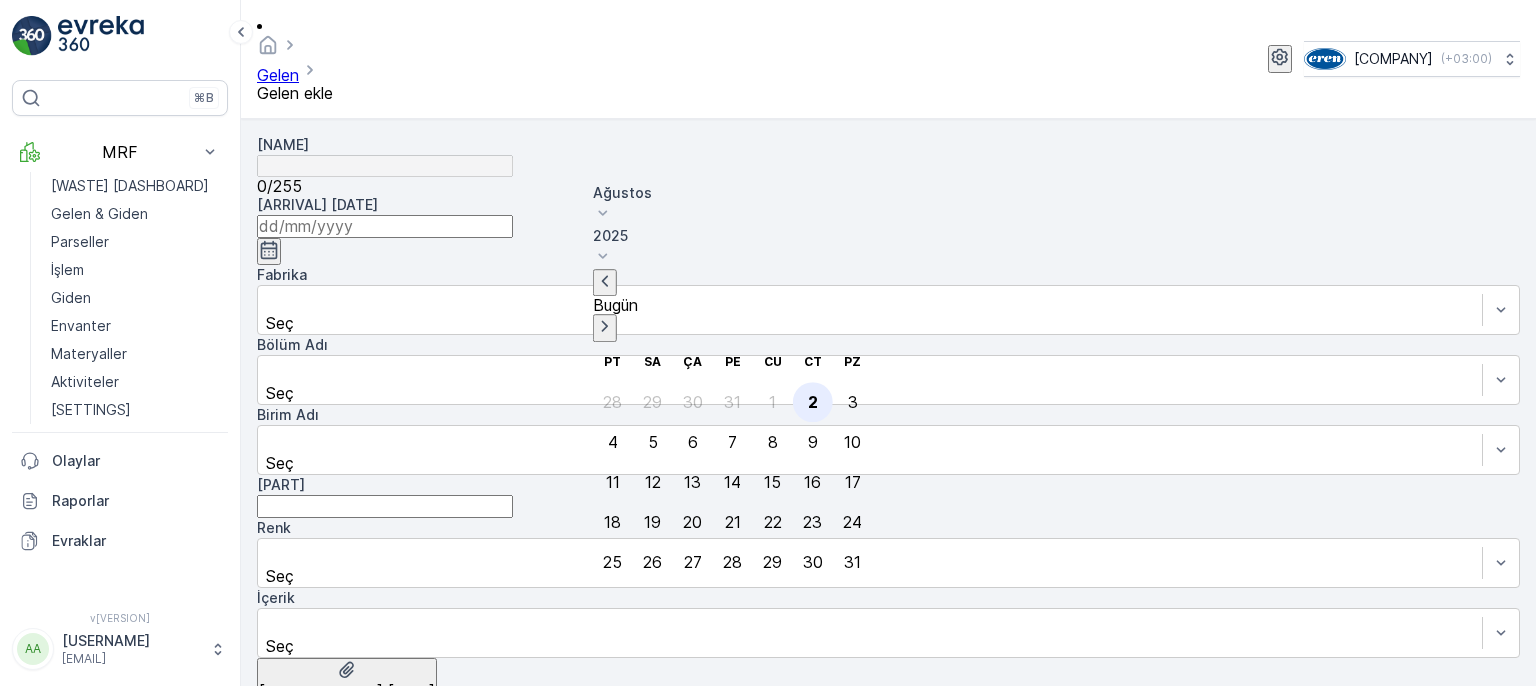 click on "2" at bounding box center [813, 402] 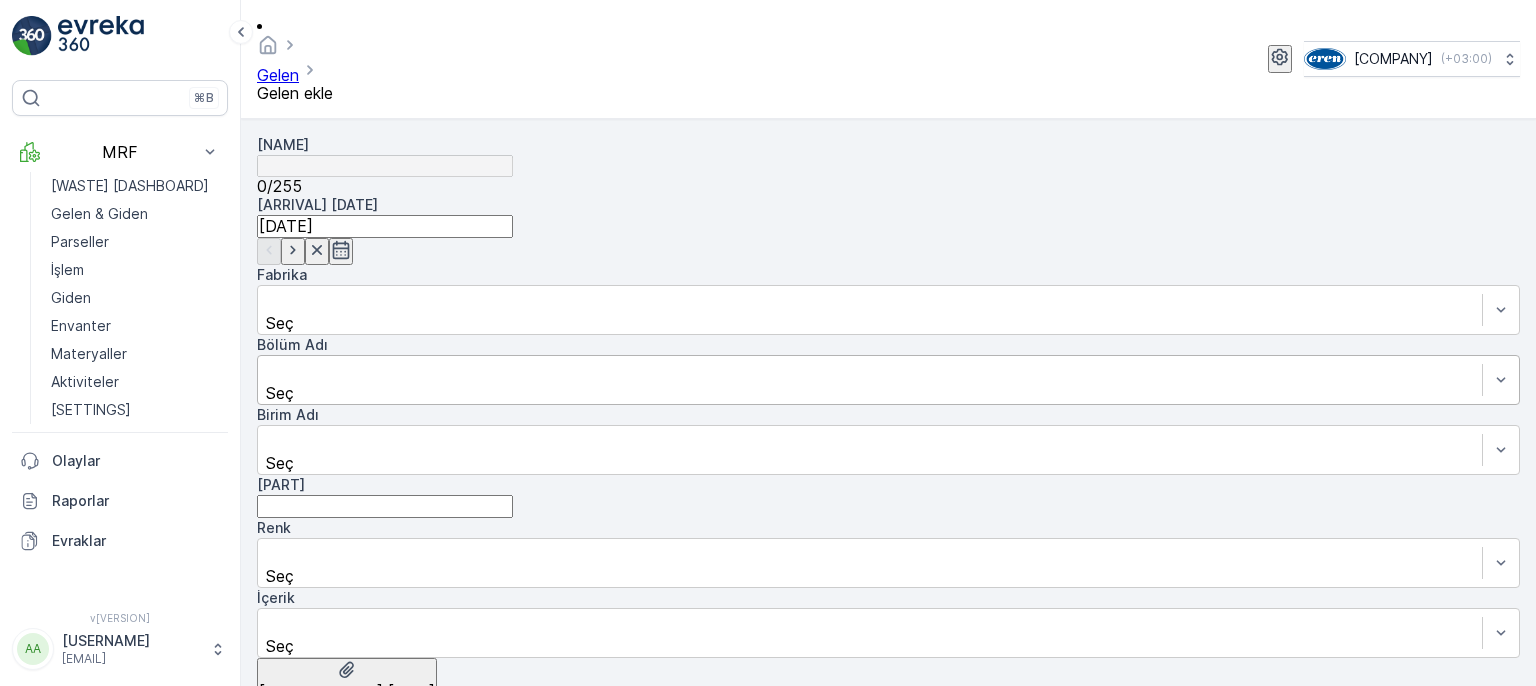 click on "Seç" at bounding box center (888, 380) 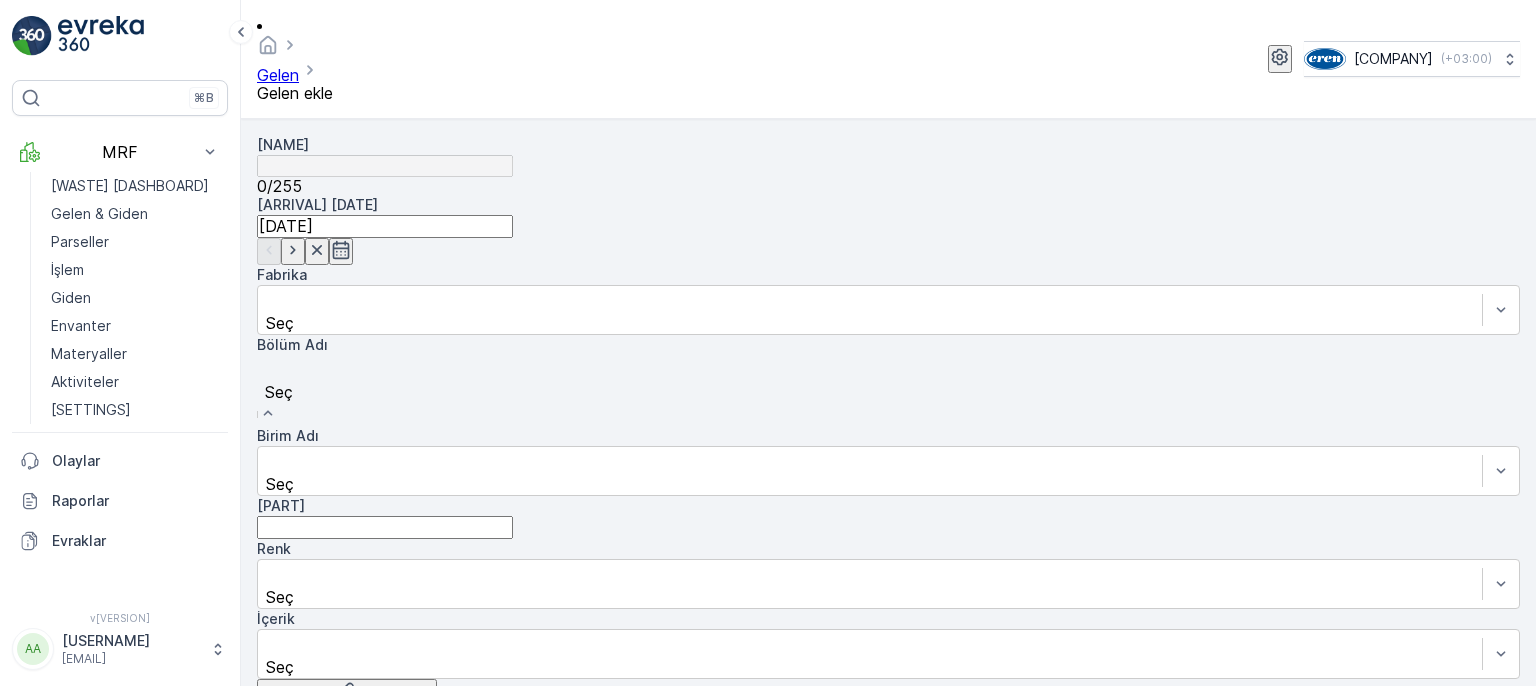 click on "[FIRST]" at bounding box center [768, 695] 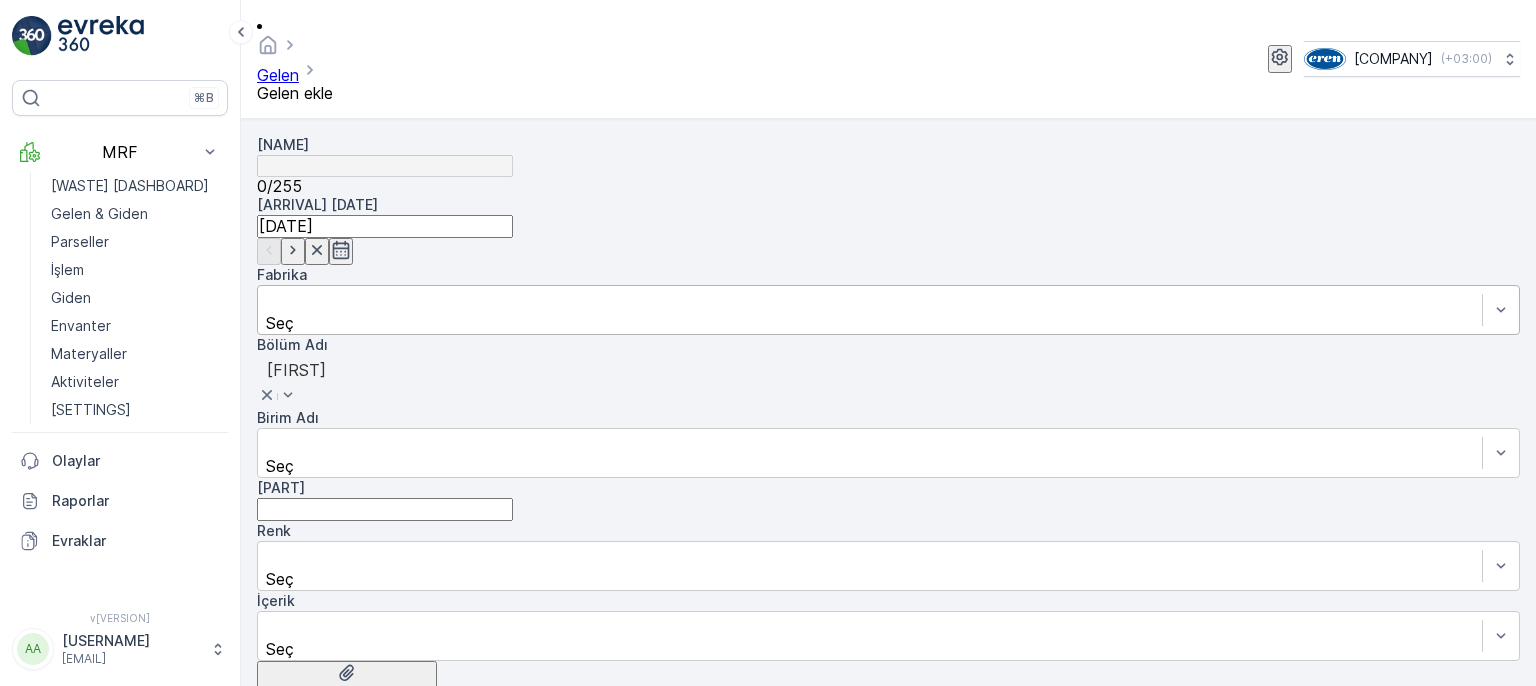 click at bounding box center (870, 301) 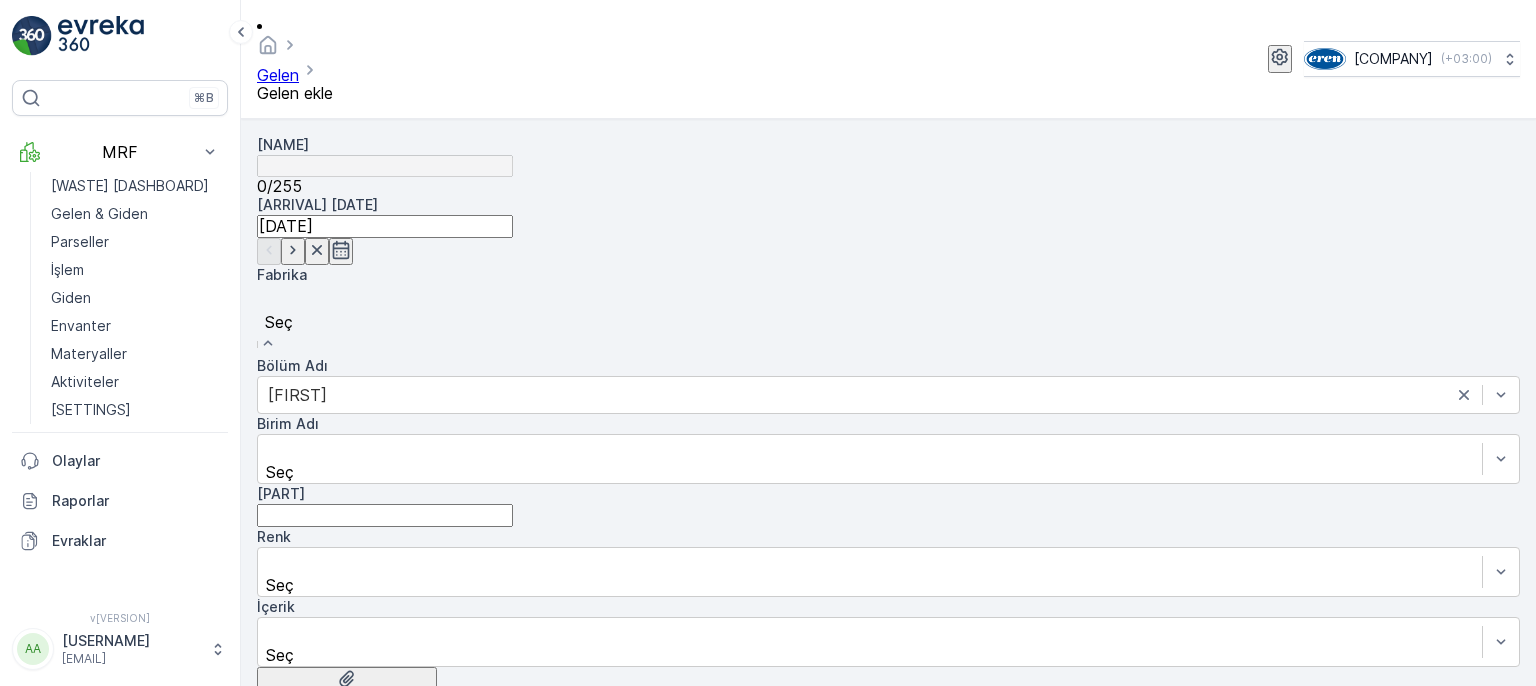 click on "[CITY]" at bounding box center [768, 695] 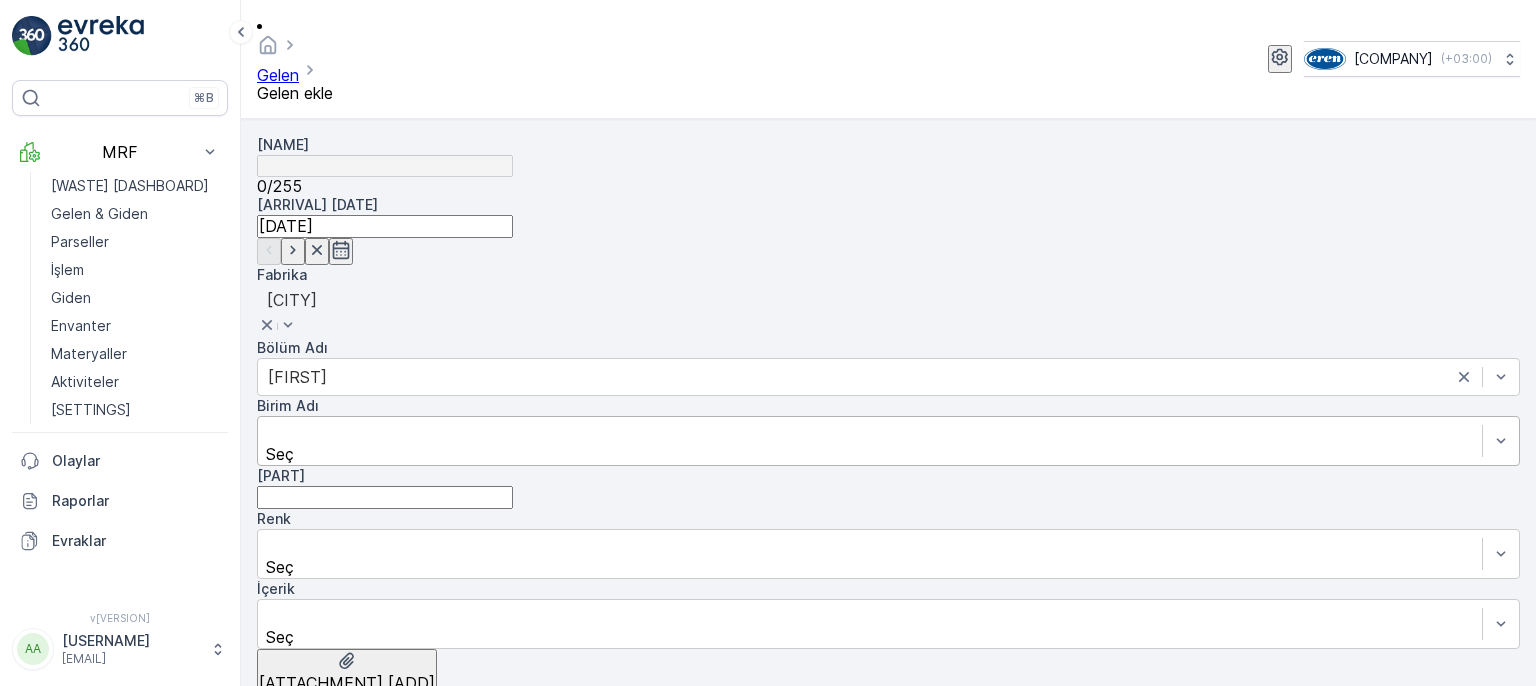 click at bounding box center [870, 432] 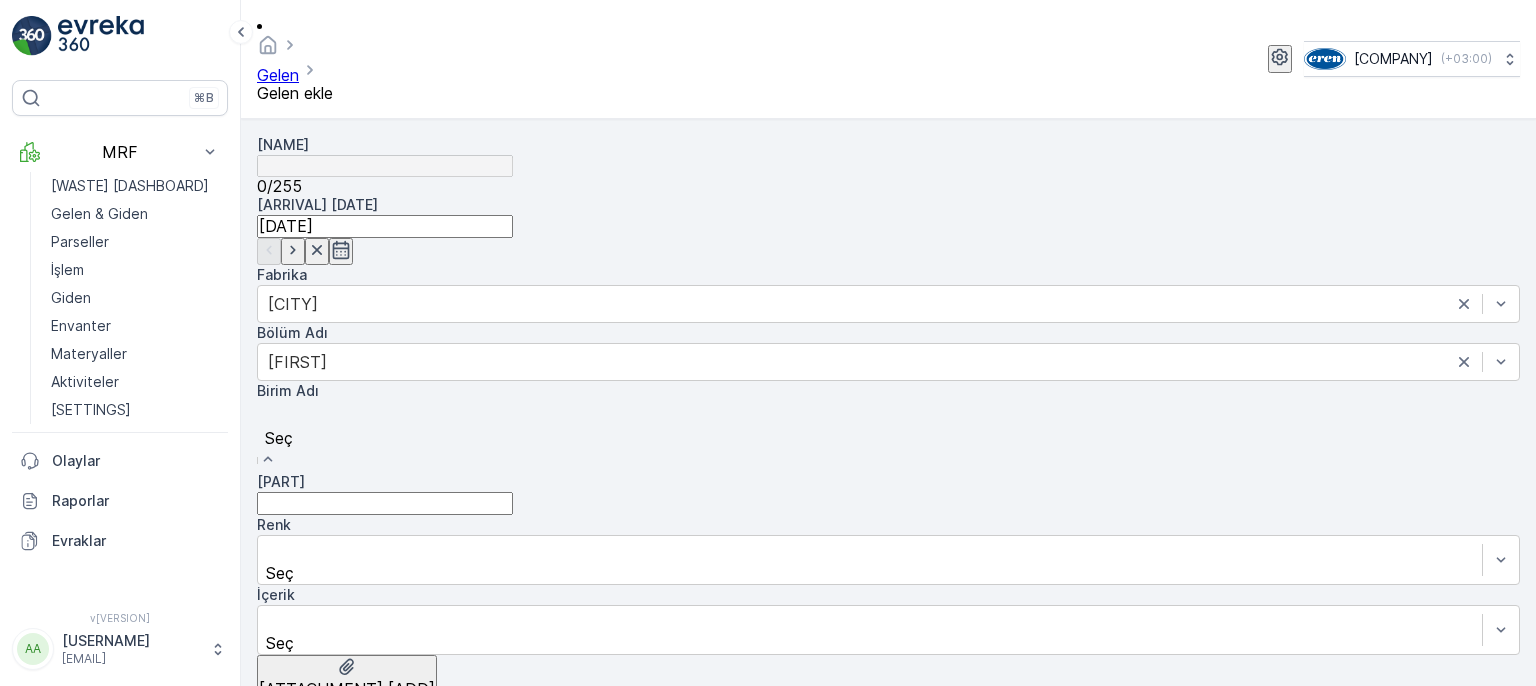 click on "[MATERIAL] - [ROLE]" at bounding box center (82, 695) 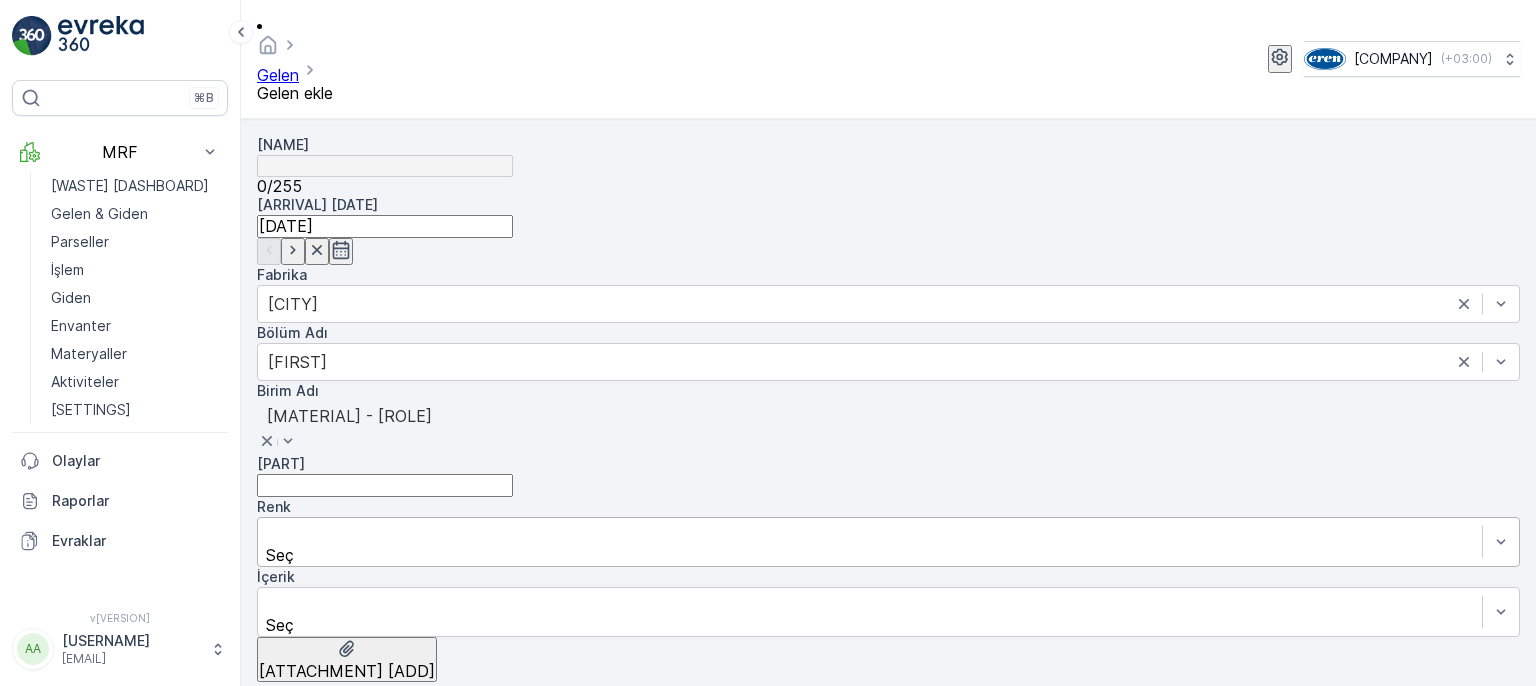 click on "Seç" at bounding box center [888, 542] 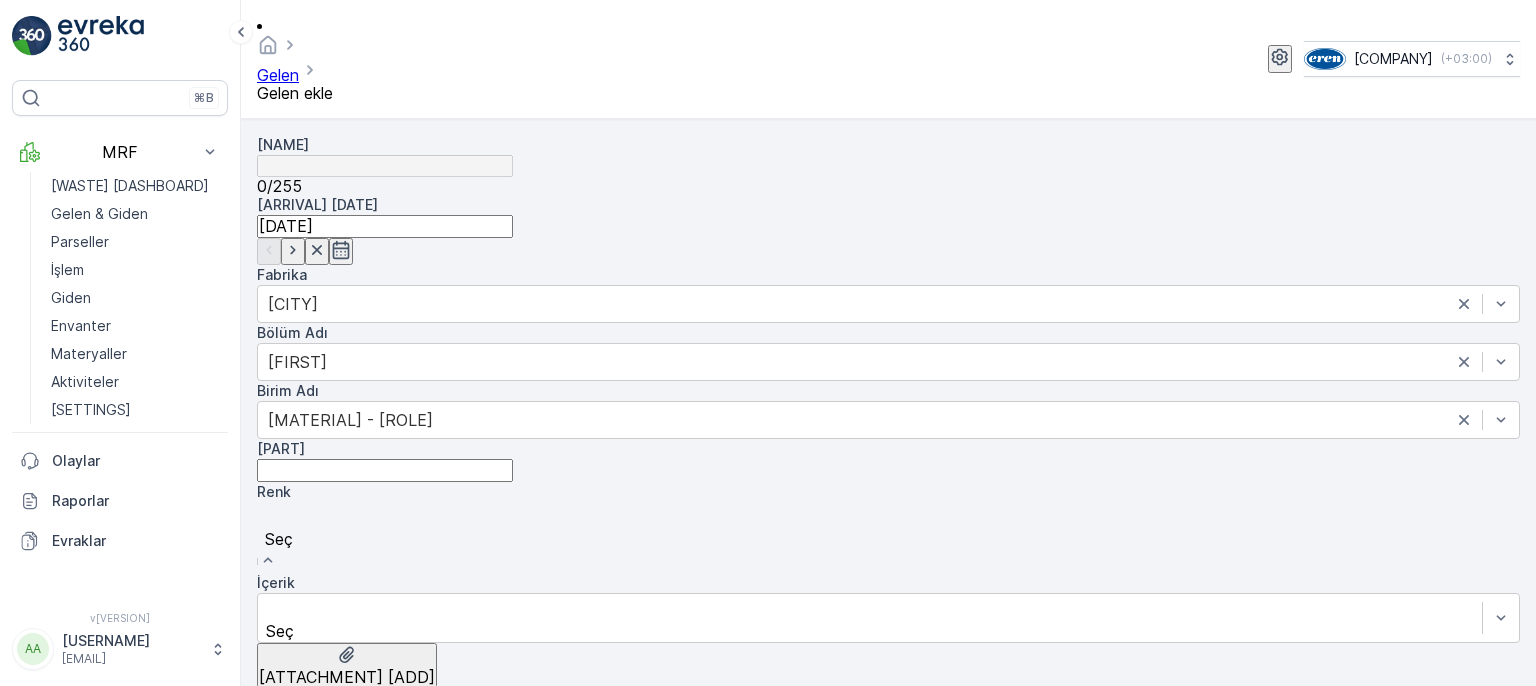 click on "Plastik" at bounding box center [24, 785] 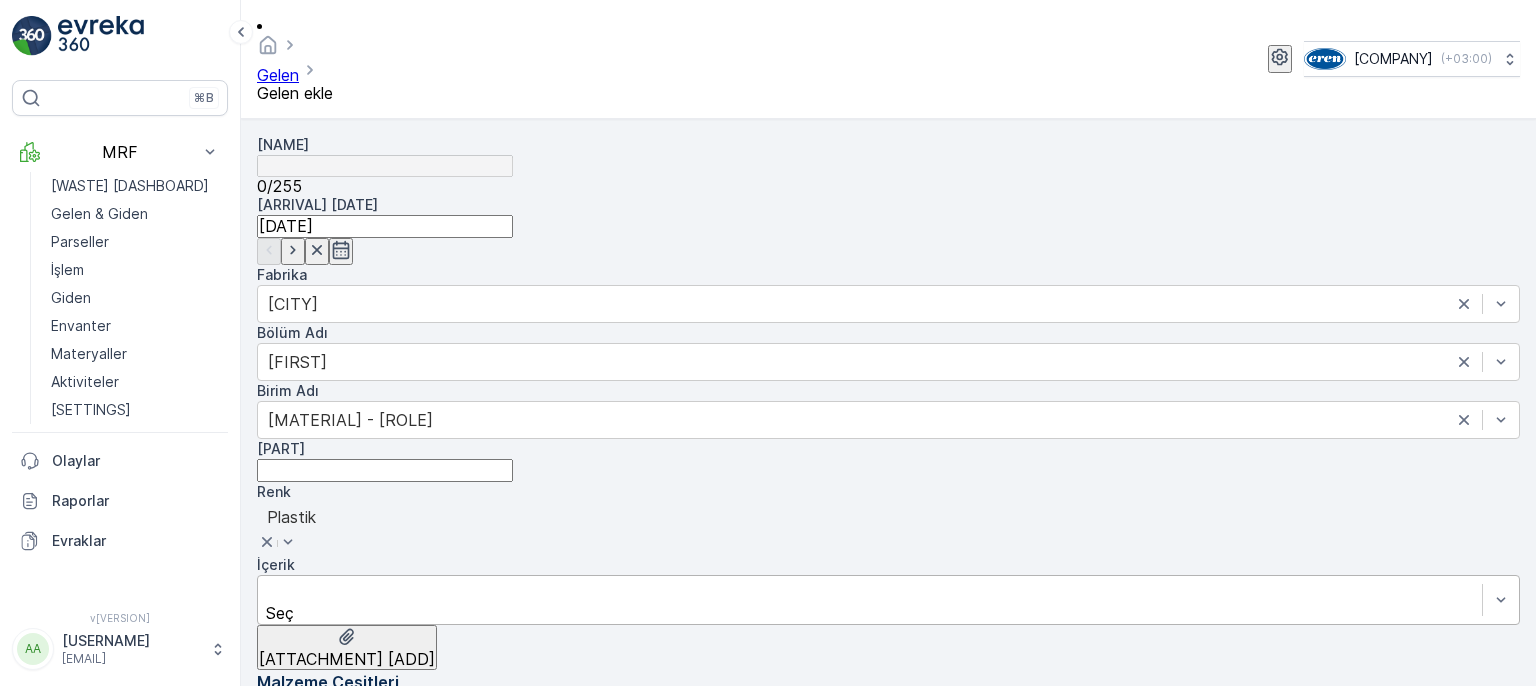 click on "Seç" at bounding box center [888, 600] 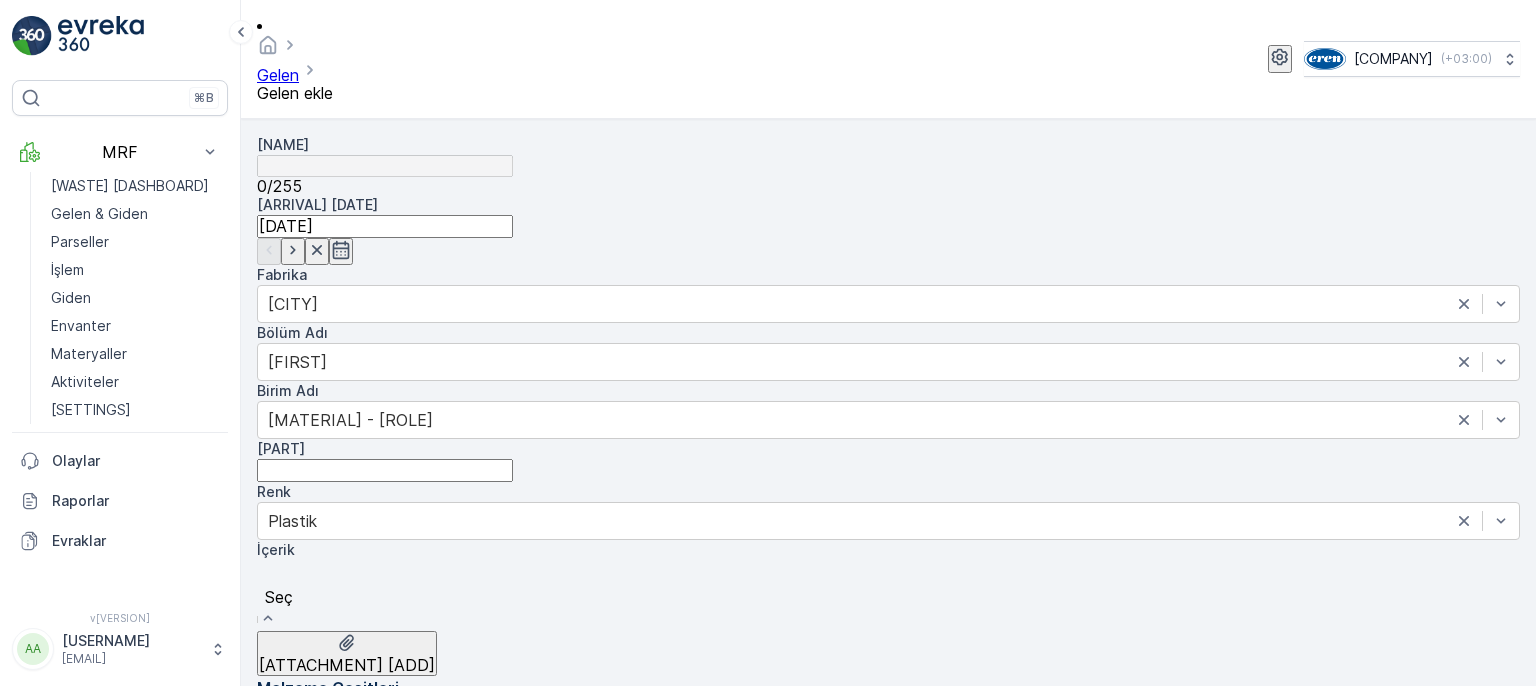 drag, startPoint x: 622, startPoint y: 670, endPoint x: 792, endPoint y: 593, distance: 186.62529 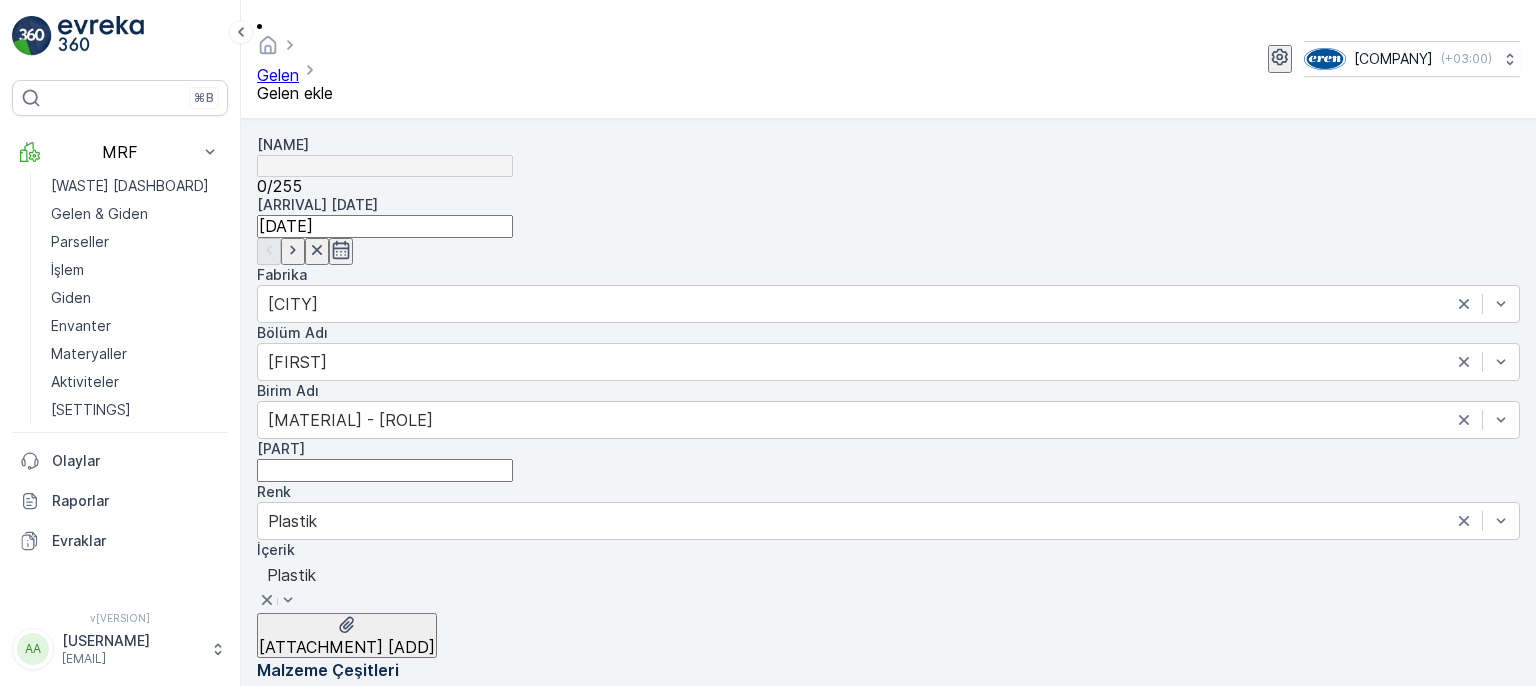 click at bounding box center (870, 736) 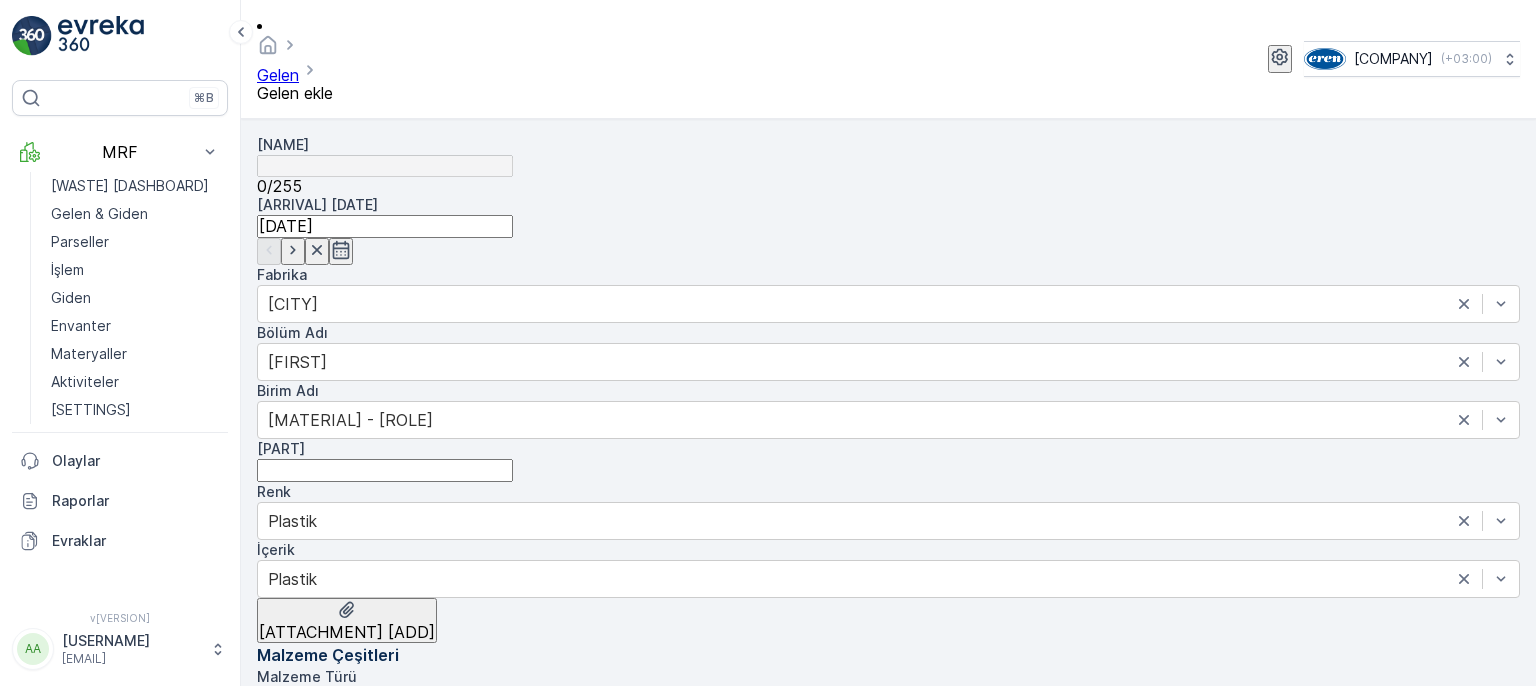scroll, scrollTop: 388, scrollLeft: 0, axis: vertical 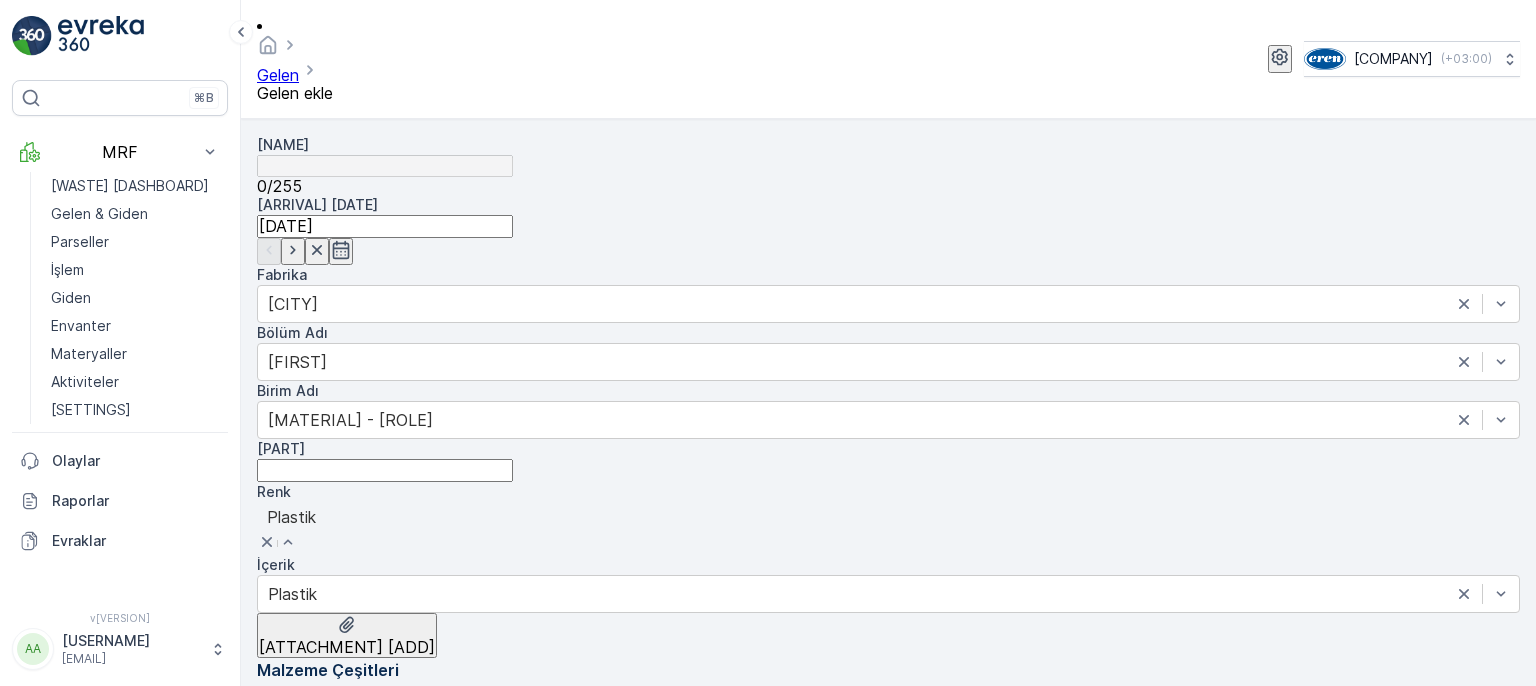 drag, startPoint x: 299, startPoint y: 553, endPoint x: 463, endPoint y: 525, distance: 166.37308 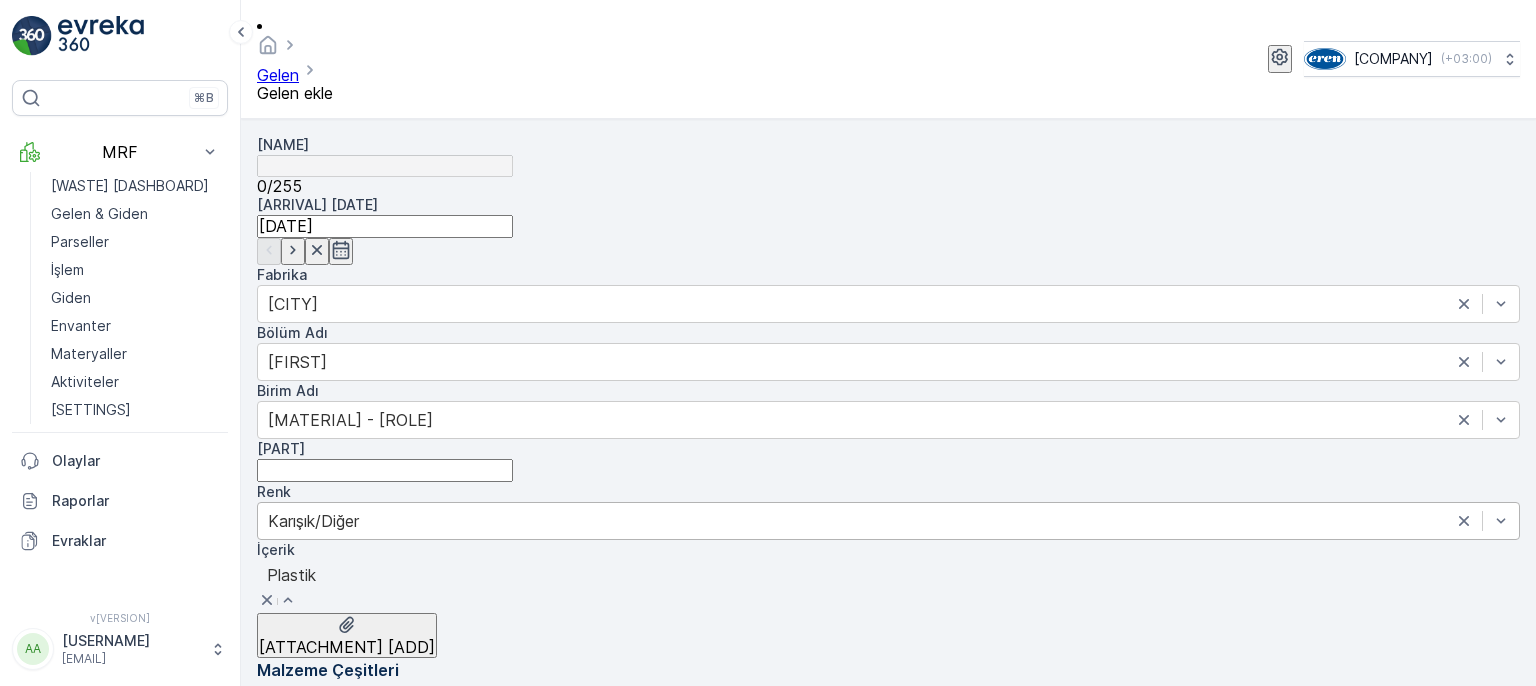 click at bounding box center [888, 575] 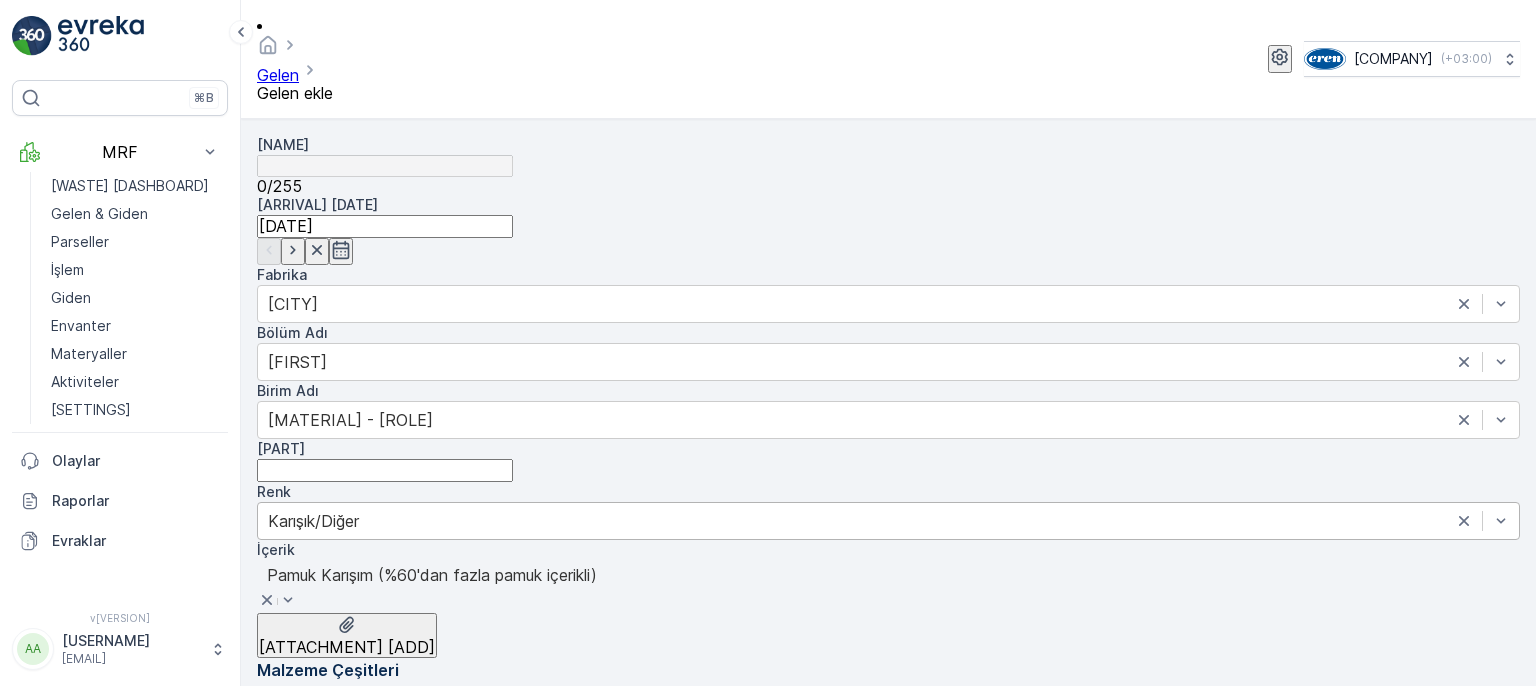 click at bounding box center [269, 1087] 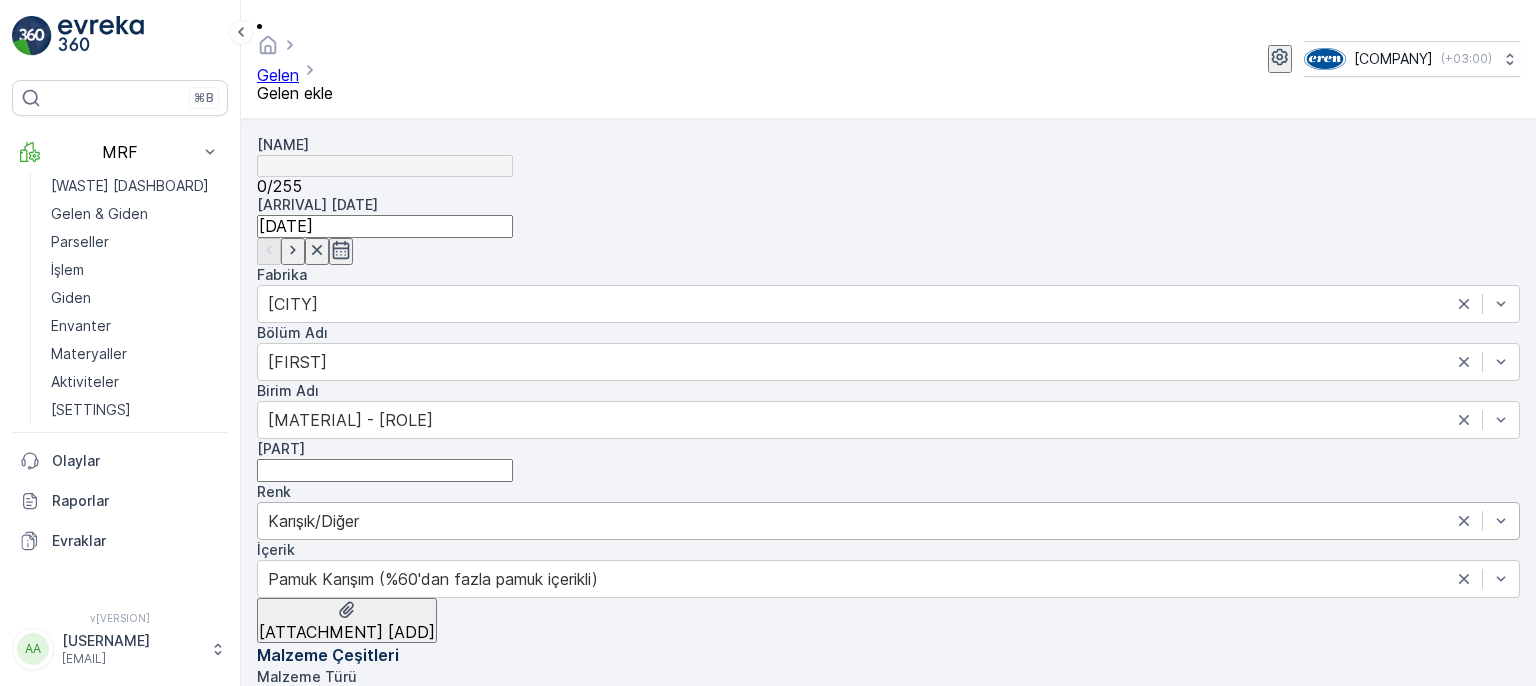 type on "12.1" 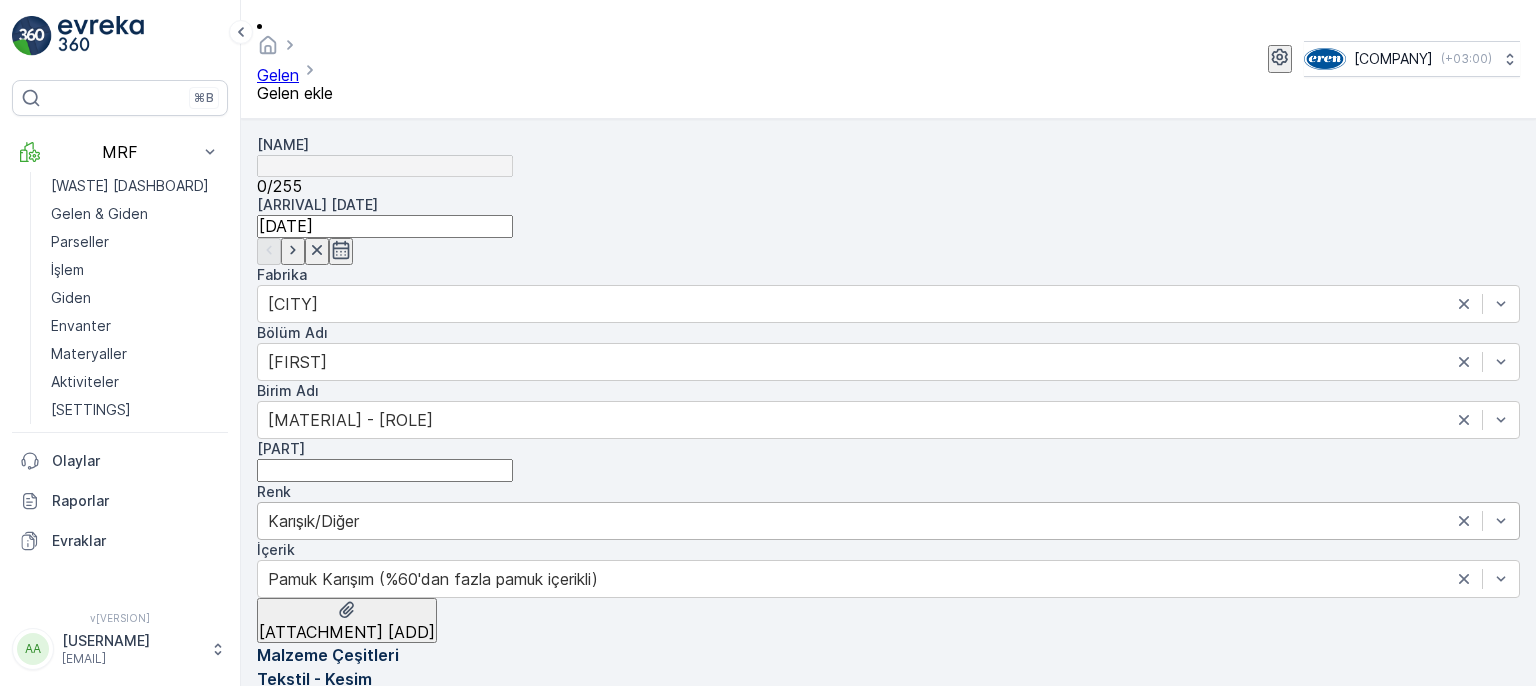 scroll, scrollTop: 0, scrollLeft: 0, axis: both 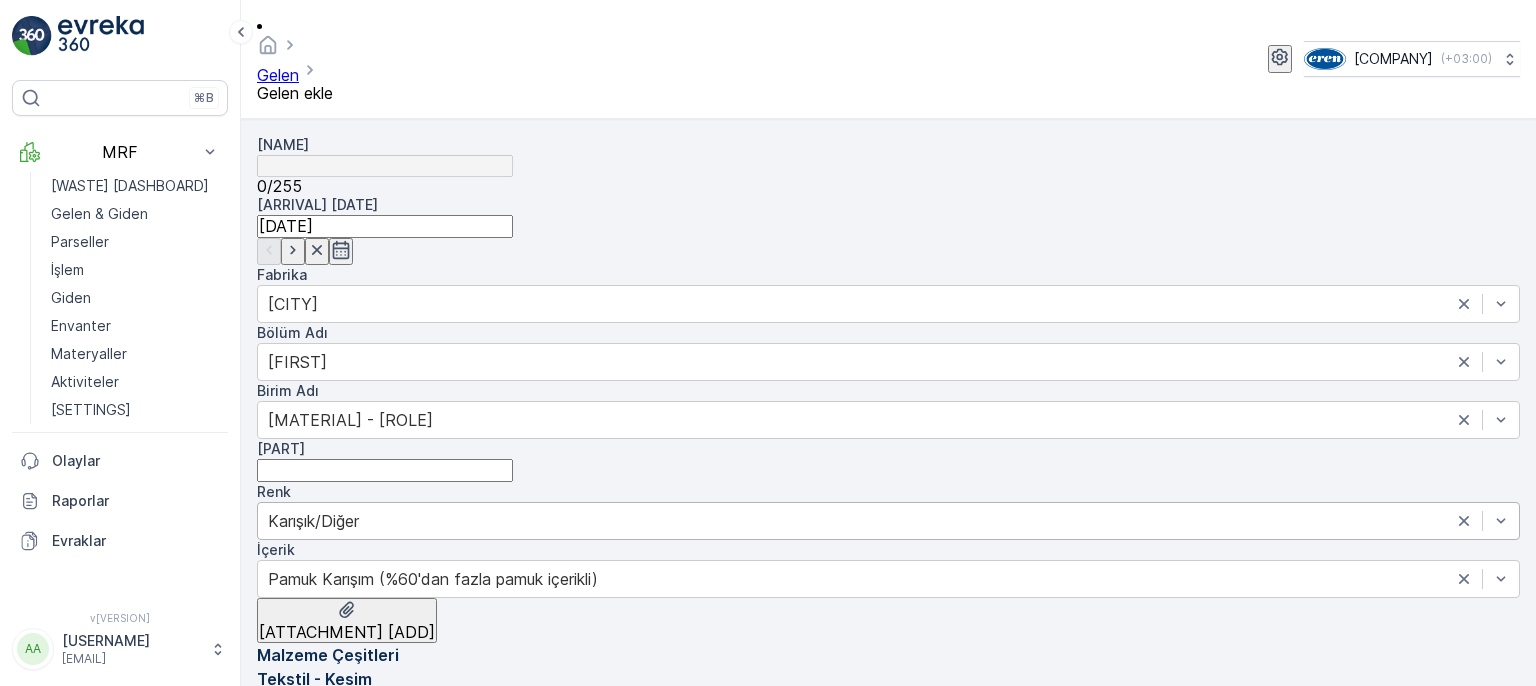 click on "Gönder" at bounding box center [342, 909] 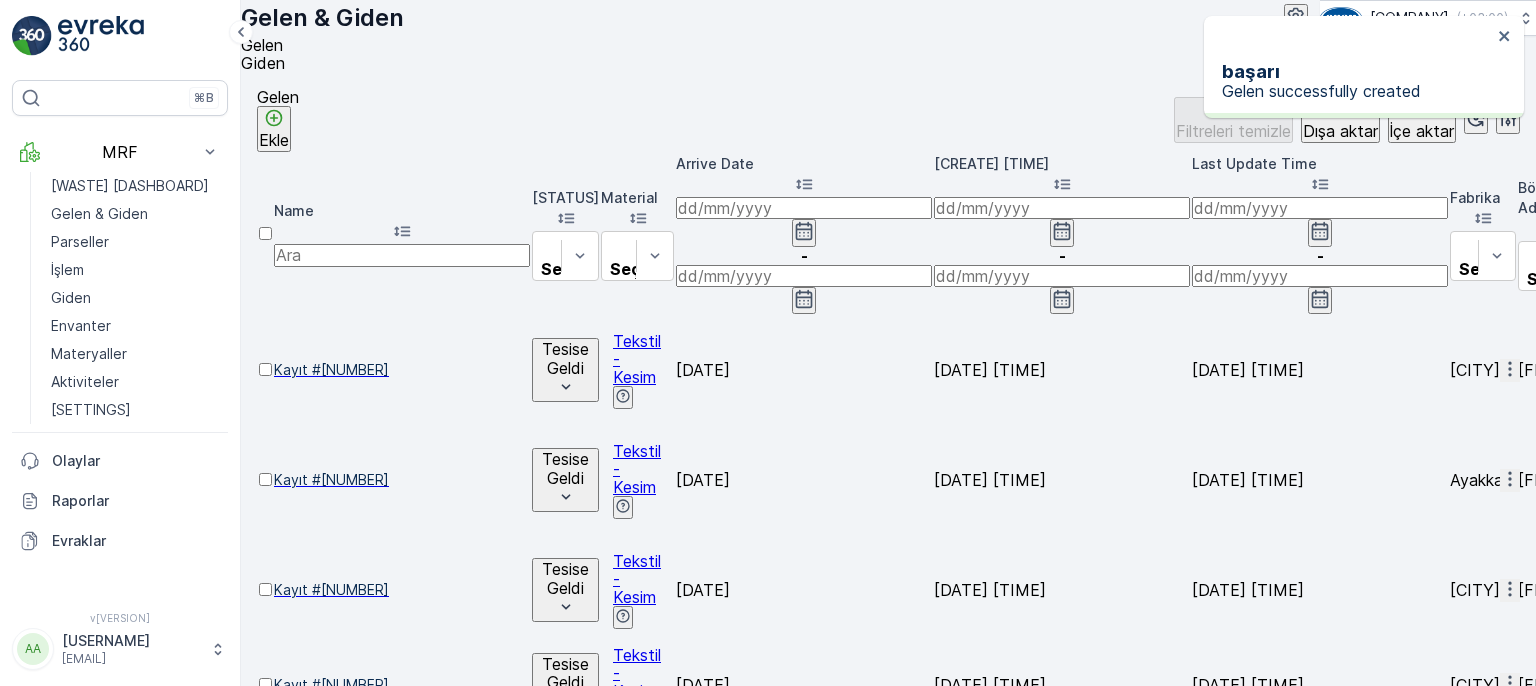 click at bounding box center (1510, 370) 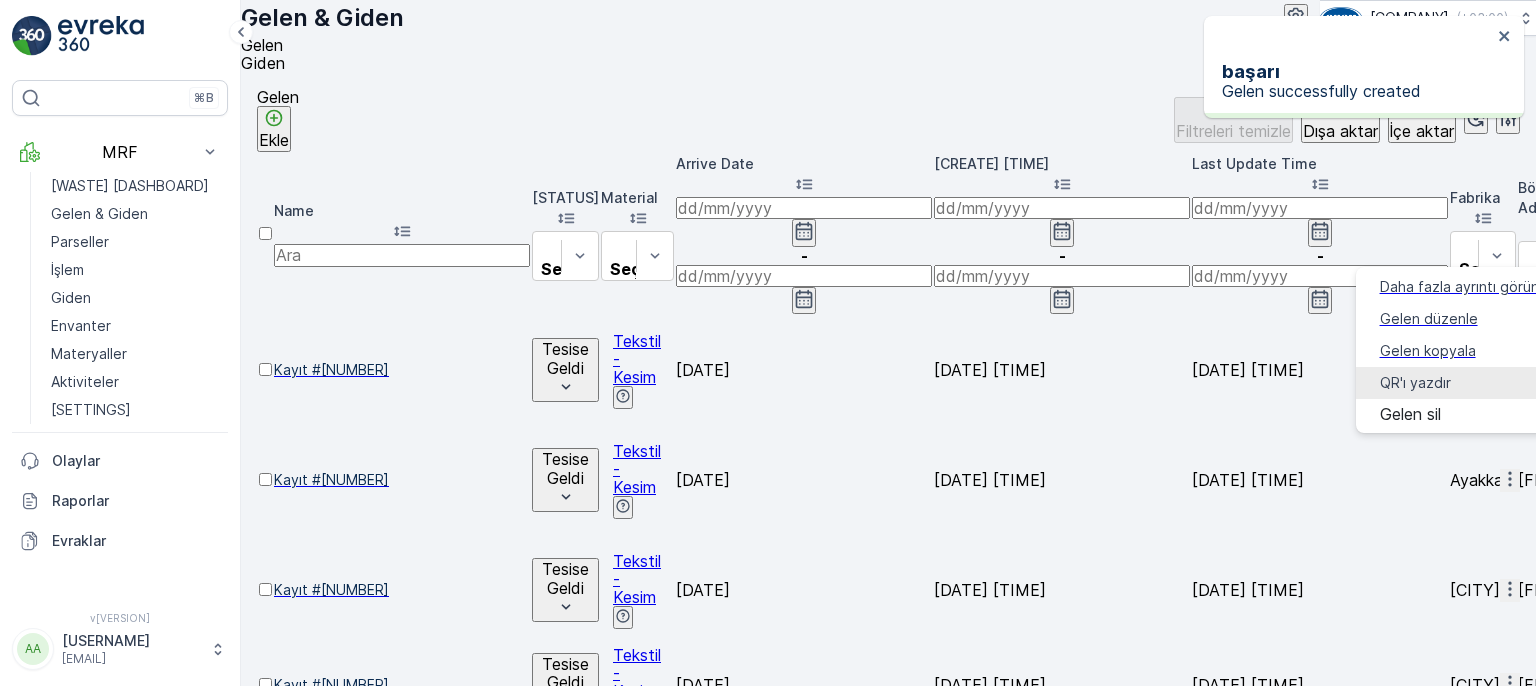 click on "QR'ı yazdır" at bounding box center [1415, 383] 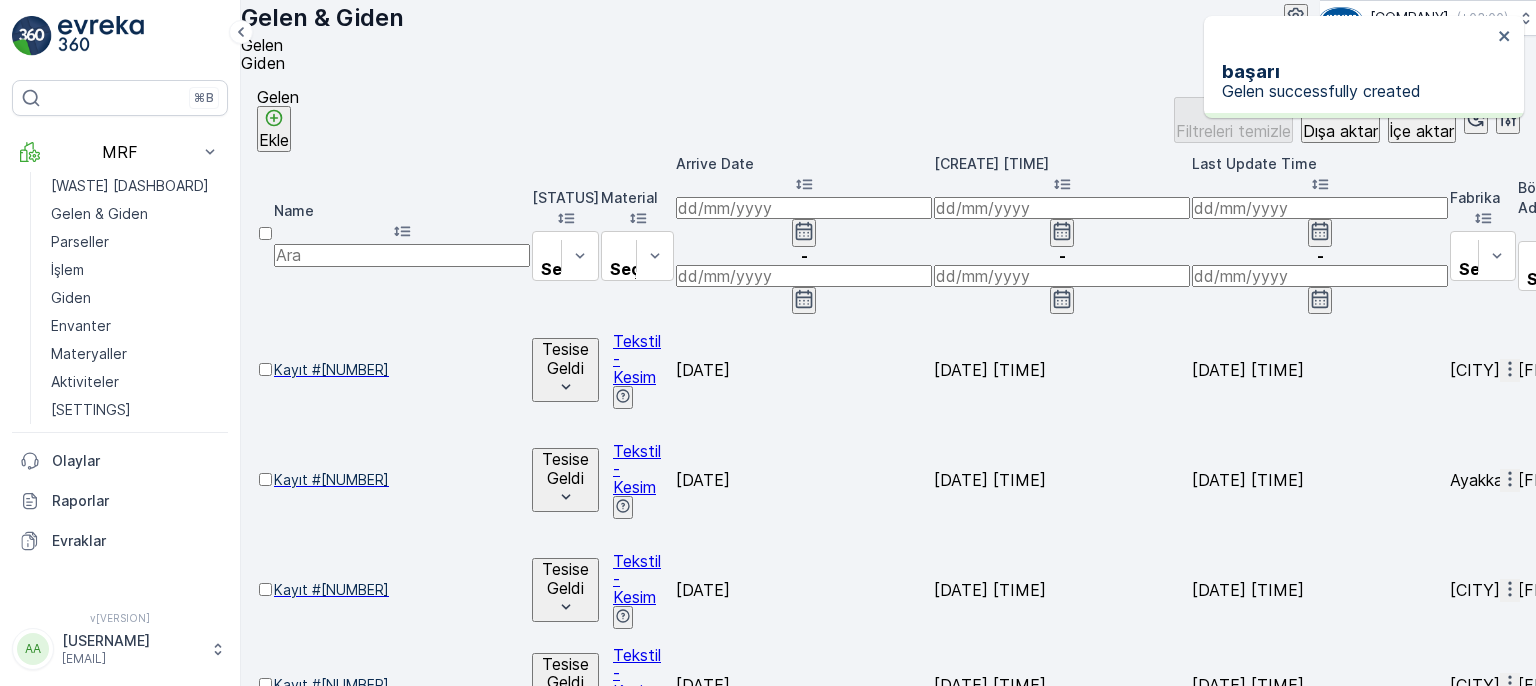 click on "QR'ı yazdır" at bounding box center [1561, 1988] 